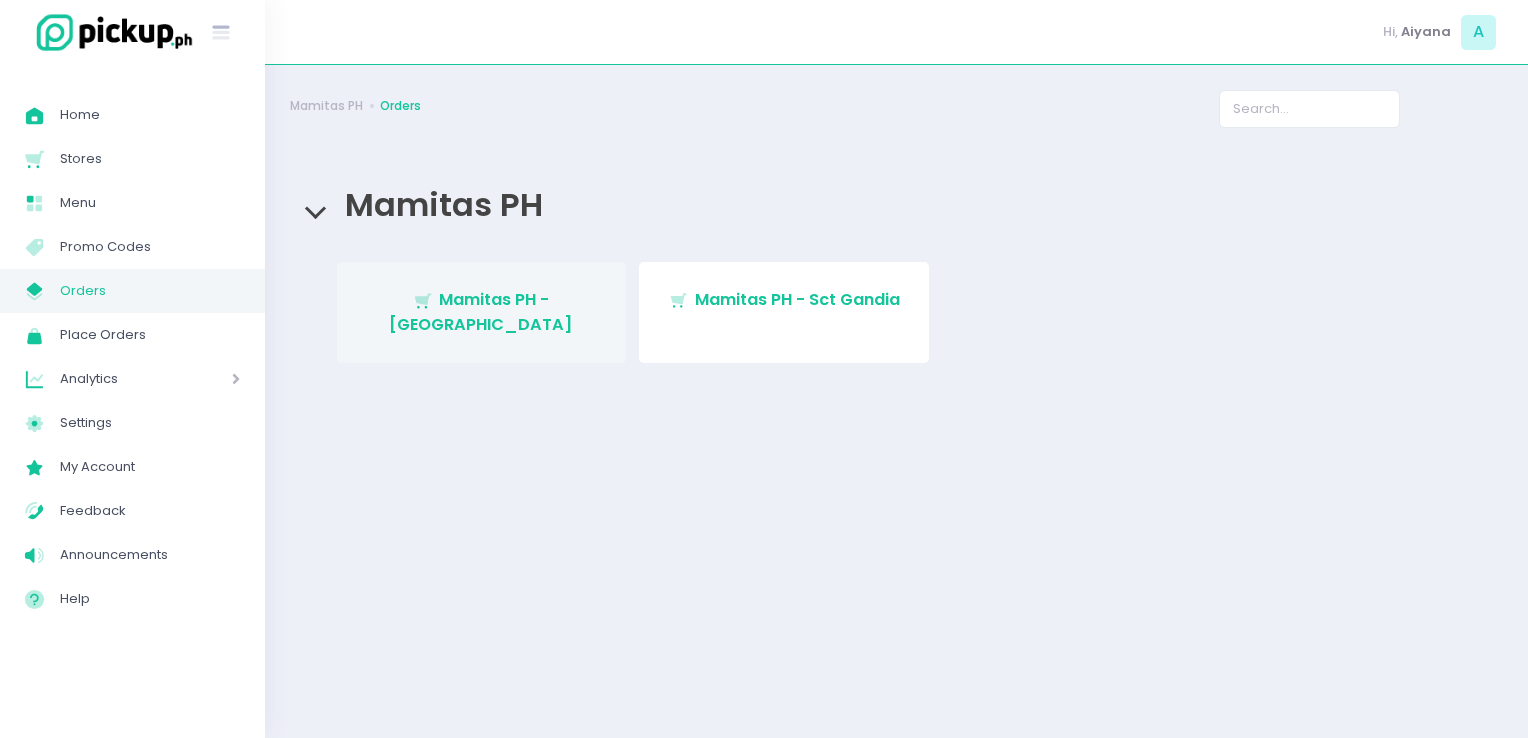 scroll, scrollTop: 0, scrollLeft: 0, axis: both 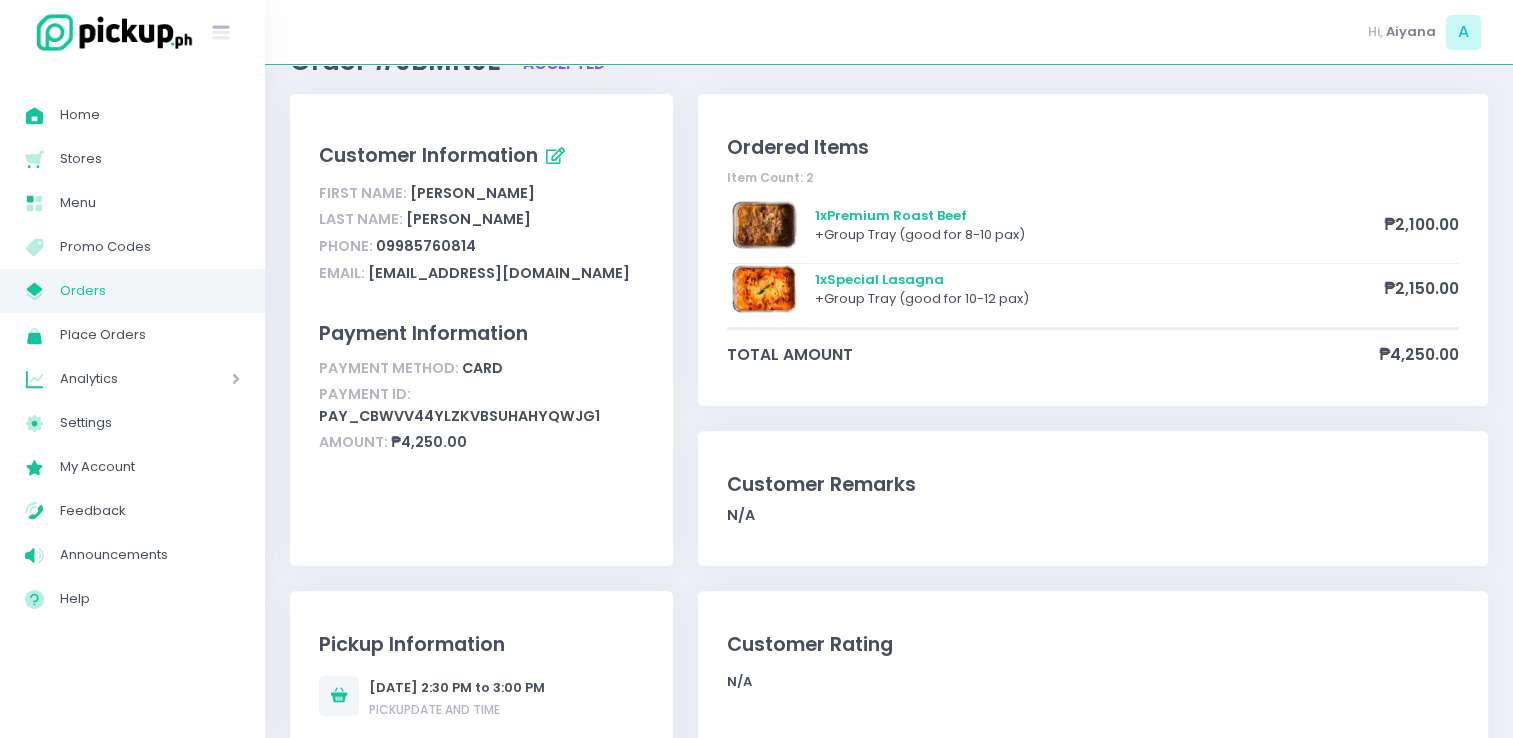 click on "Orders" at bounding box center [150, 291] 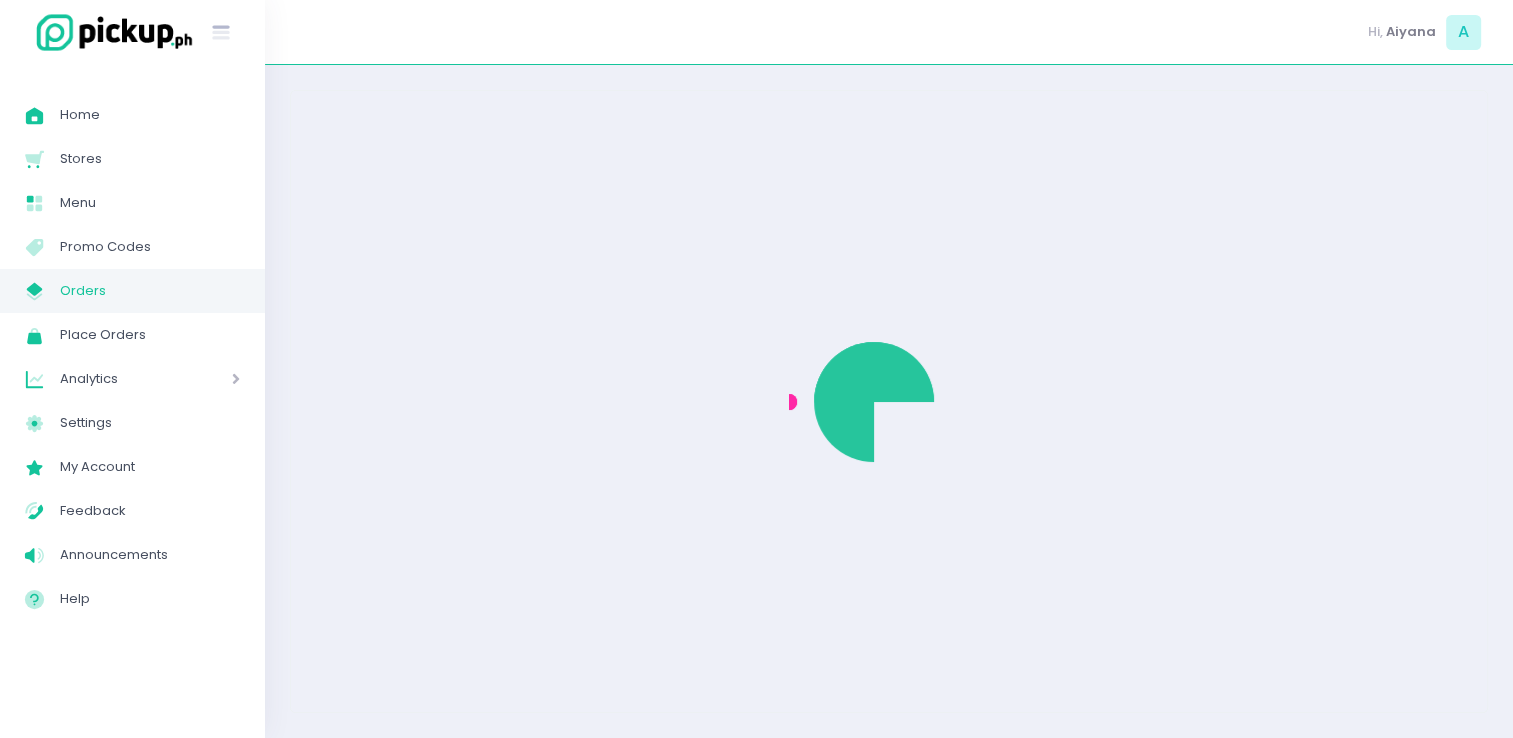 scroll, scrollTop: 0, scrollLeft: 0, axis: both 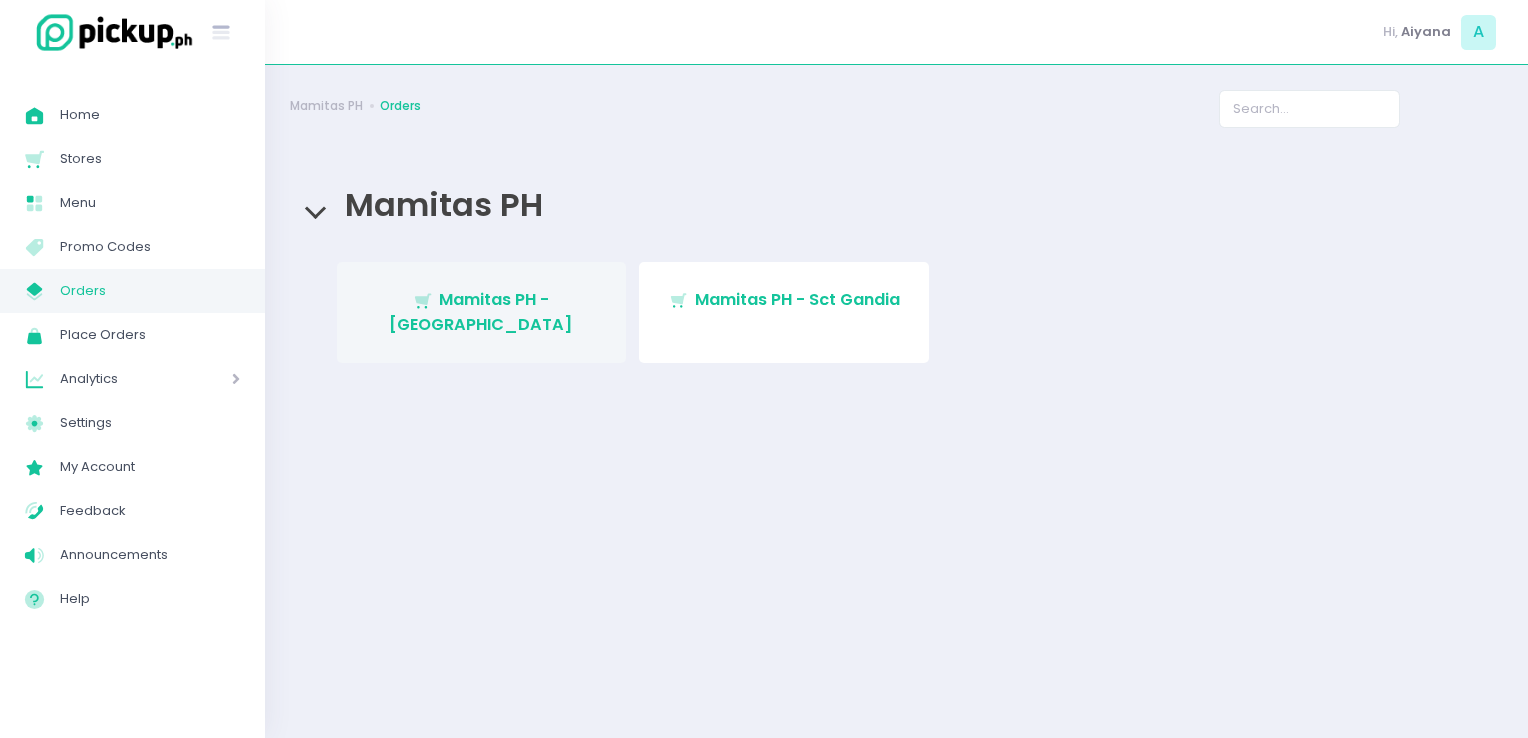 click on "Mamitas PH - [GEOGRAPHIC_DATA]" at bounding box center [481, 311] 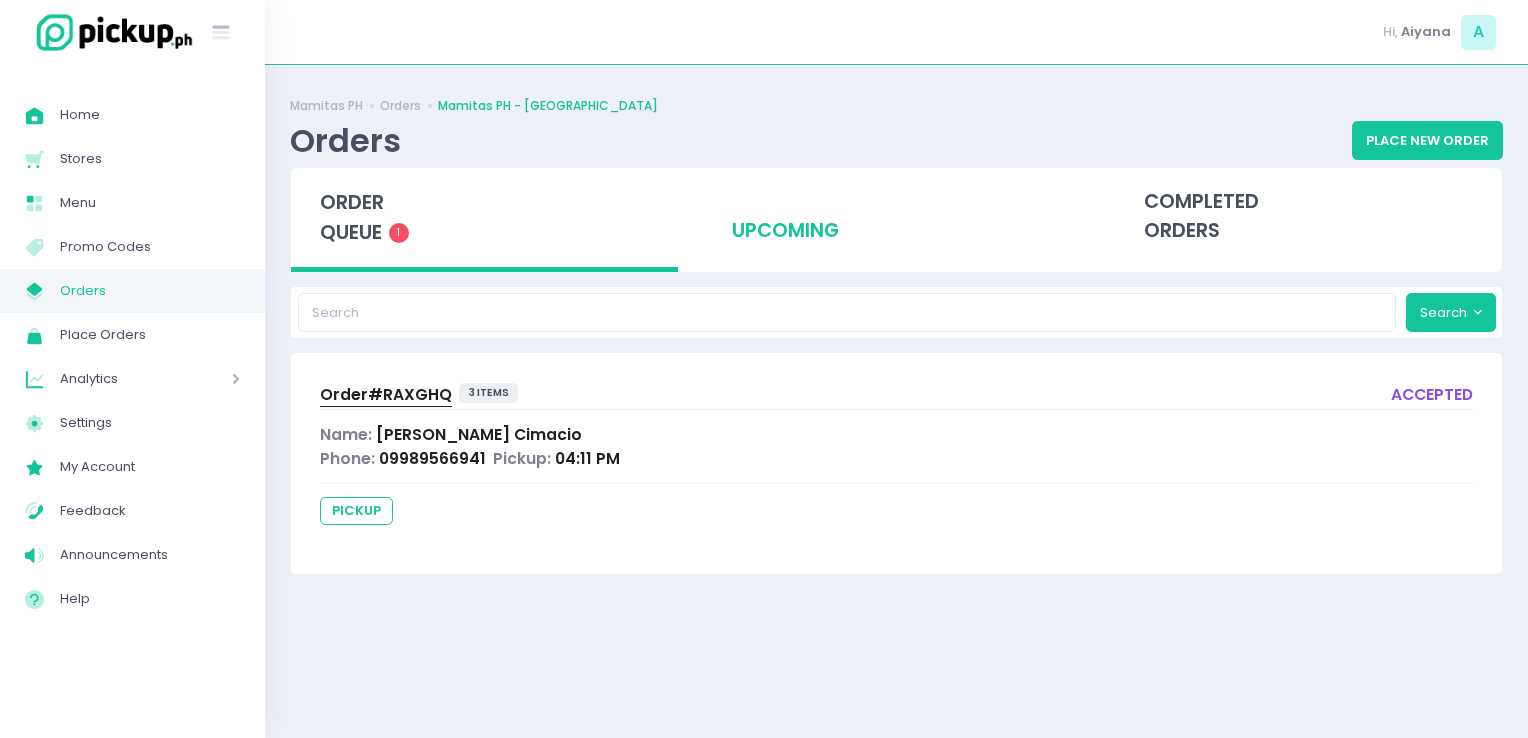 click on "upcoming" at bounding box center (896, 217) 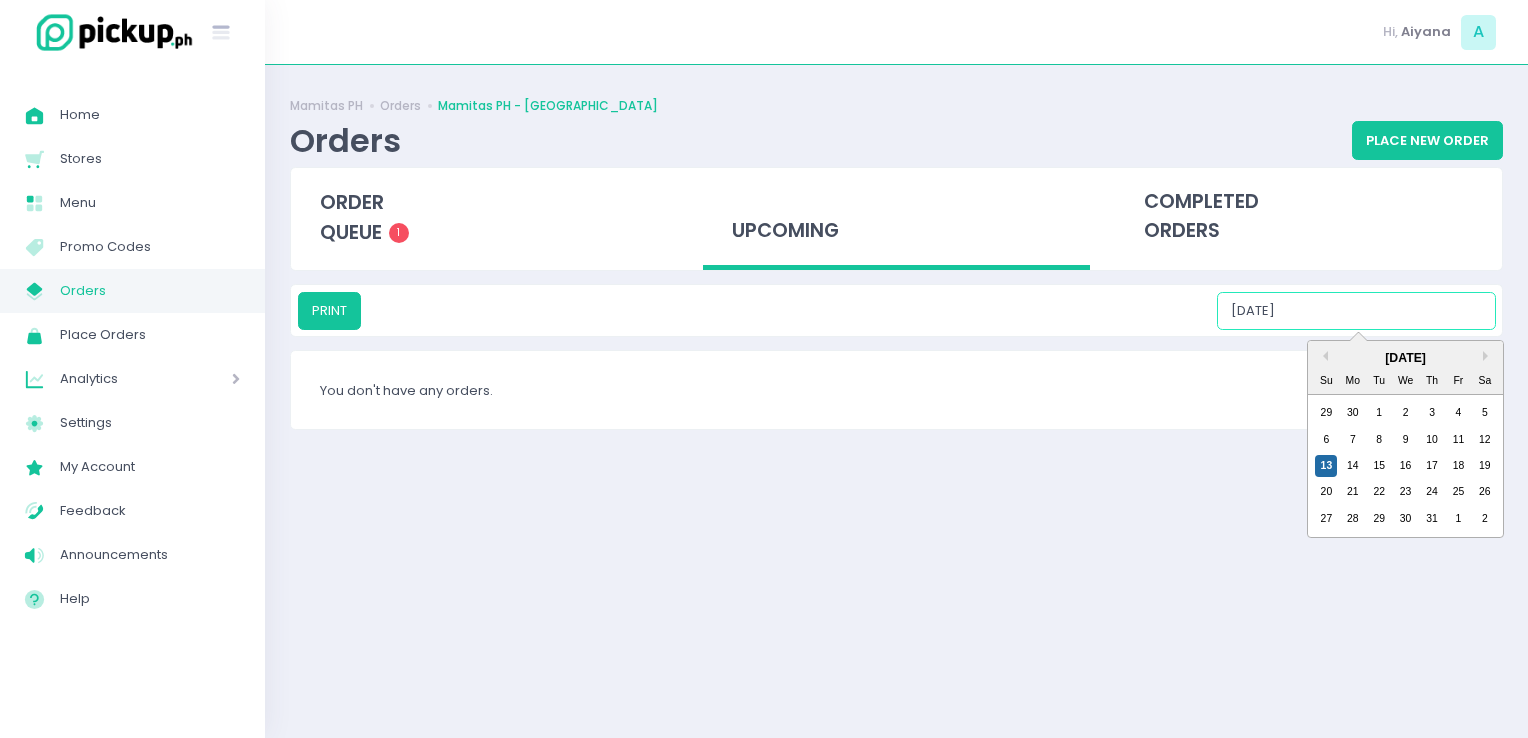 click on "07/13/2025" at bounding box center (1356, 311) 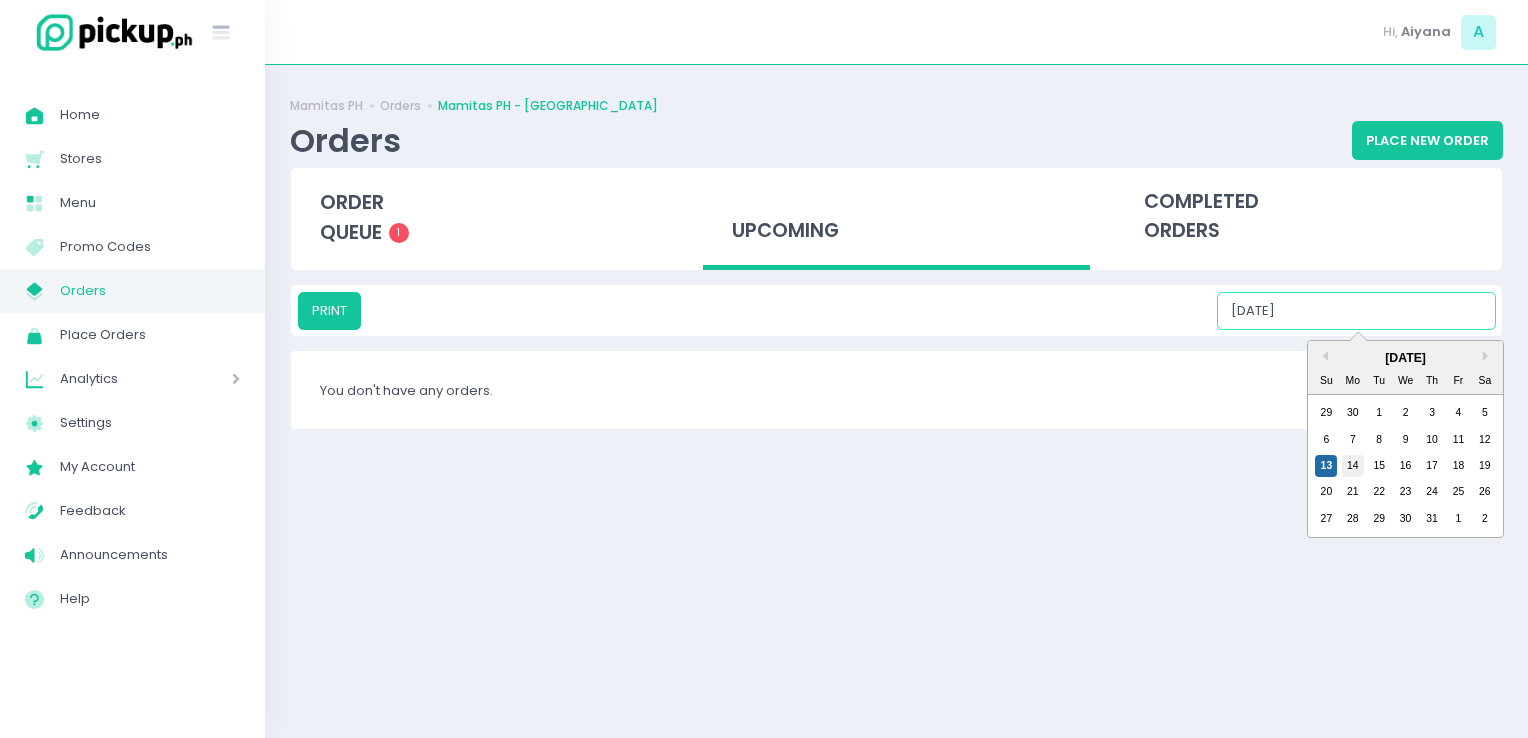 click on "14" at bounding box center (1353, 466) 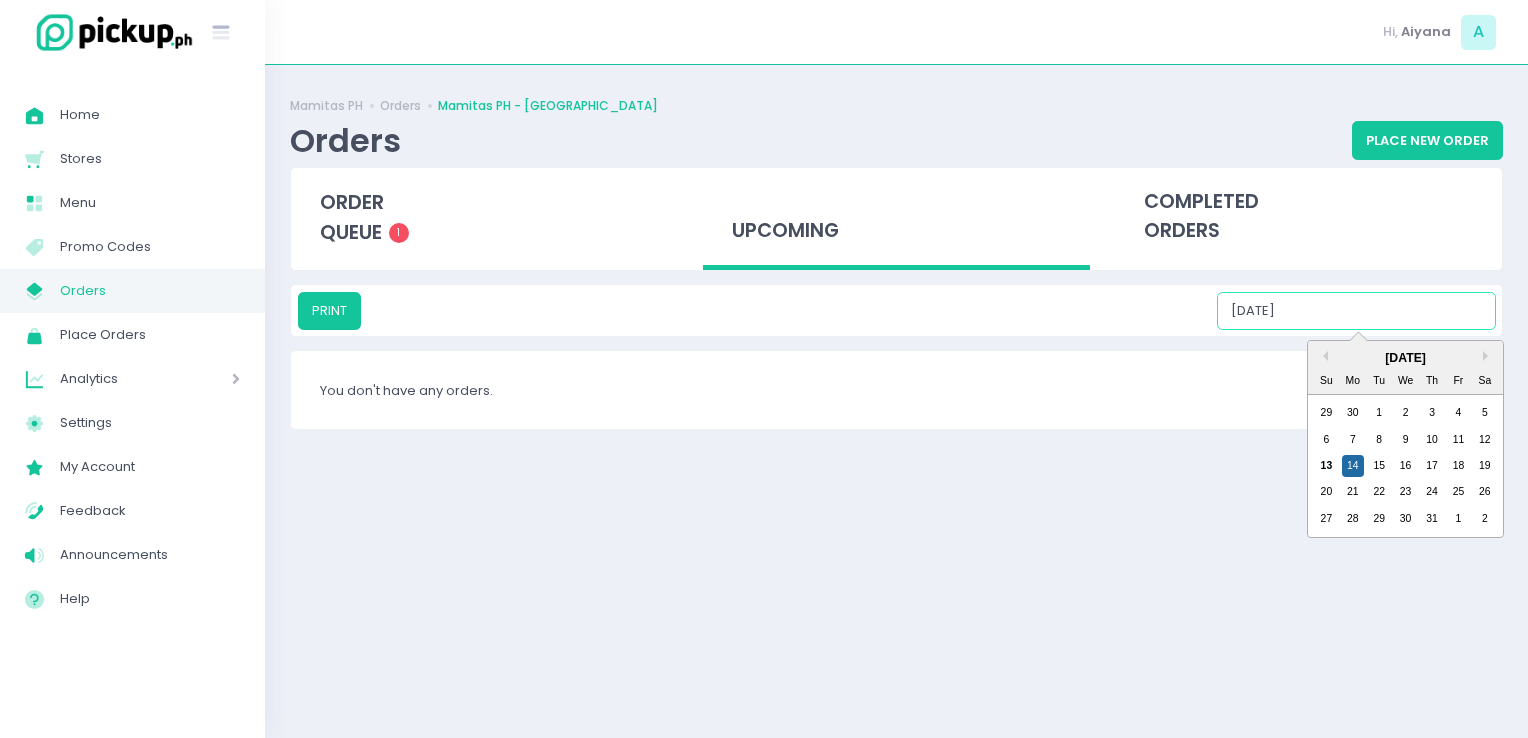 click on "07/14/2025" at bounding box center [1356, 311] 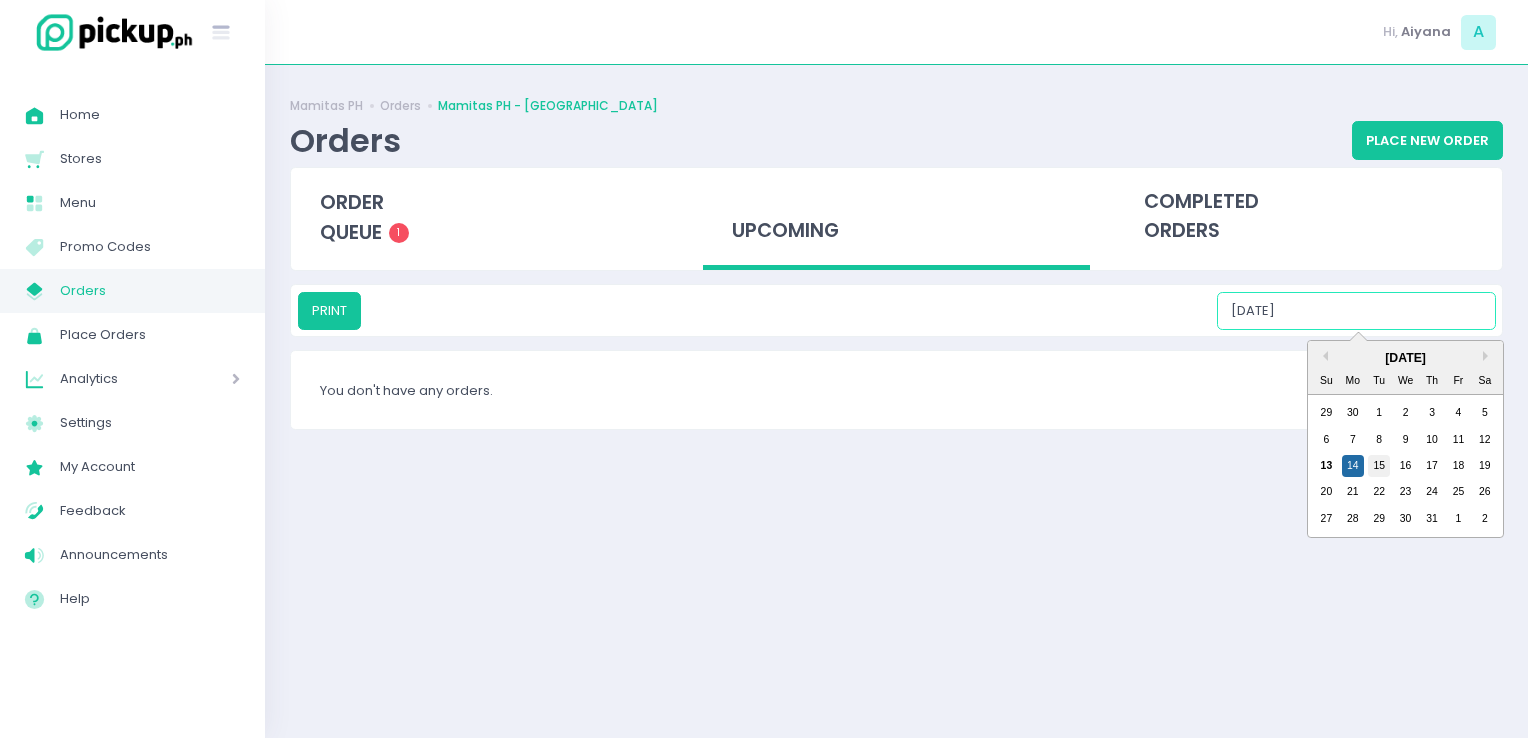 click on "15" at bounding box center (1379, 466) 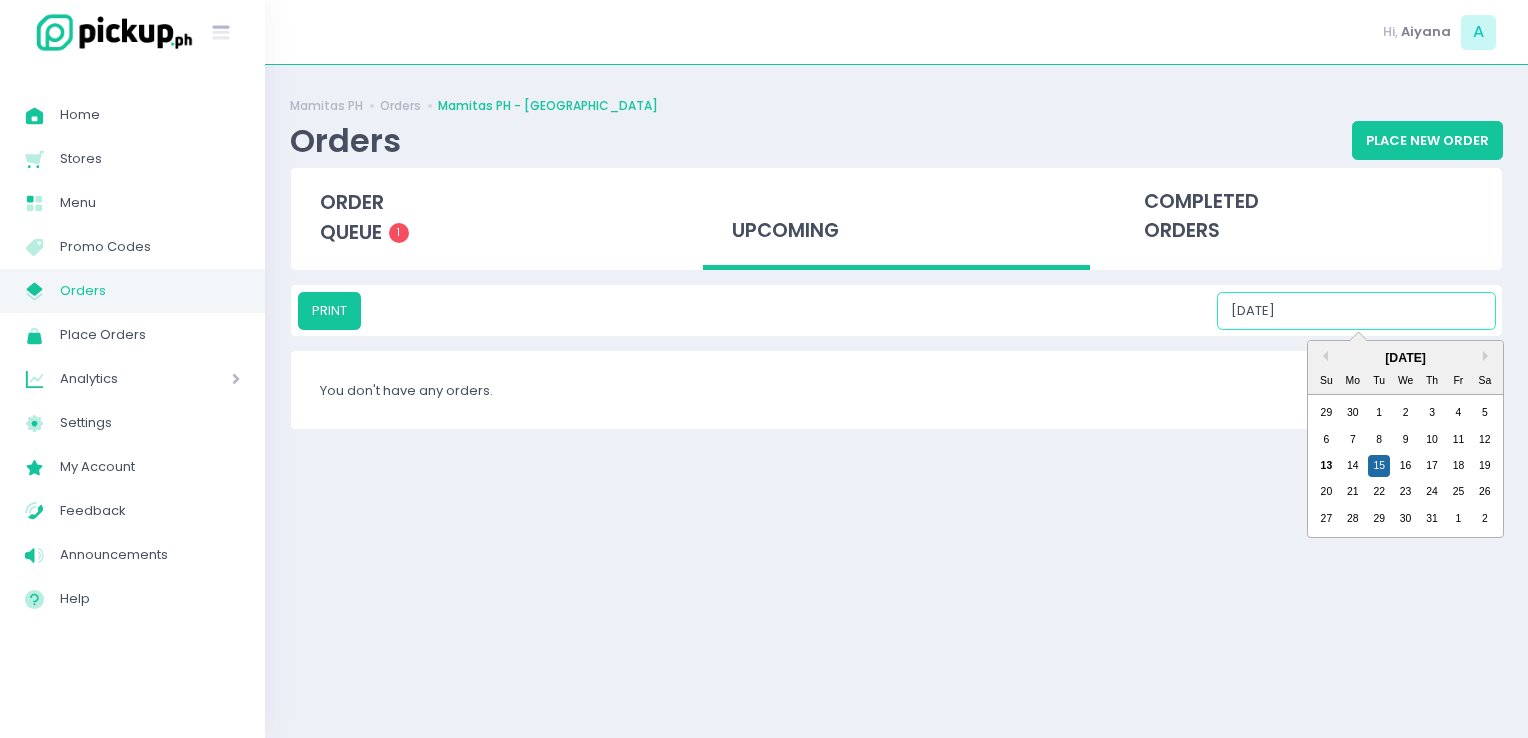 click on "07/15/2025" at bounding box center (1356, 311) 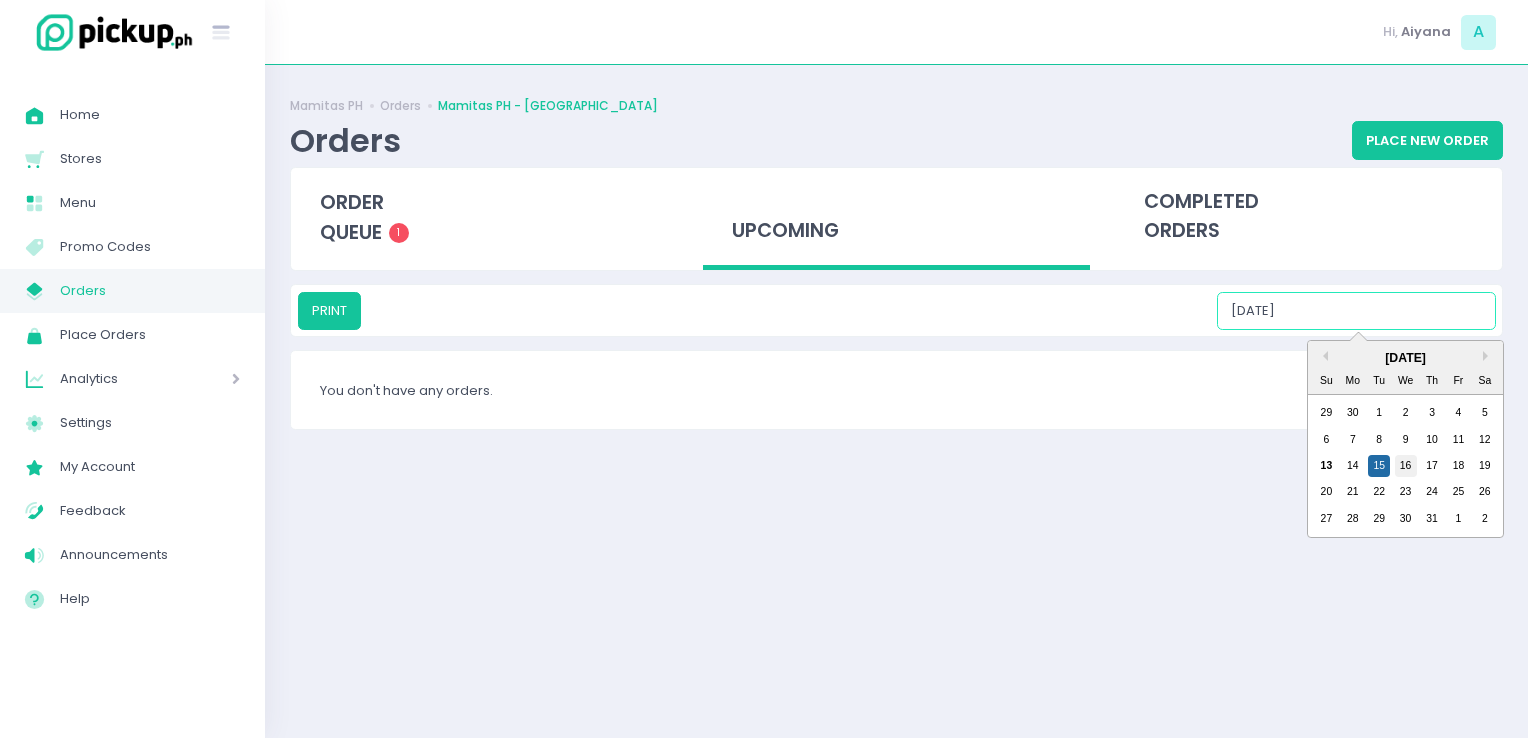 click on "16" at bounding box center (1406, 466) 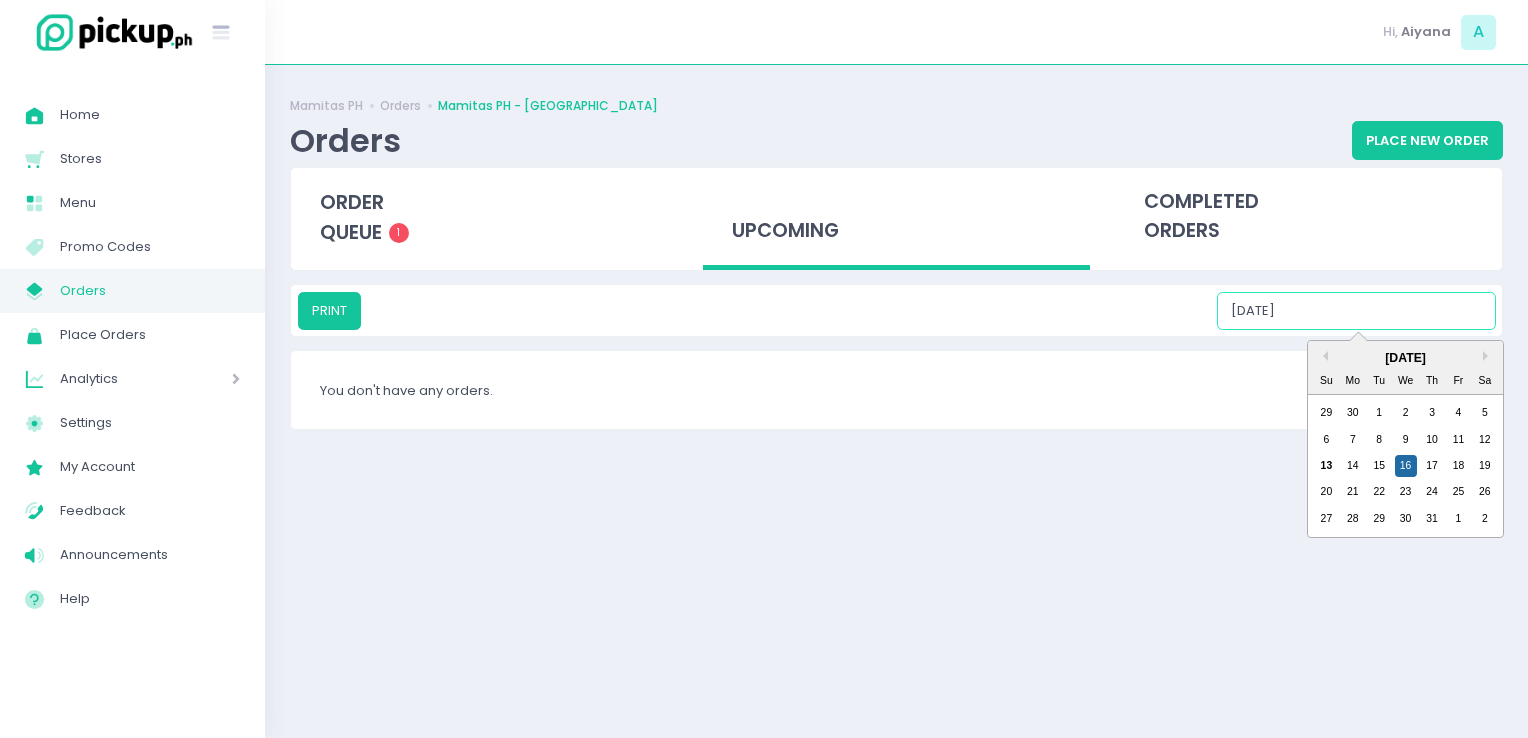 click on "07/16/2025" at bounding box center [1356, 311] 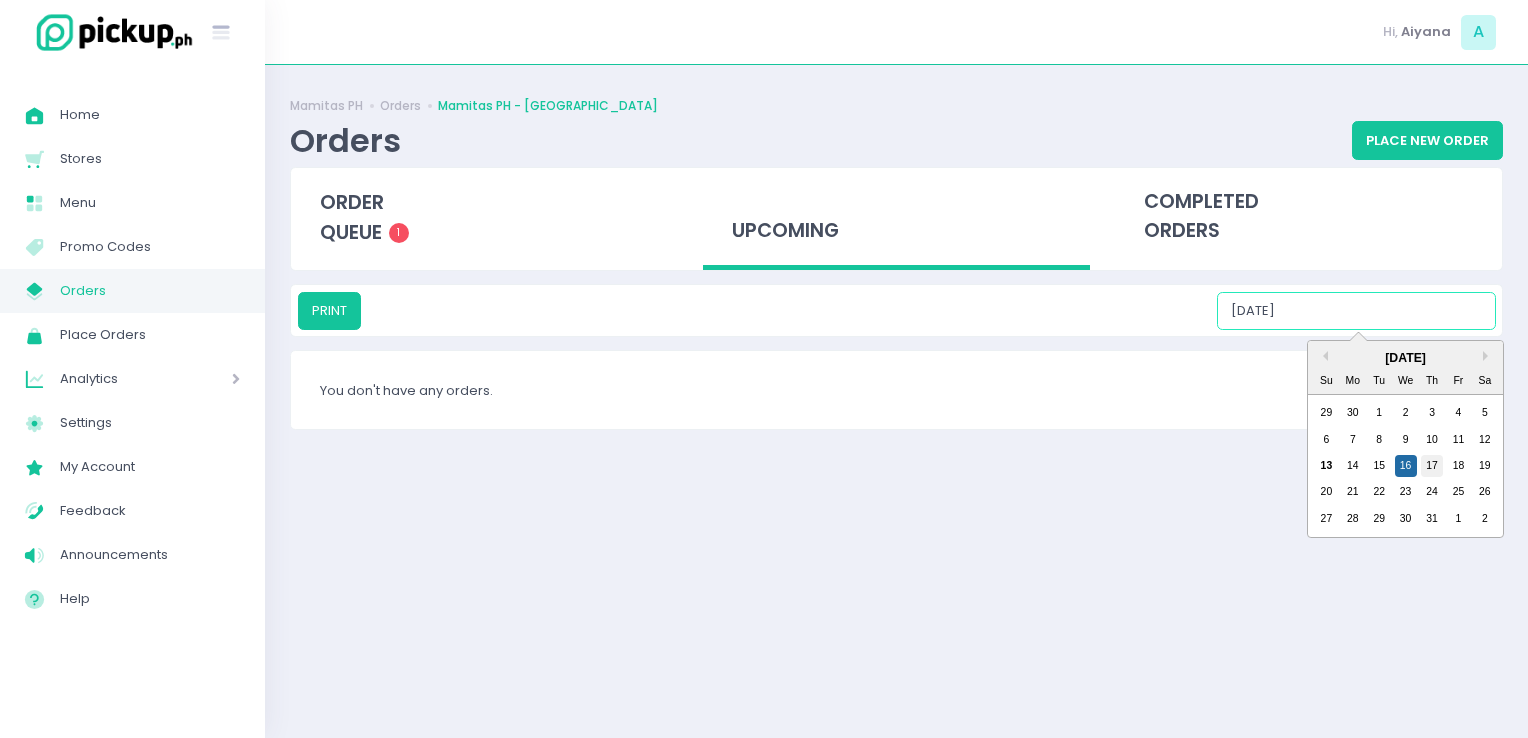 click on "17" at bounding box center [1432, 466] 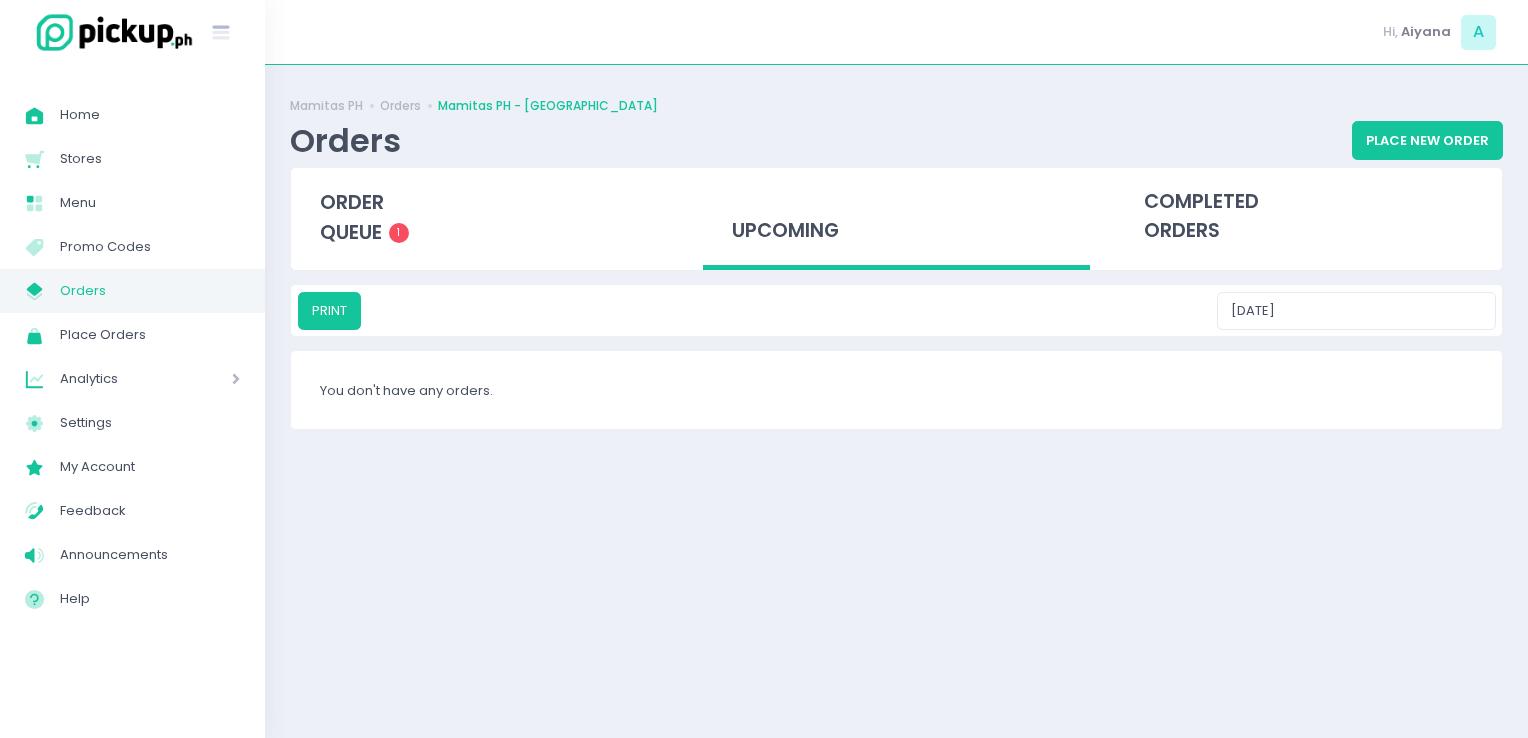 click on "PRINT 07/17/2025" at bounding box center (896, 310) 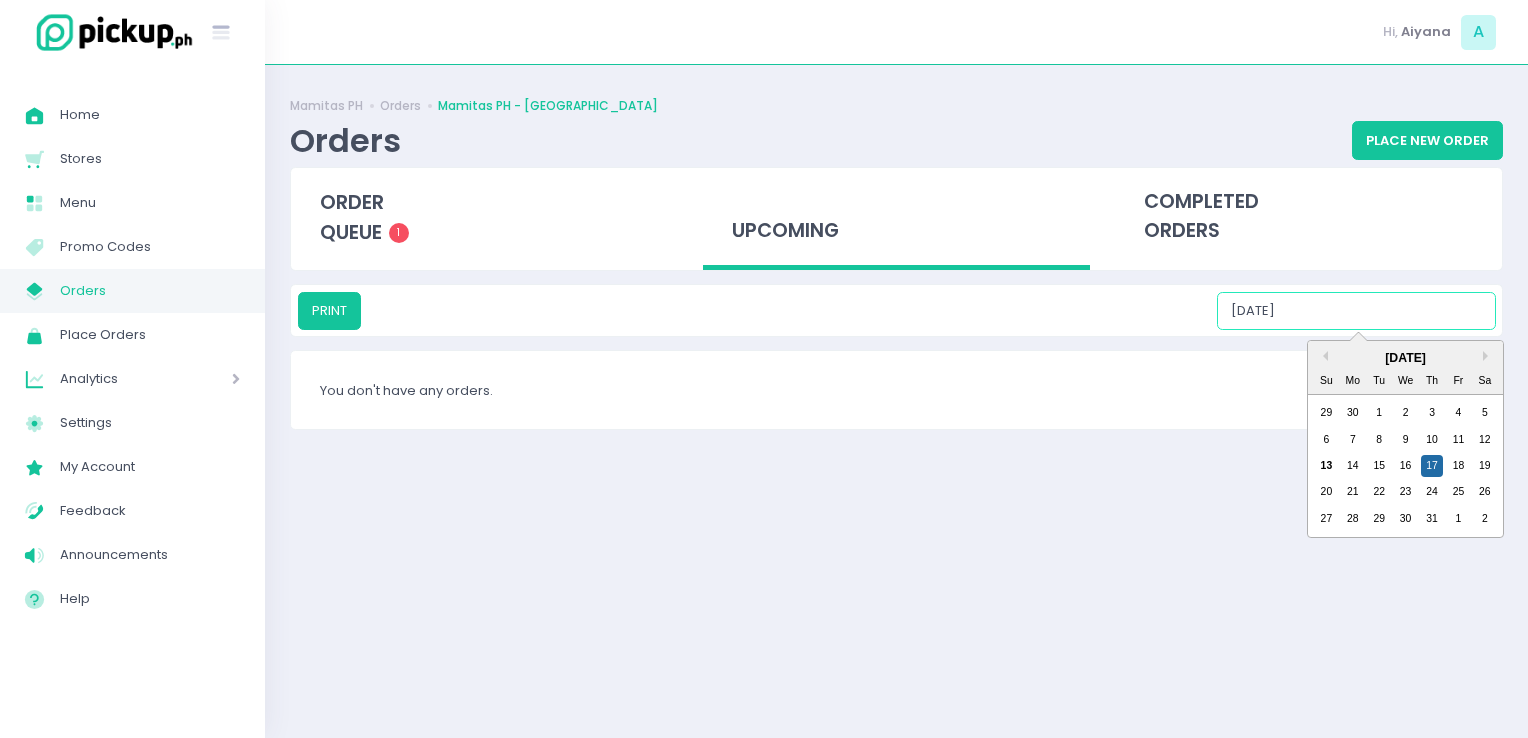 click on "07/17/2025" at bounding box center (1356, 311) 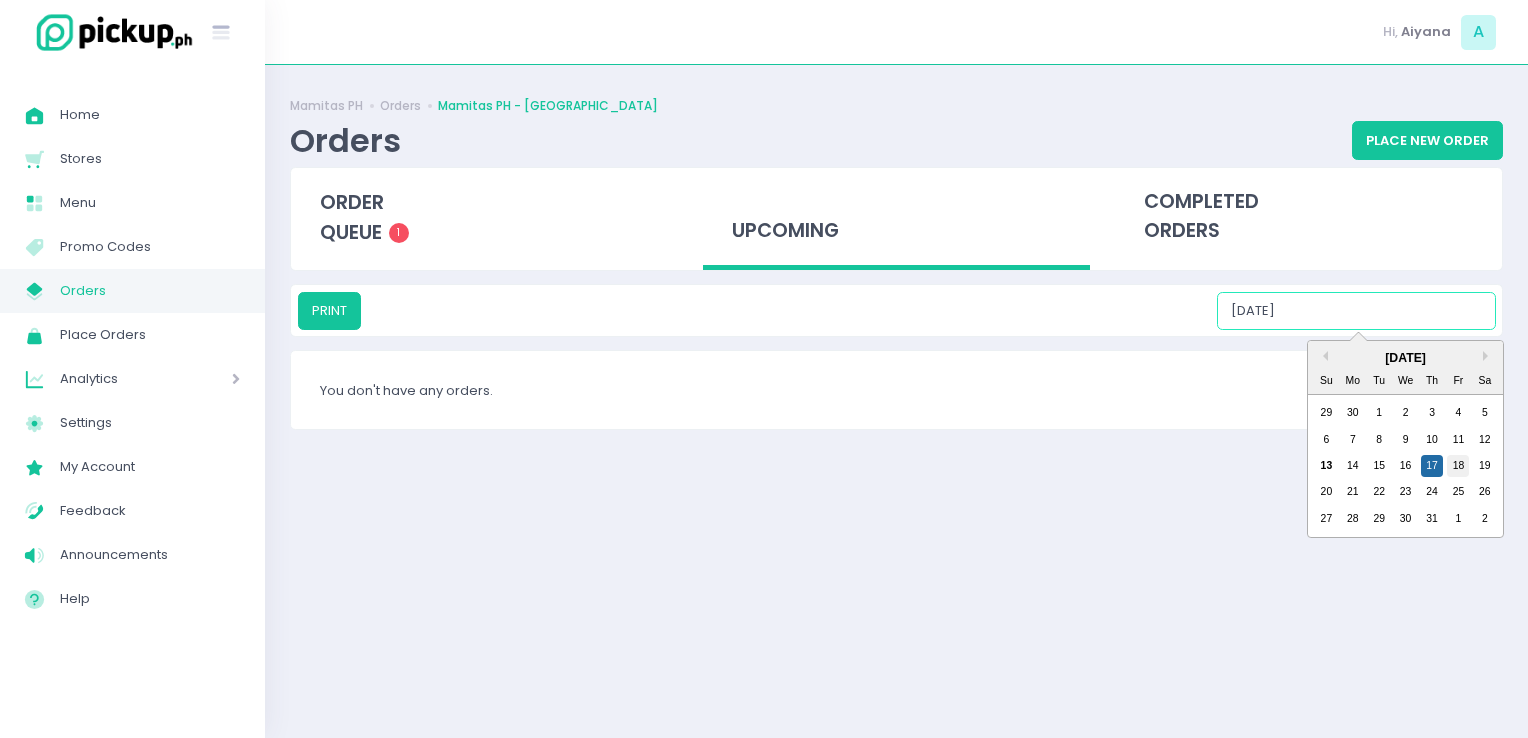 click on "18" at bounding box center (1458, 466) 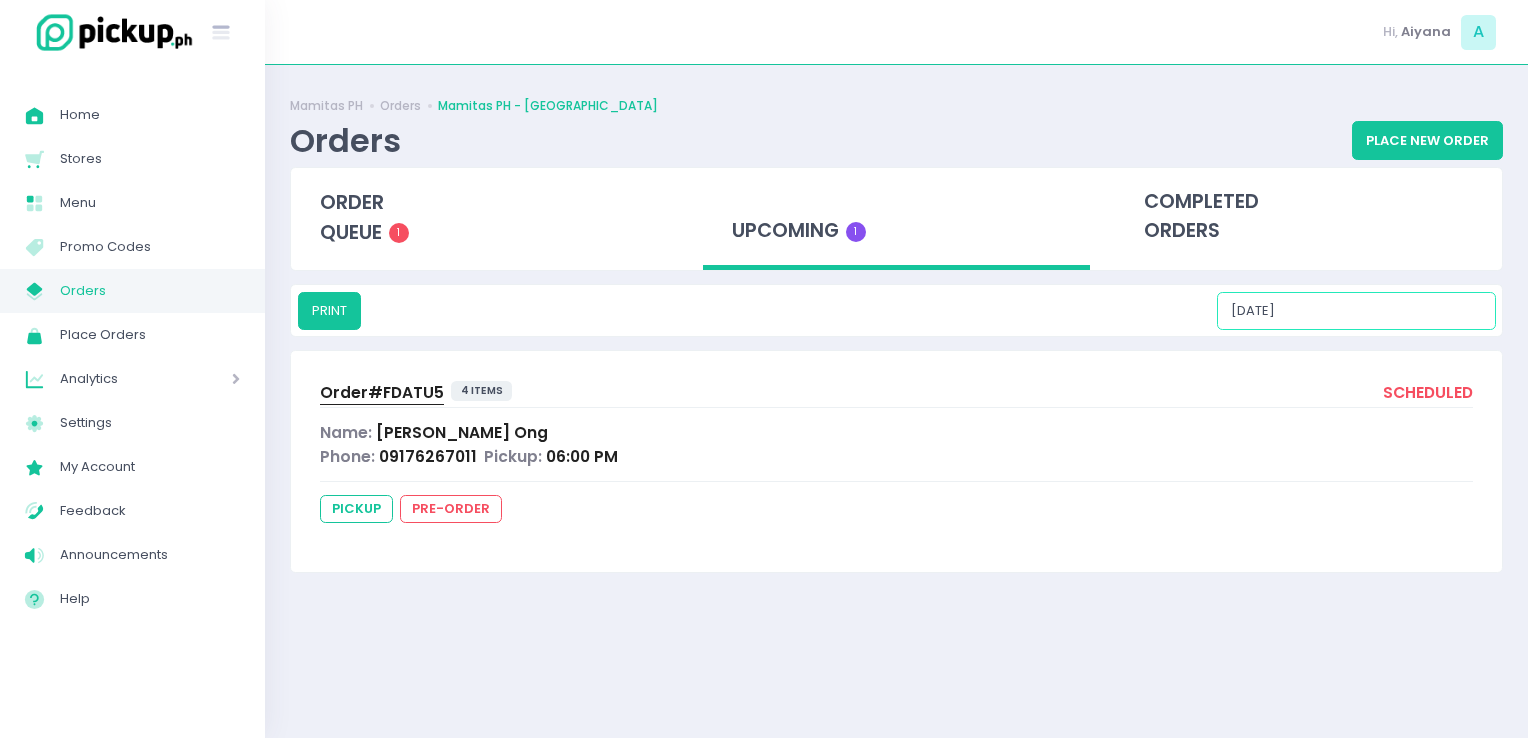 click on "07/18/2025" at bounding box center (1356, 311) 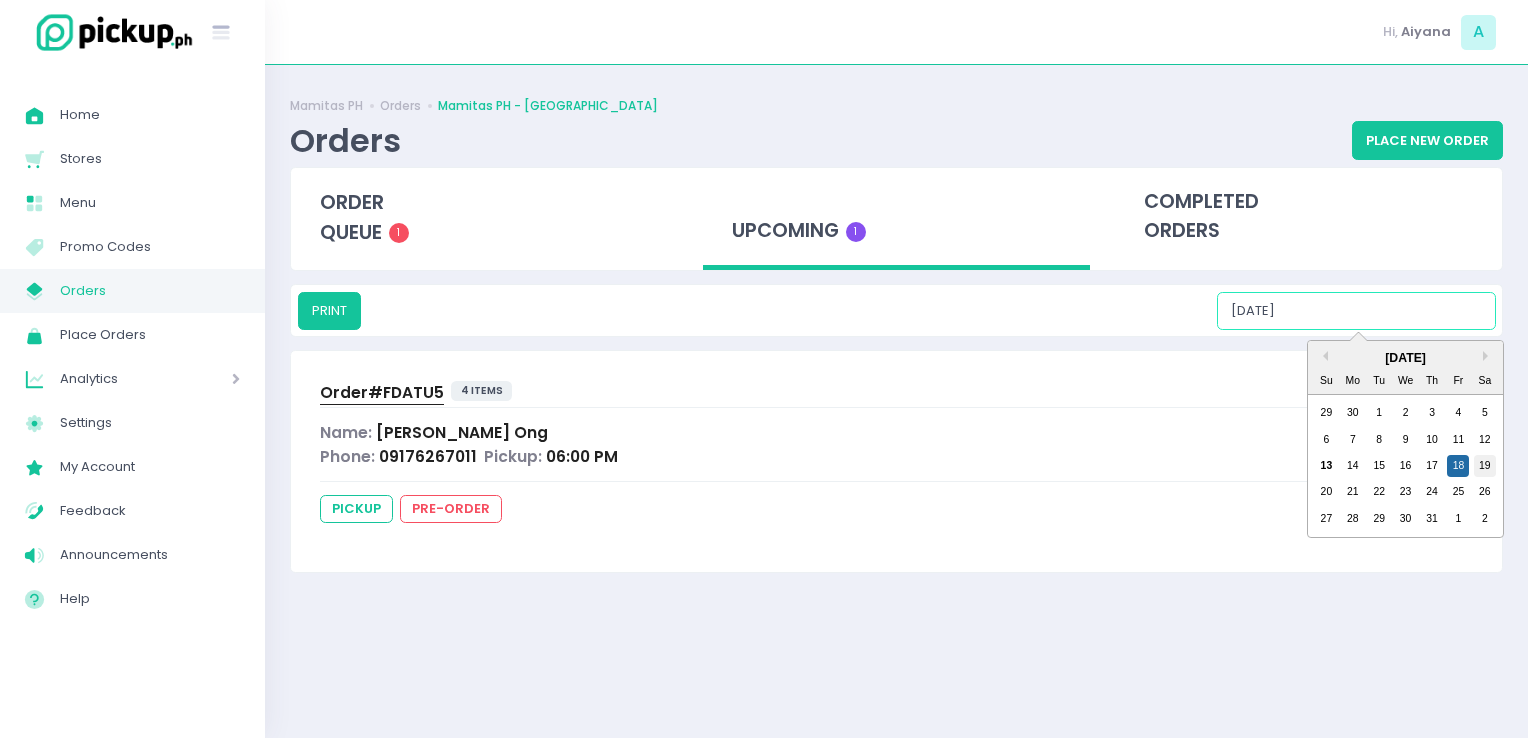 click on "19" at bounding box center (1485, 466) 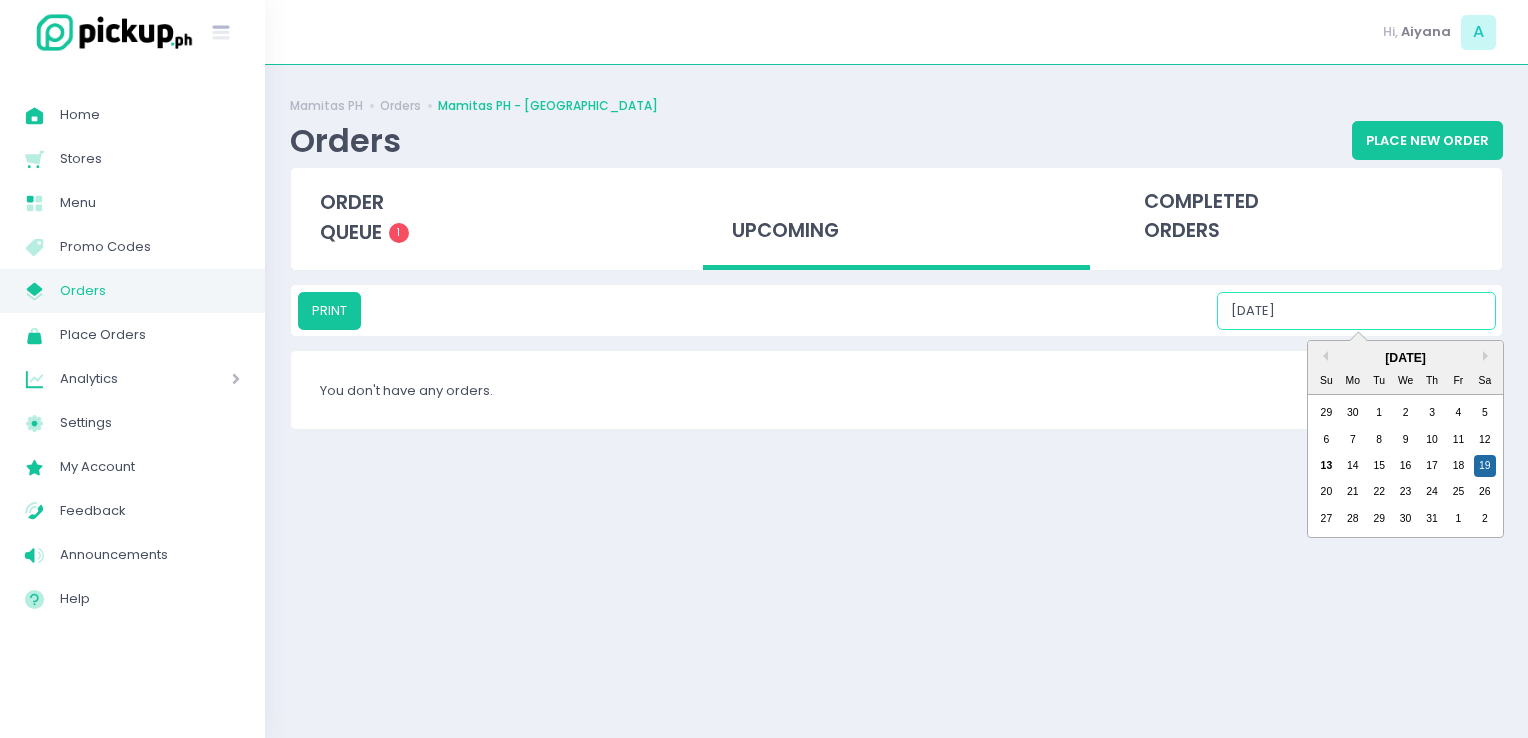 click on "07/19/2025" at bounding box center [1356, 311] 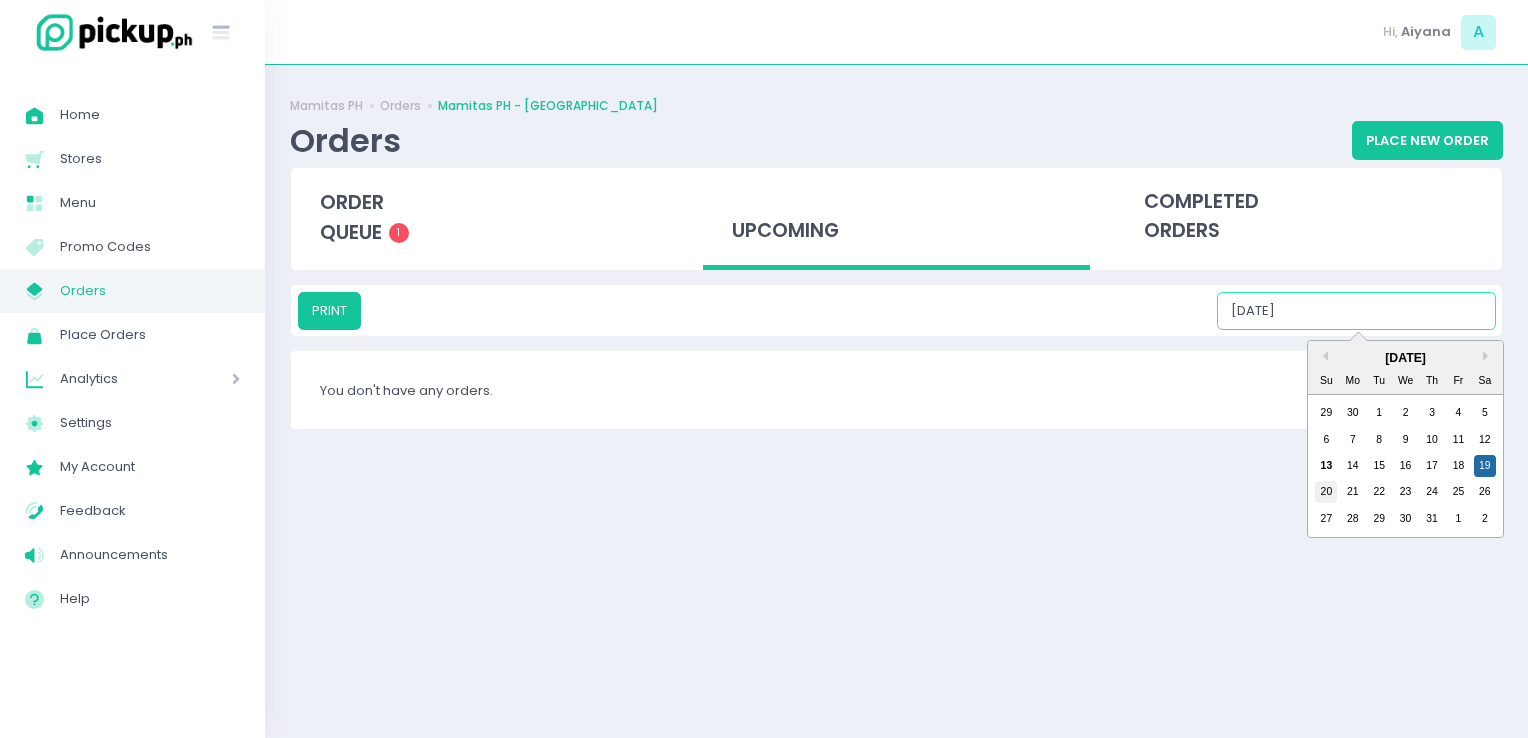 click on "20" at bounding box center (1326, 492) 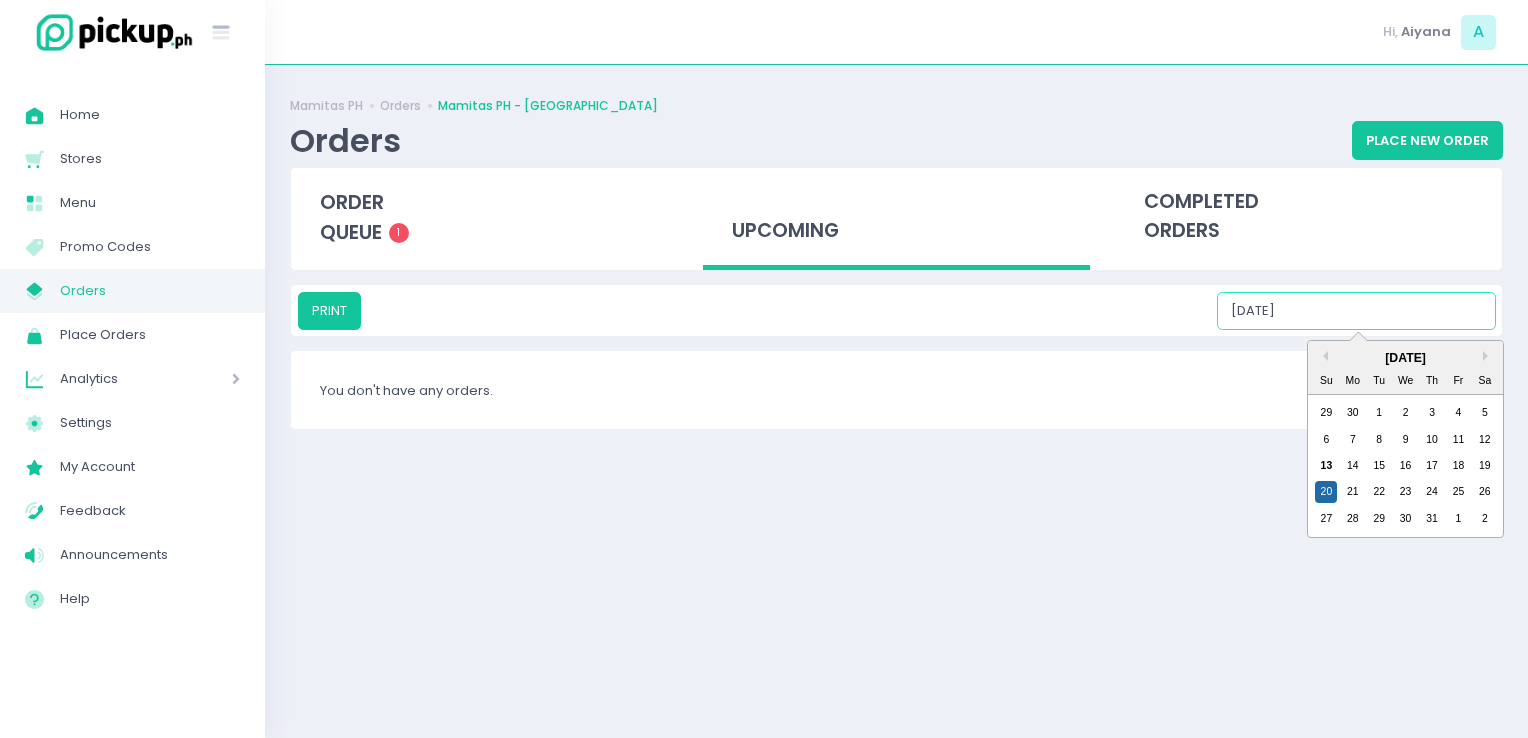click on "07/20/2025" at bounding box center (1356, 311) 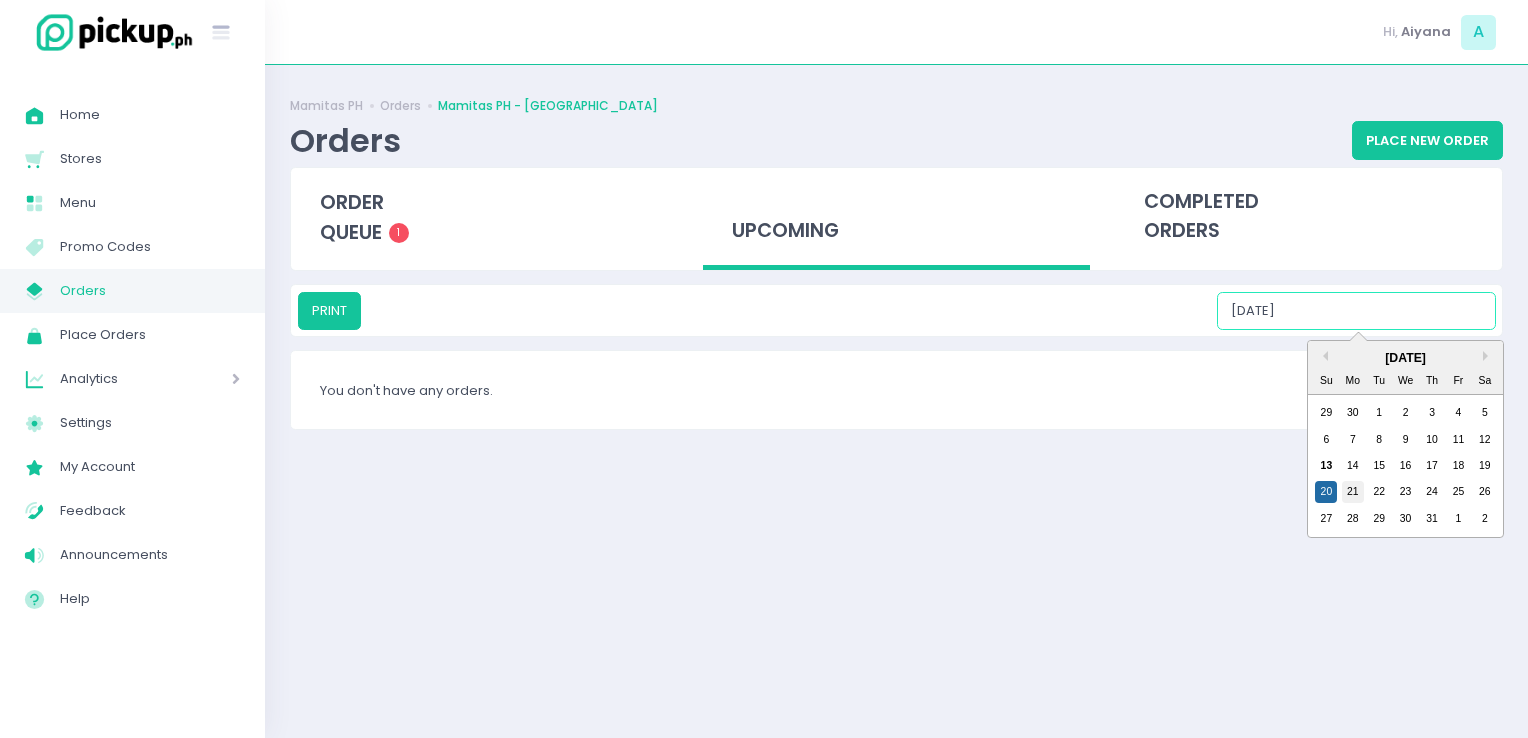 click on "21" at bounding box center (1353, 492) 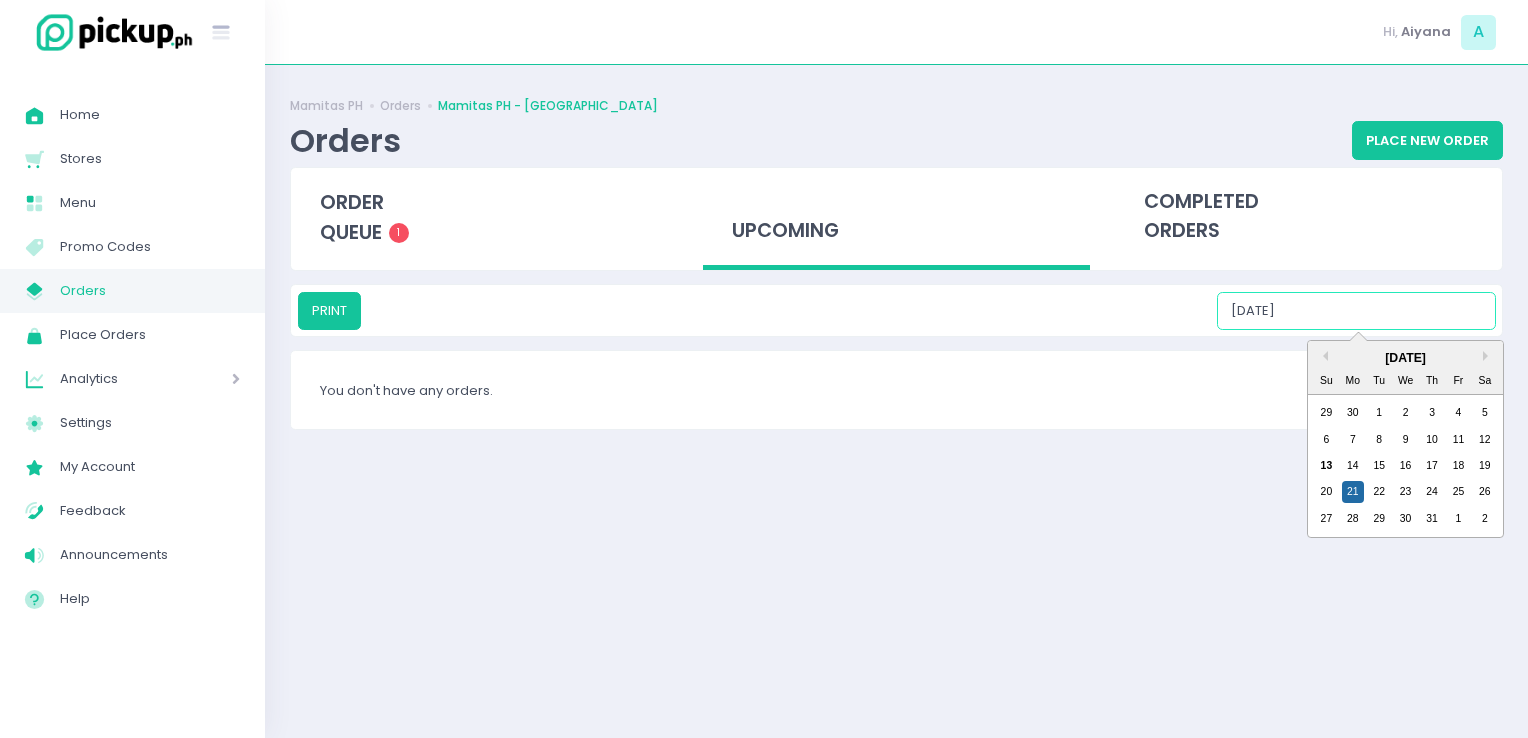 click on "07/21/2025" at bounding box center (1356, 311) 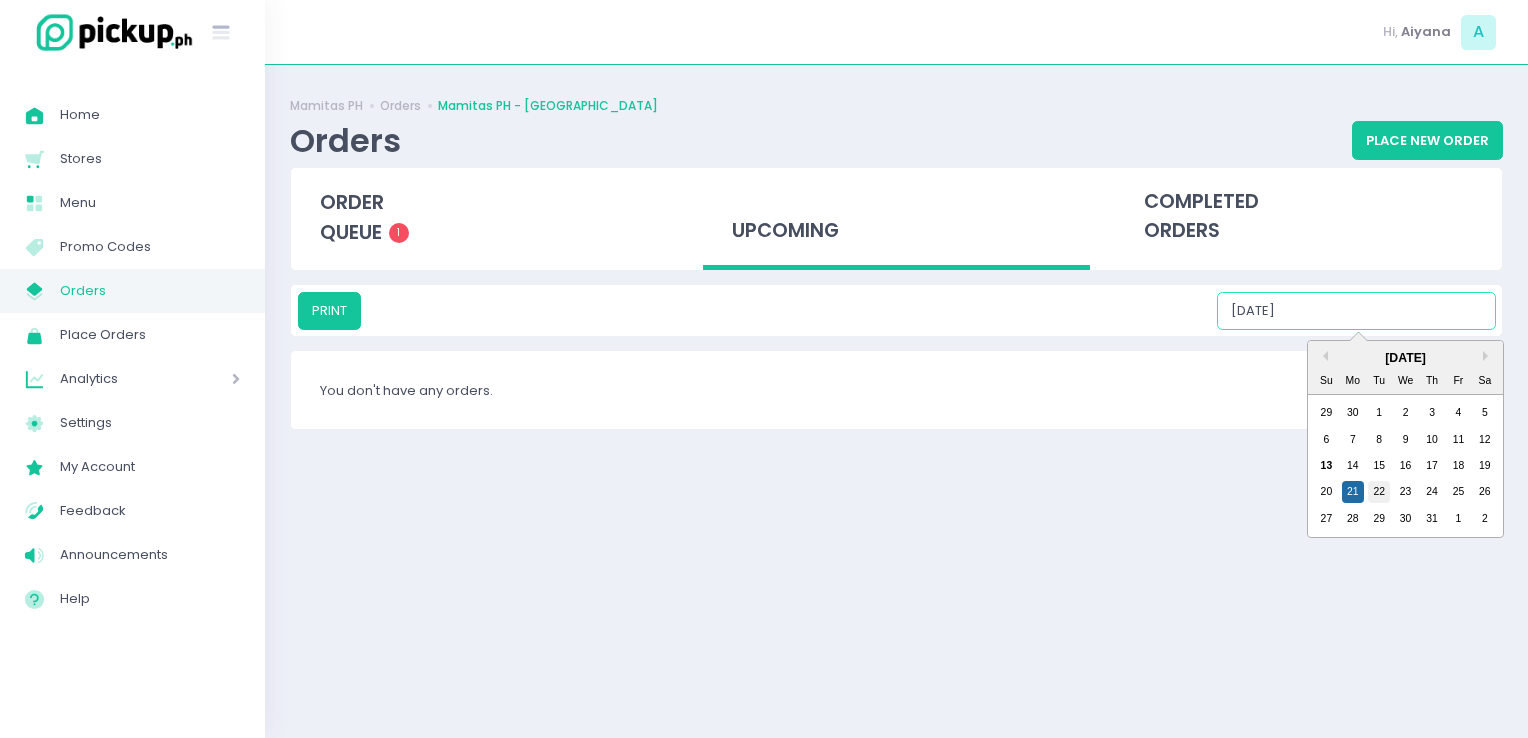 click on "22" at bounding box center [1379, 492] 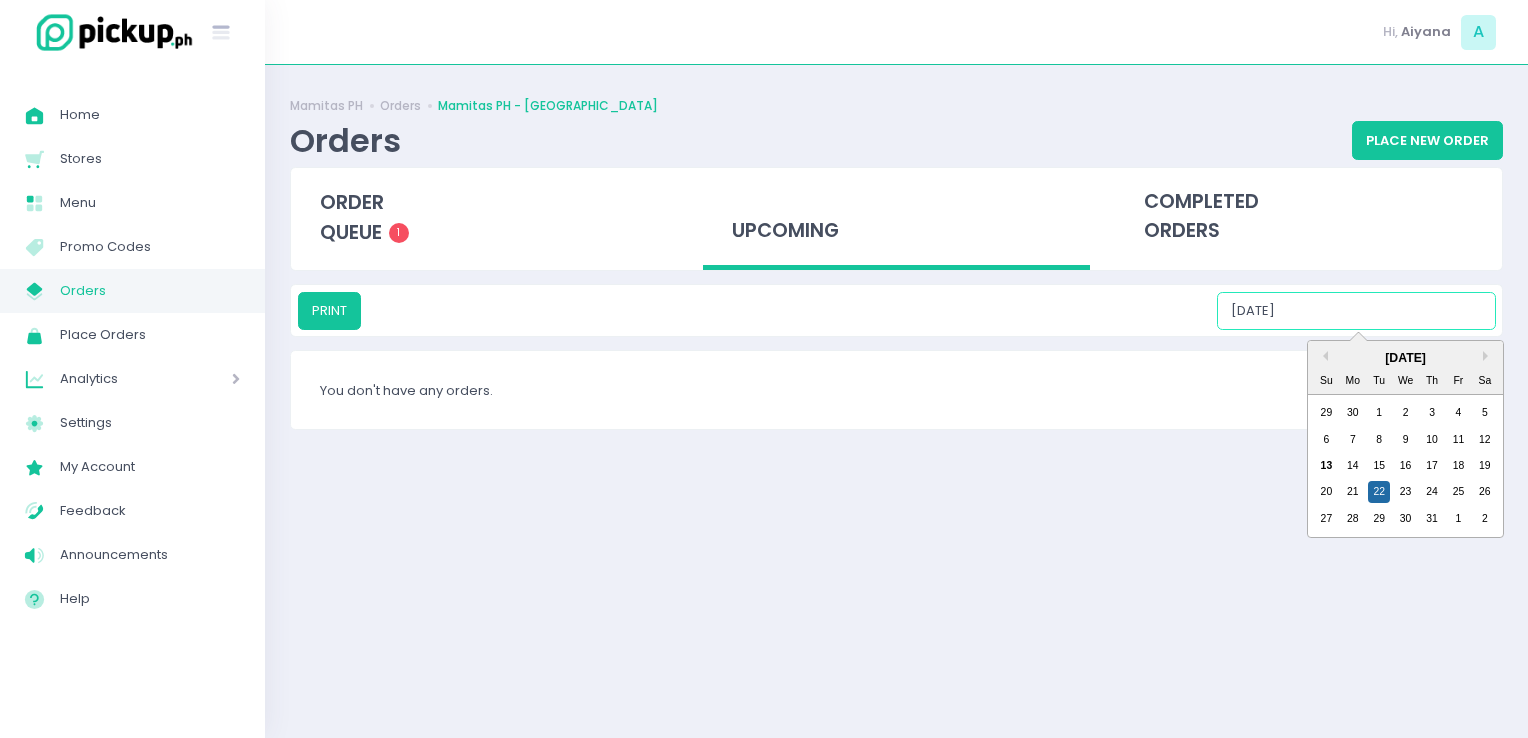 click on "07/22/2025" at bounding box center [1356, 311] 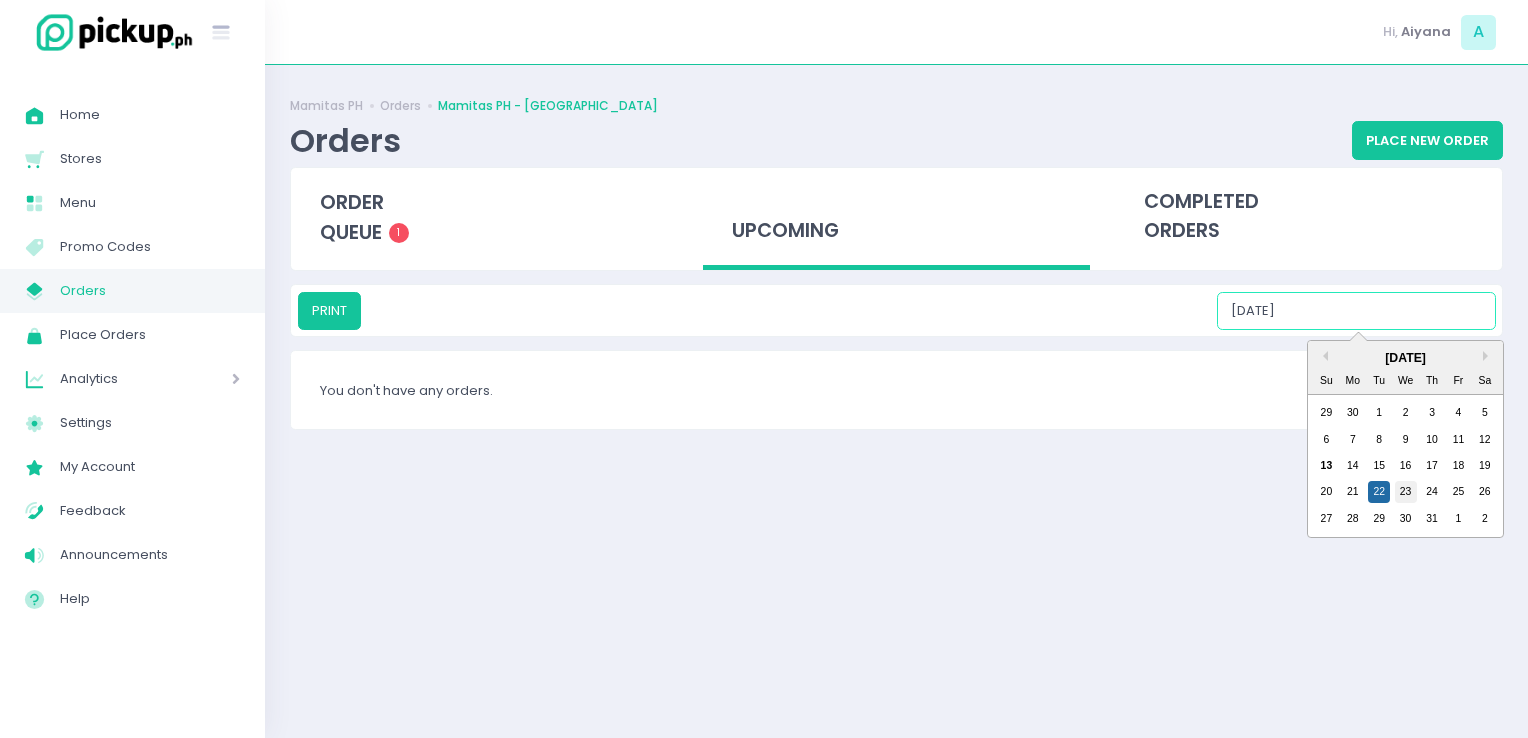 click on "23" at bounding box center (1406, 492) 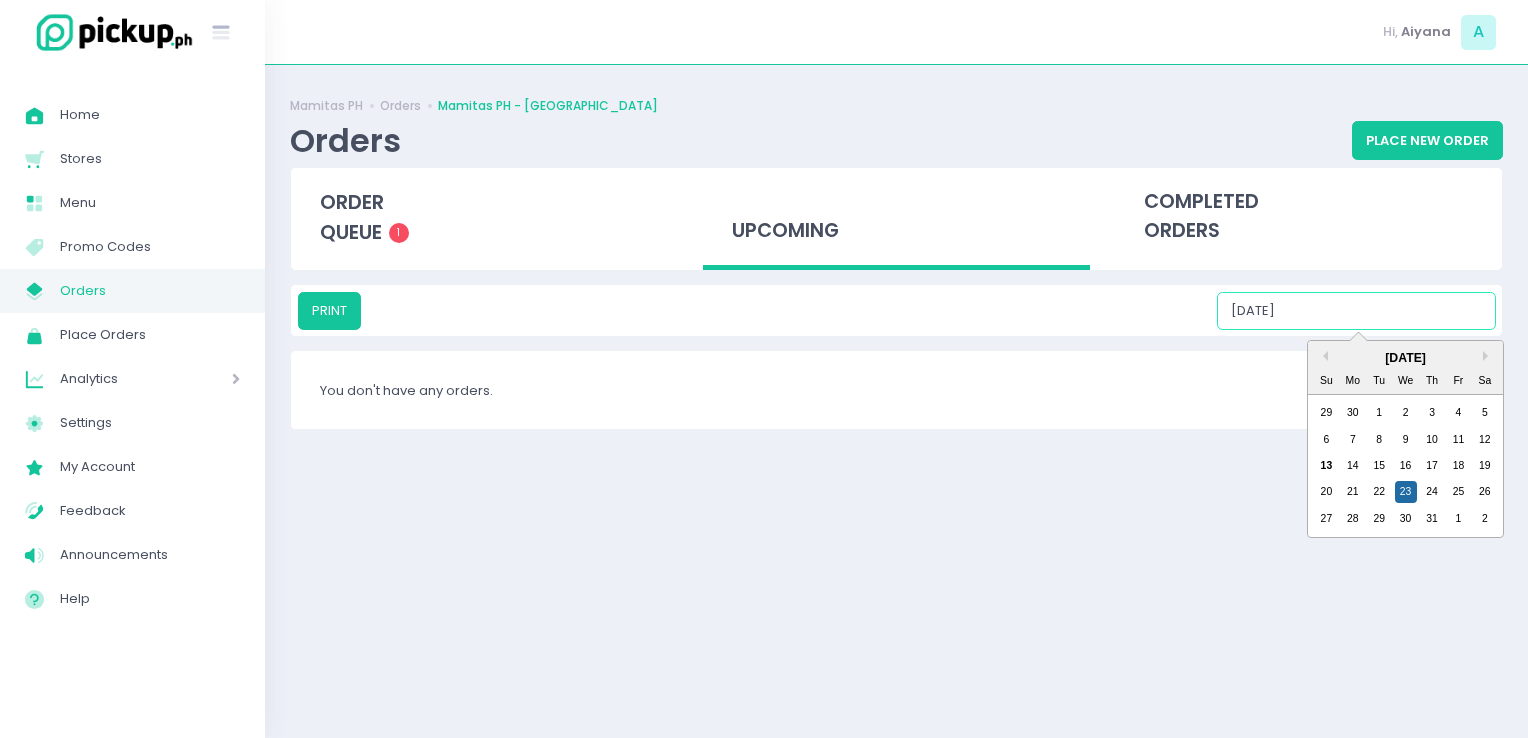 click on "07/23/2025" at bounding box center (1356, 311) 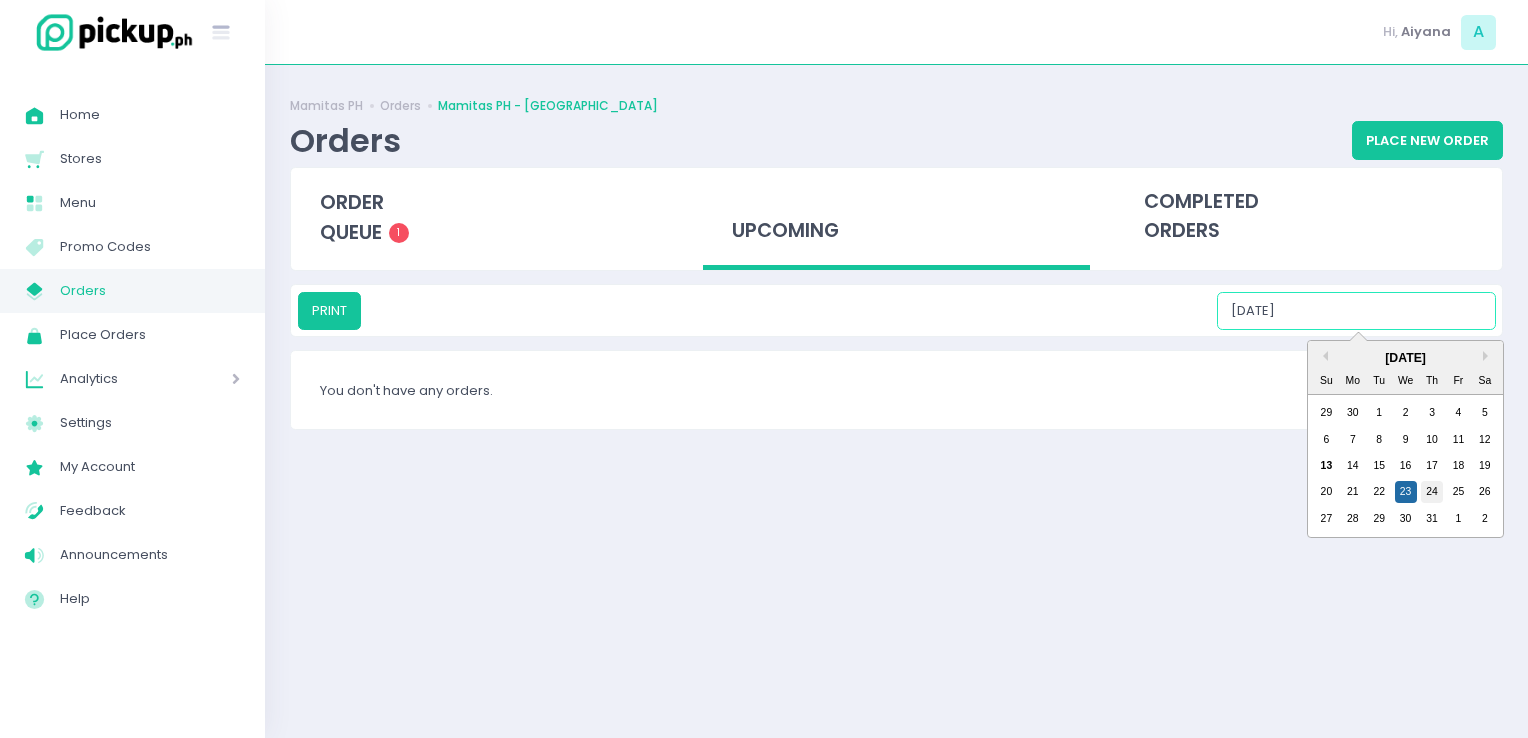 click on "24" at bounding box center (1432, 492) 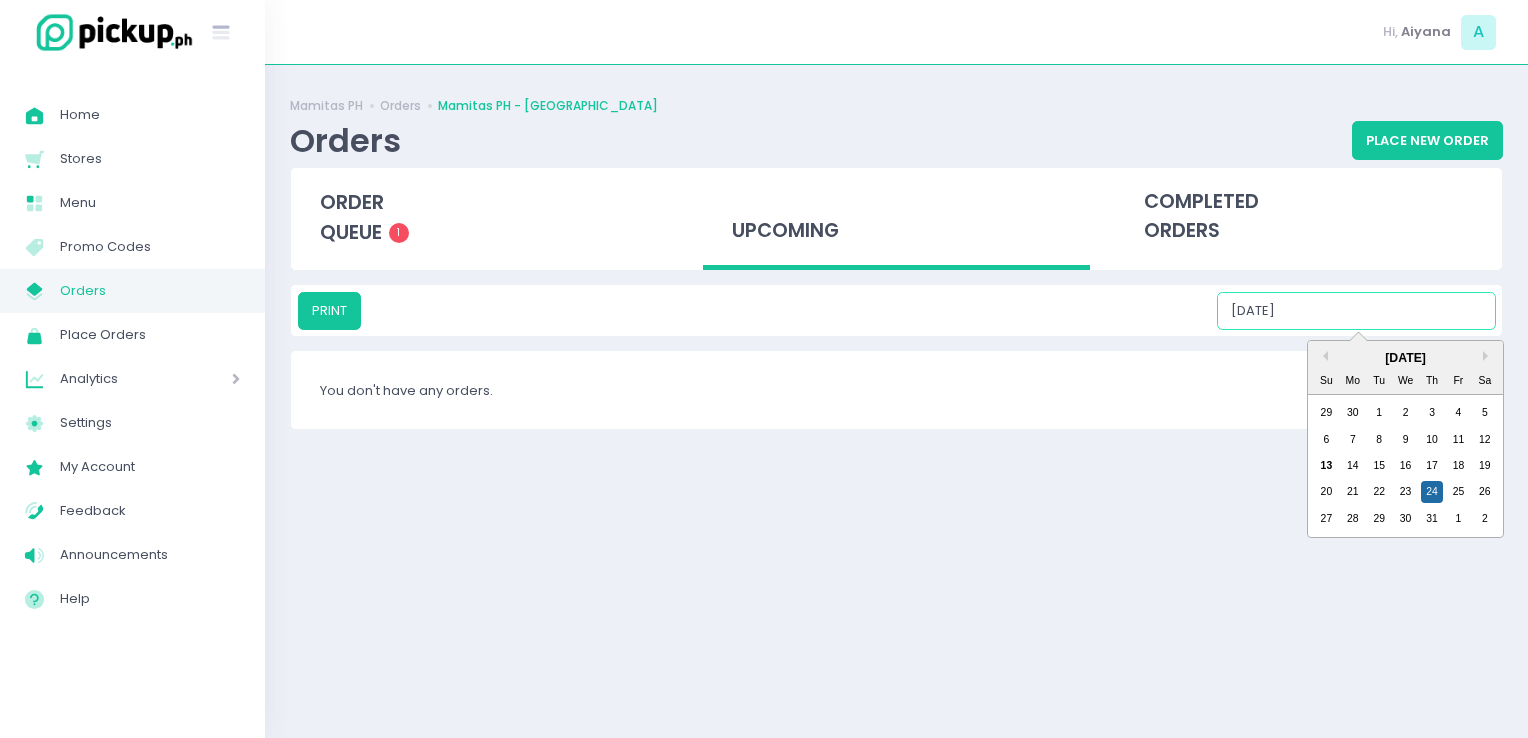 click on "07/24/2025" at bounding box center (1356, 311) 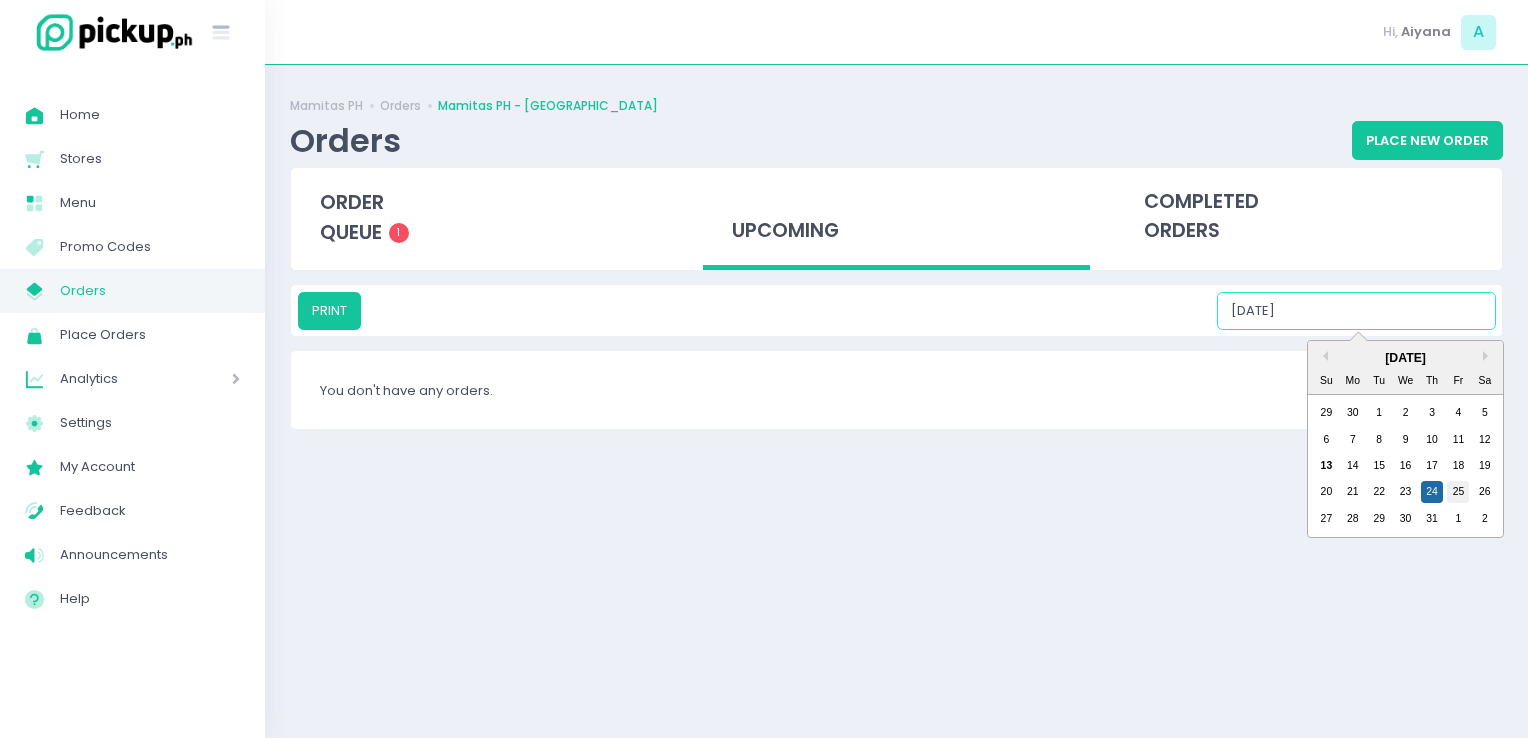 click on "25" at bounding box center [1458, 492] 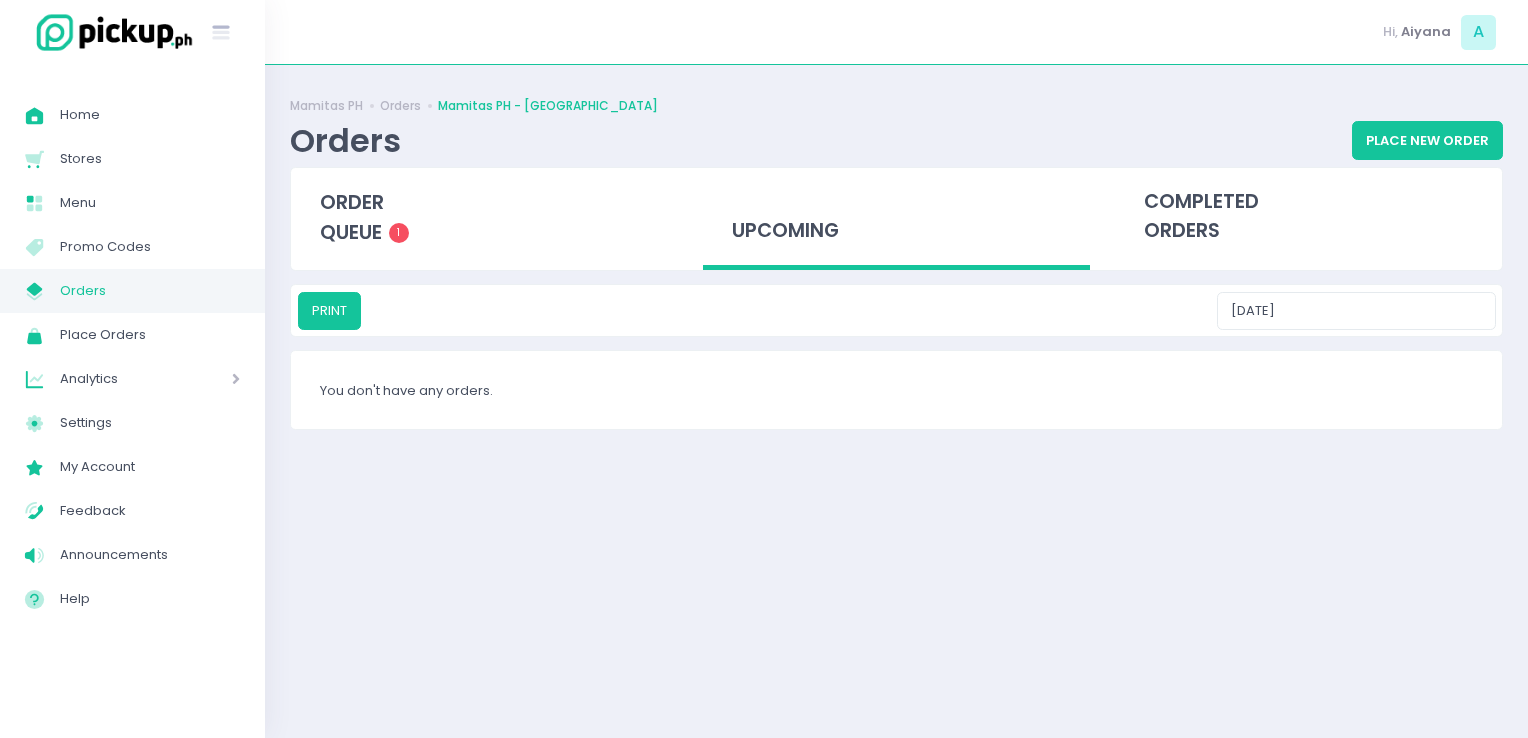 drag, startPoint x: 1363, startPoint y: 330, endPoint x: 1363, endPoint y: 316, distance: 14 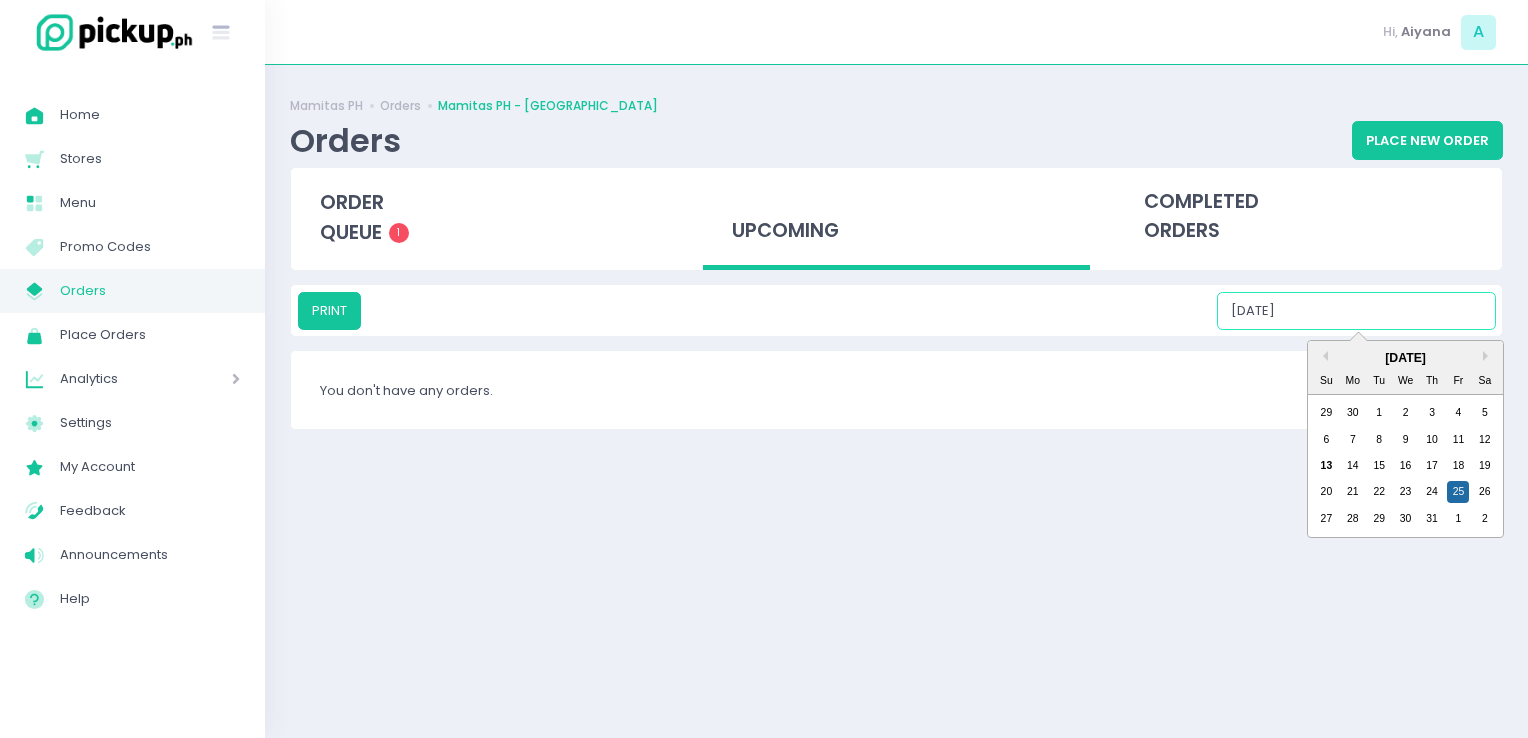 click on "07/25/2025" at bounding box center (1356, 311) 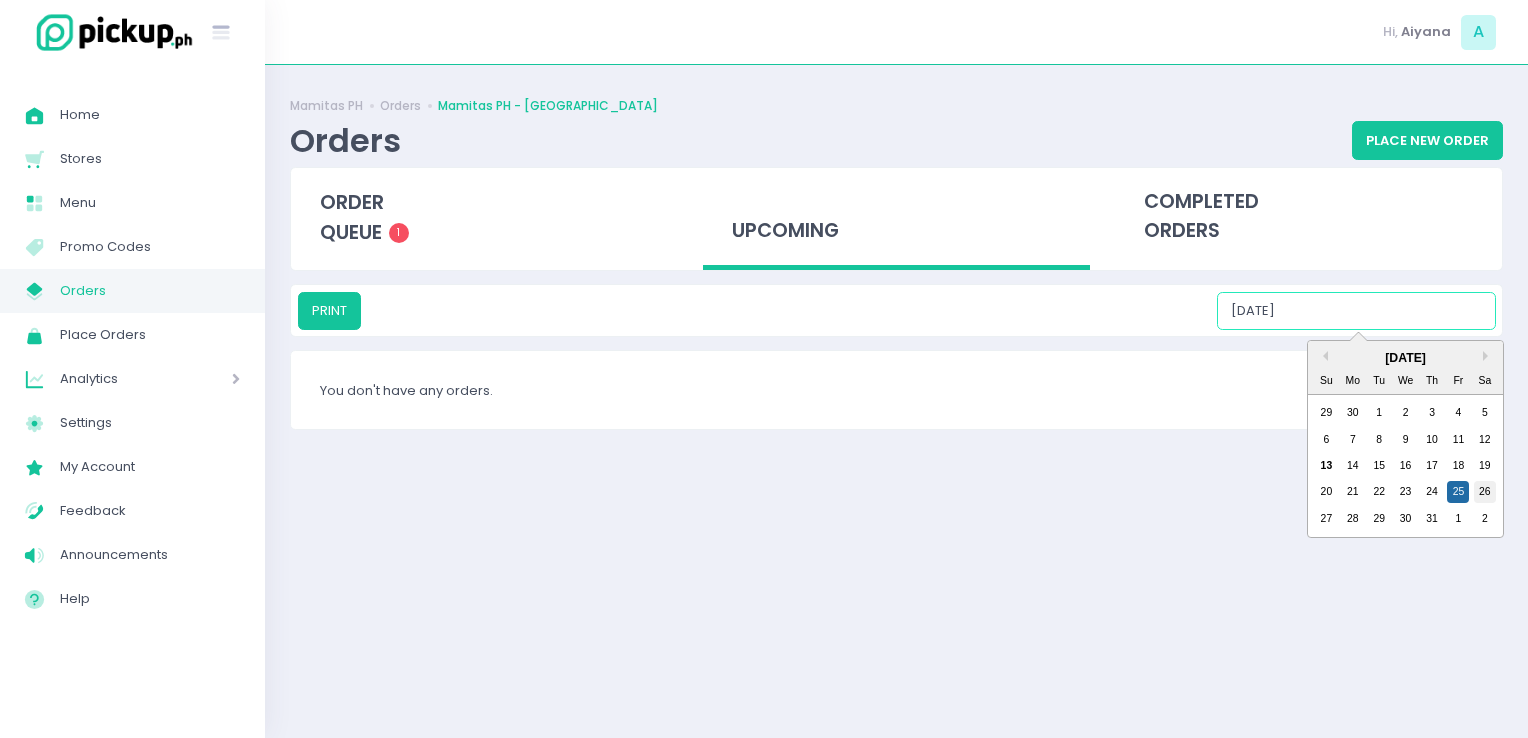 click on "26" at bounding box center [1485, 492] 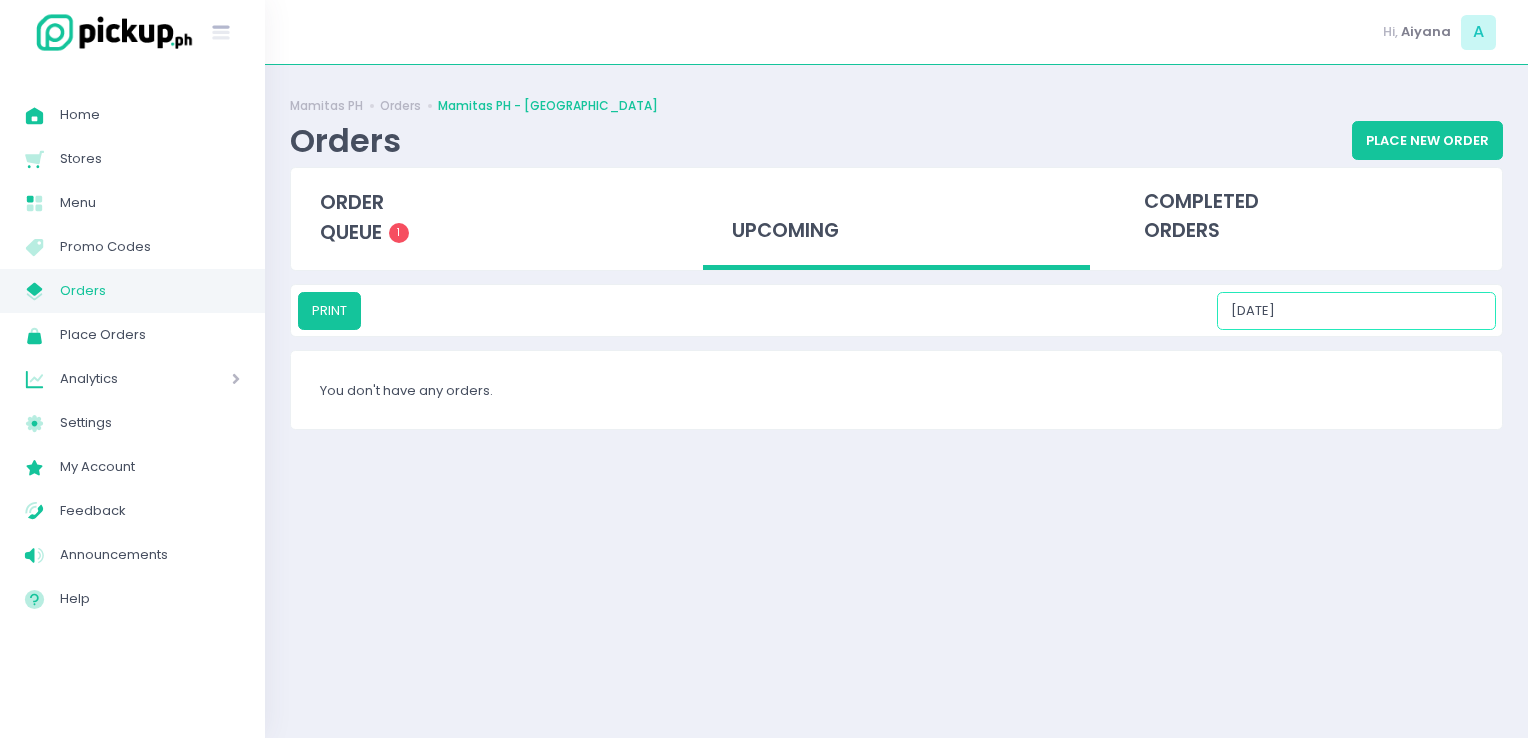 click on "07/26/2025" at bounding box center [1356, 311] 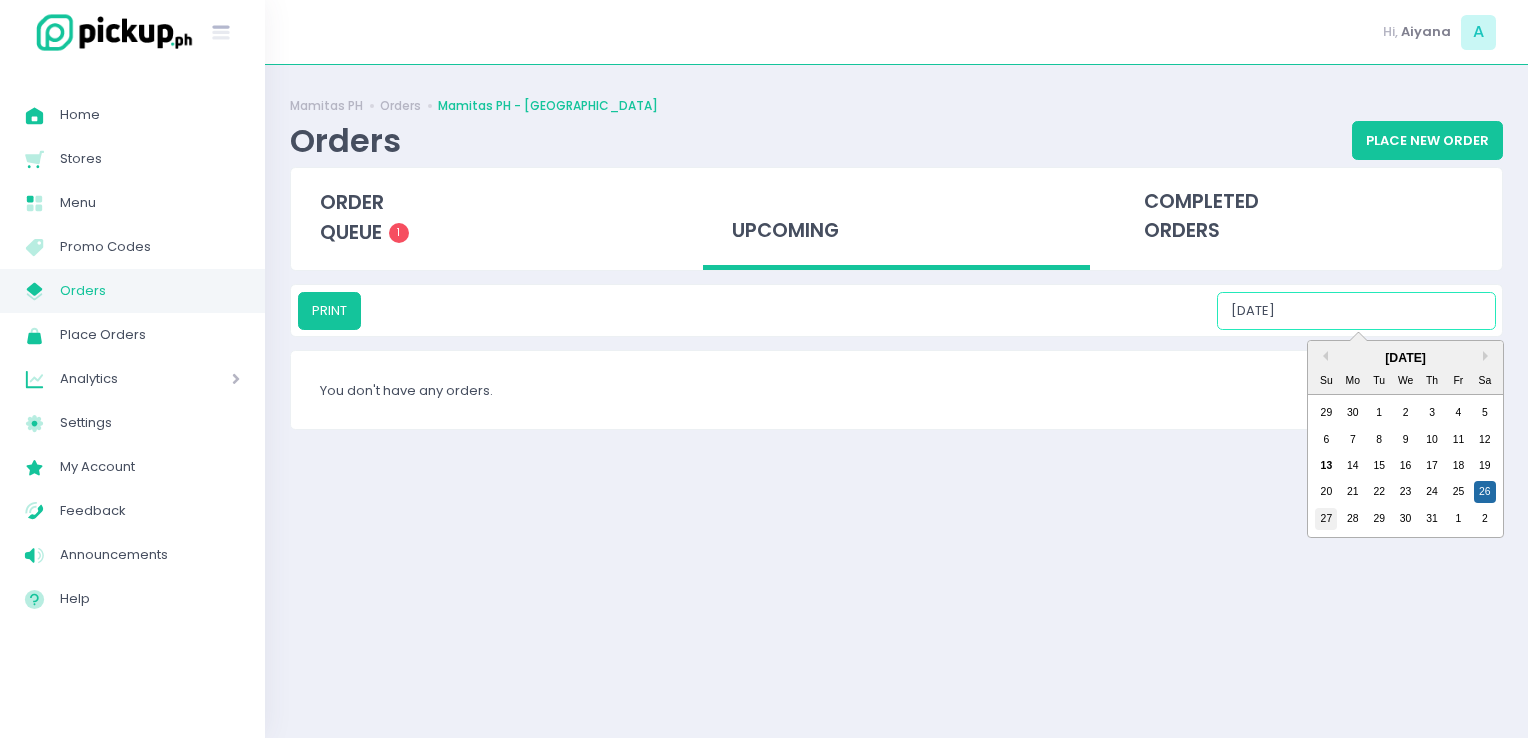 click on "27" at bounding box center (1326, 519) 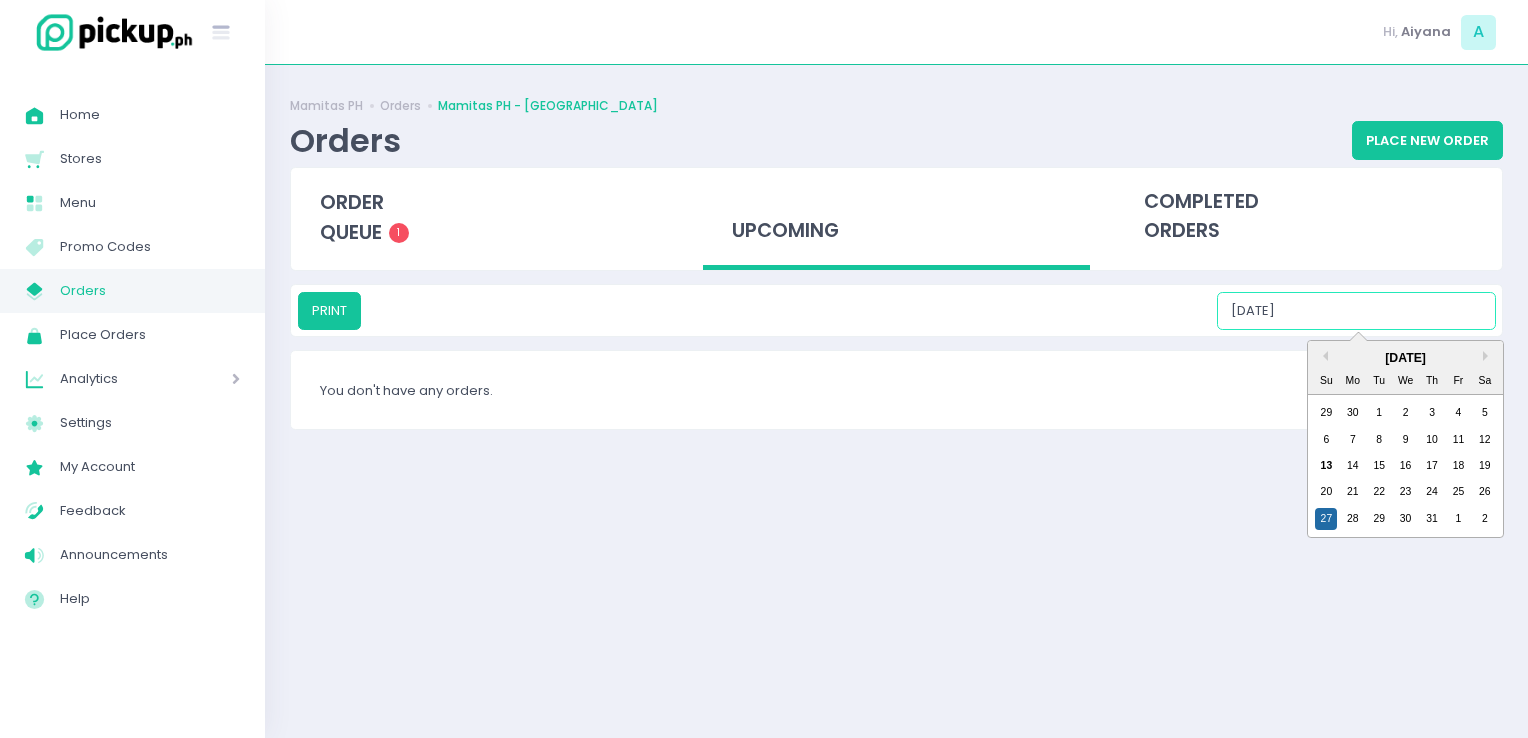 click on "07/27/2025" at bounding box center [1356, 311] 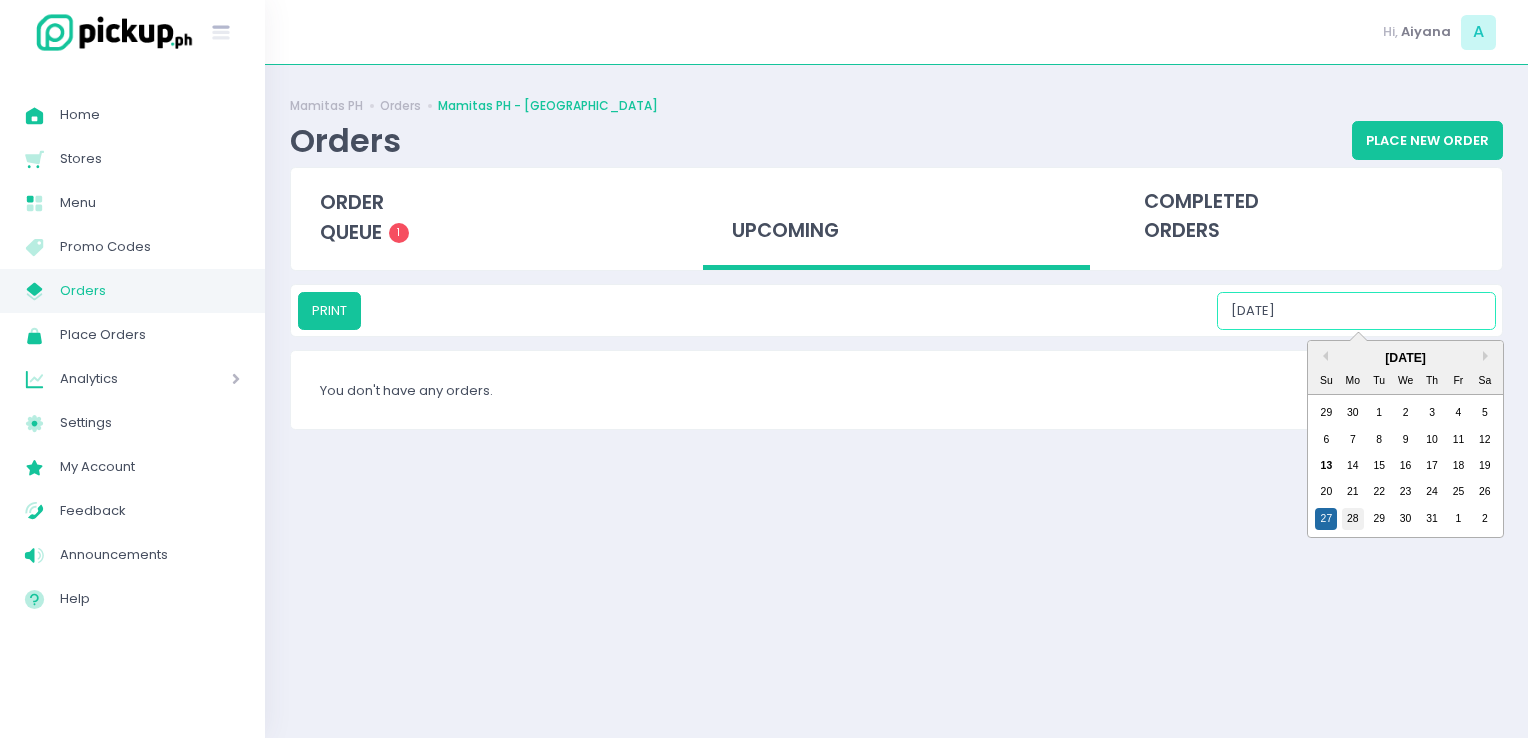 click on "28" at bounding box center (1353, 519) 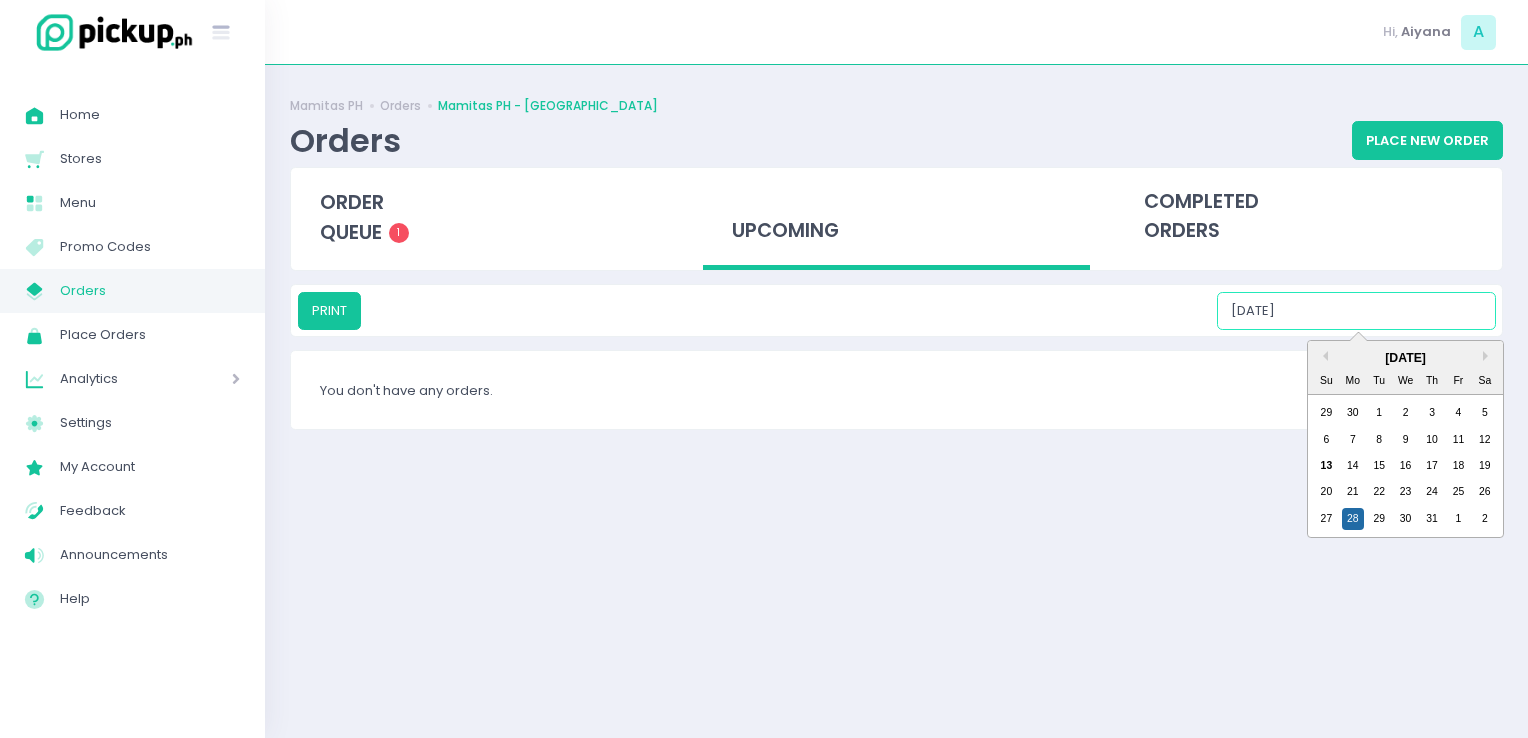 click on "07/28/2025" at bounding box center [1356, 311] 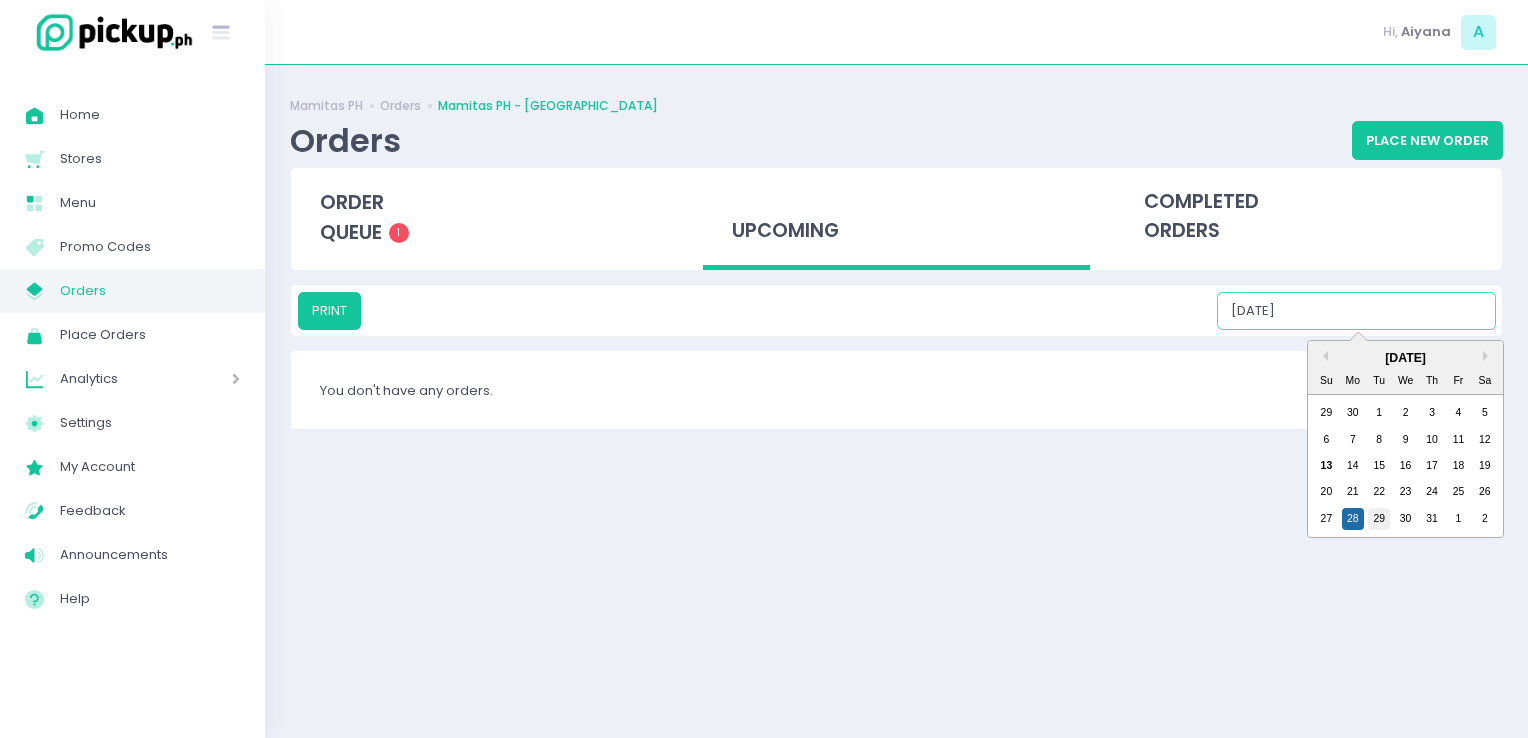 click on "29" at bounding box center (1379, 519) 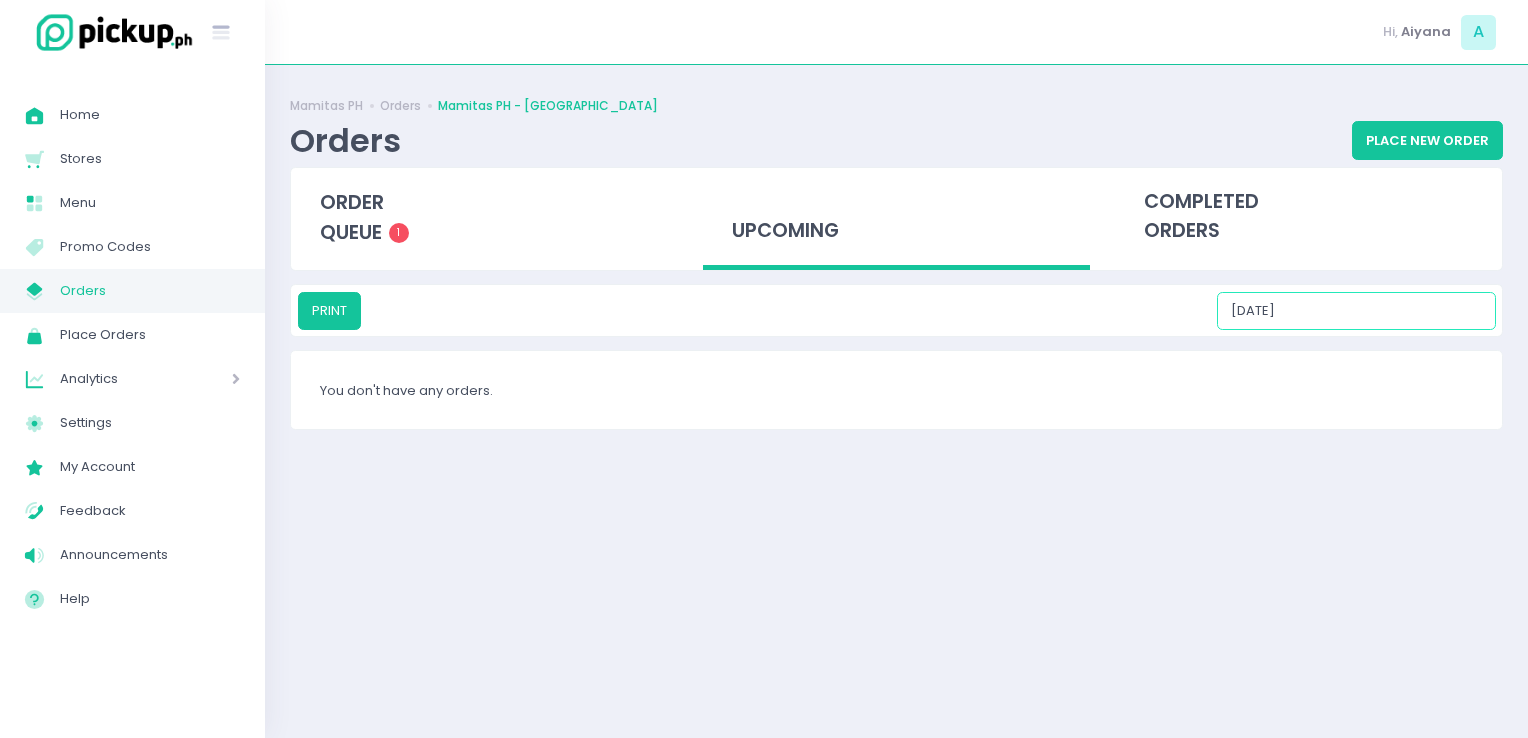click on "07/29/2025" at bounding box center (1356, 311) 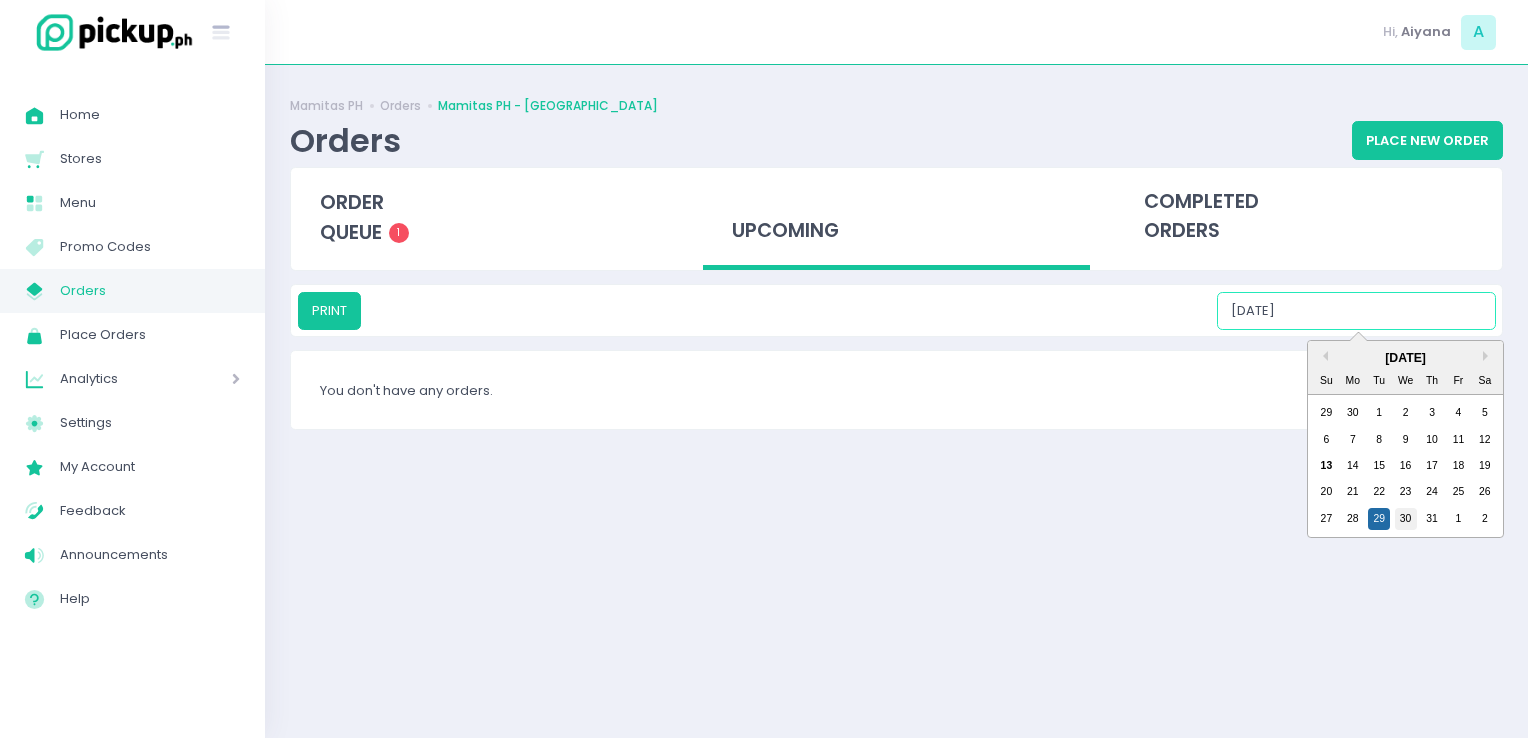 click on "30" at bounding box center [1406, 519] 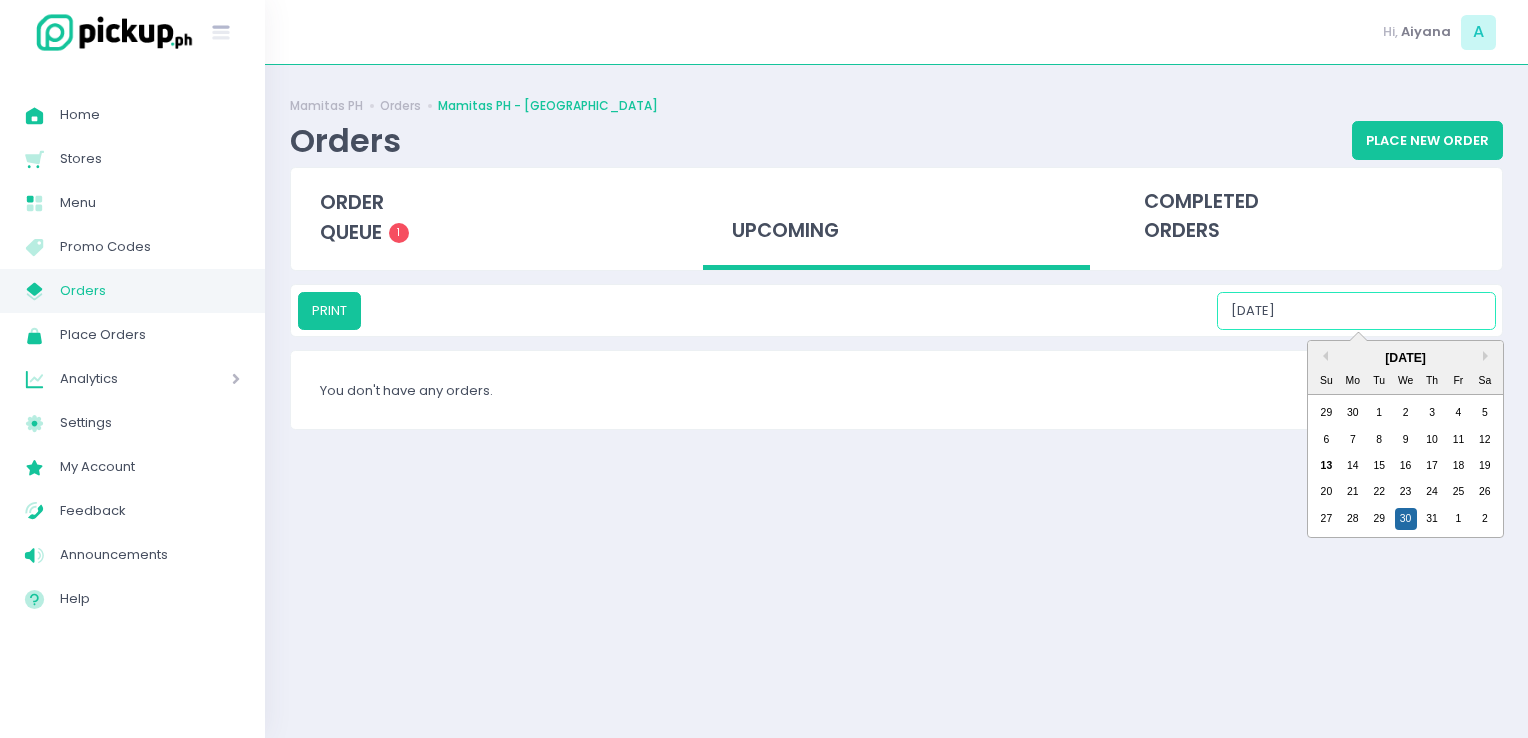 click on "07/30/2025" at bounding box center (1356, 311) 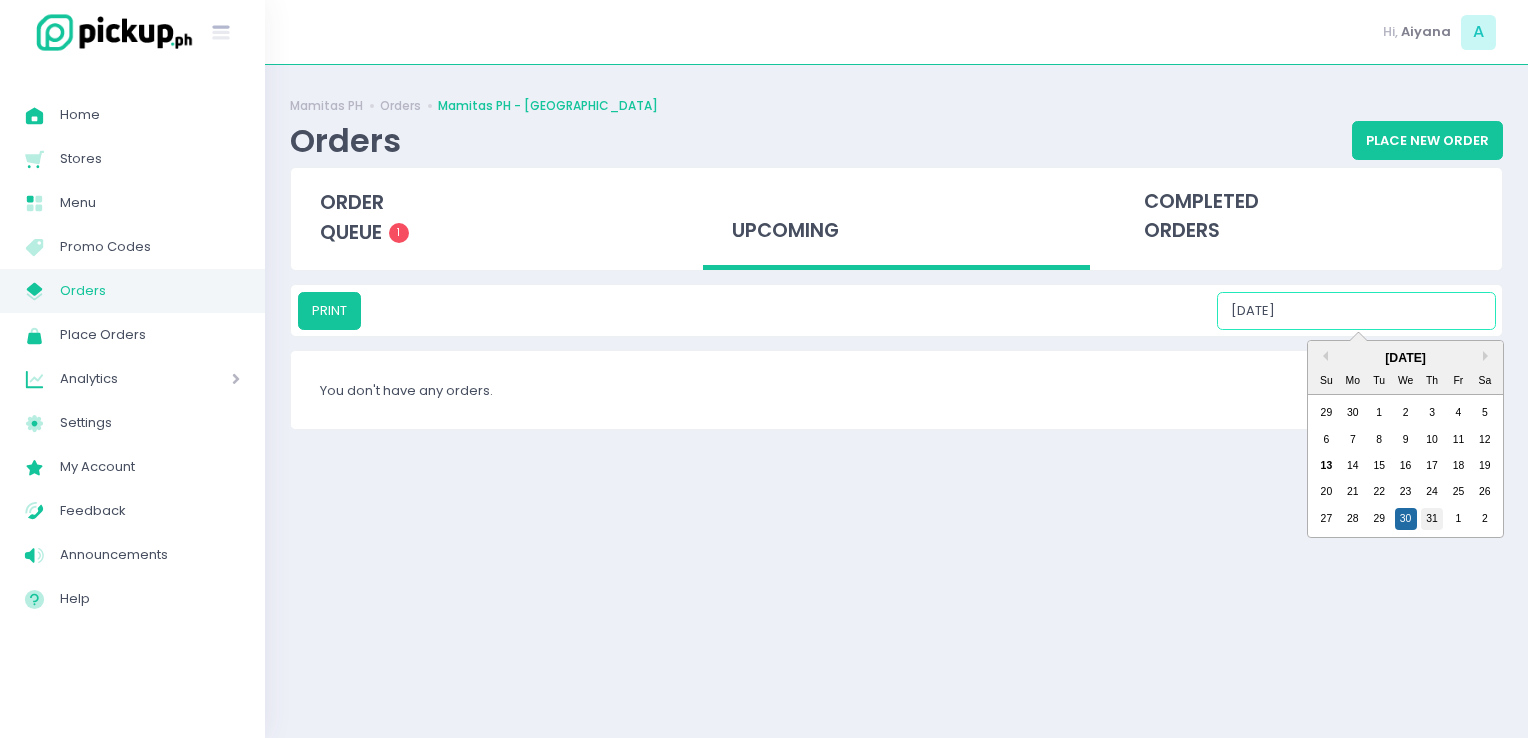 click on "31" at bounding box center (1432, 519) 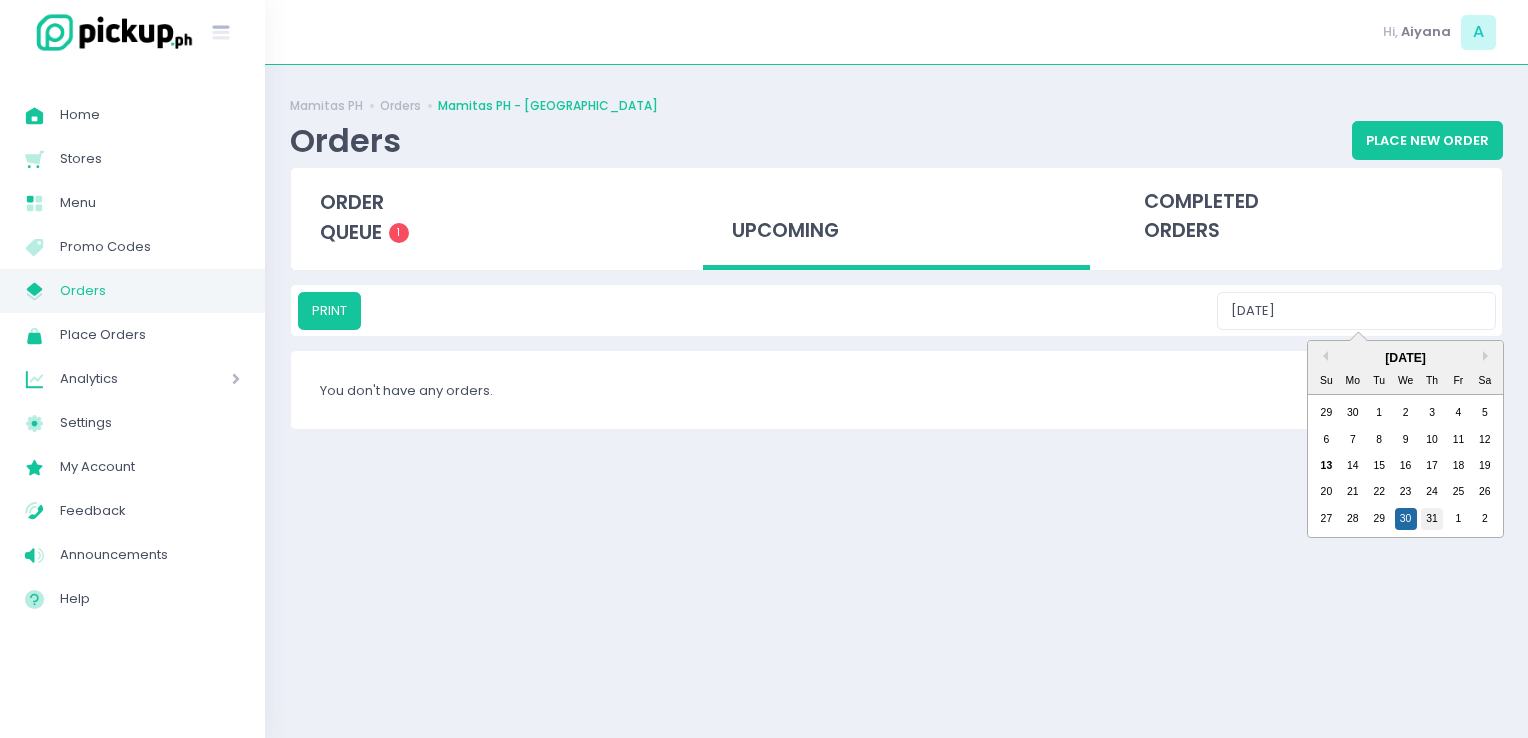 type on "07/31/2025" 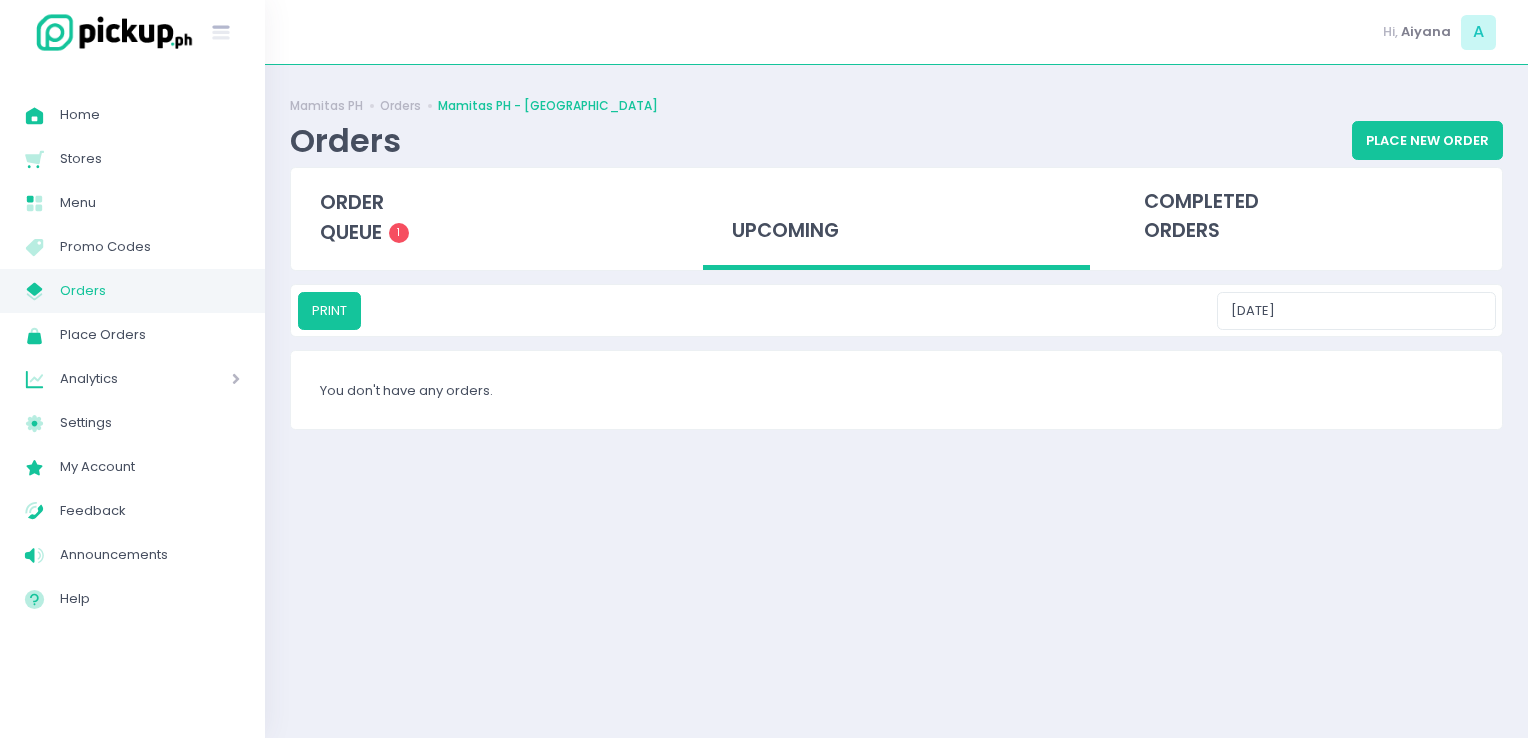 click on "Orders" at bounding box center (150, 291) 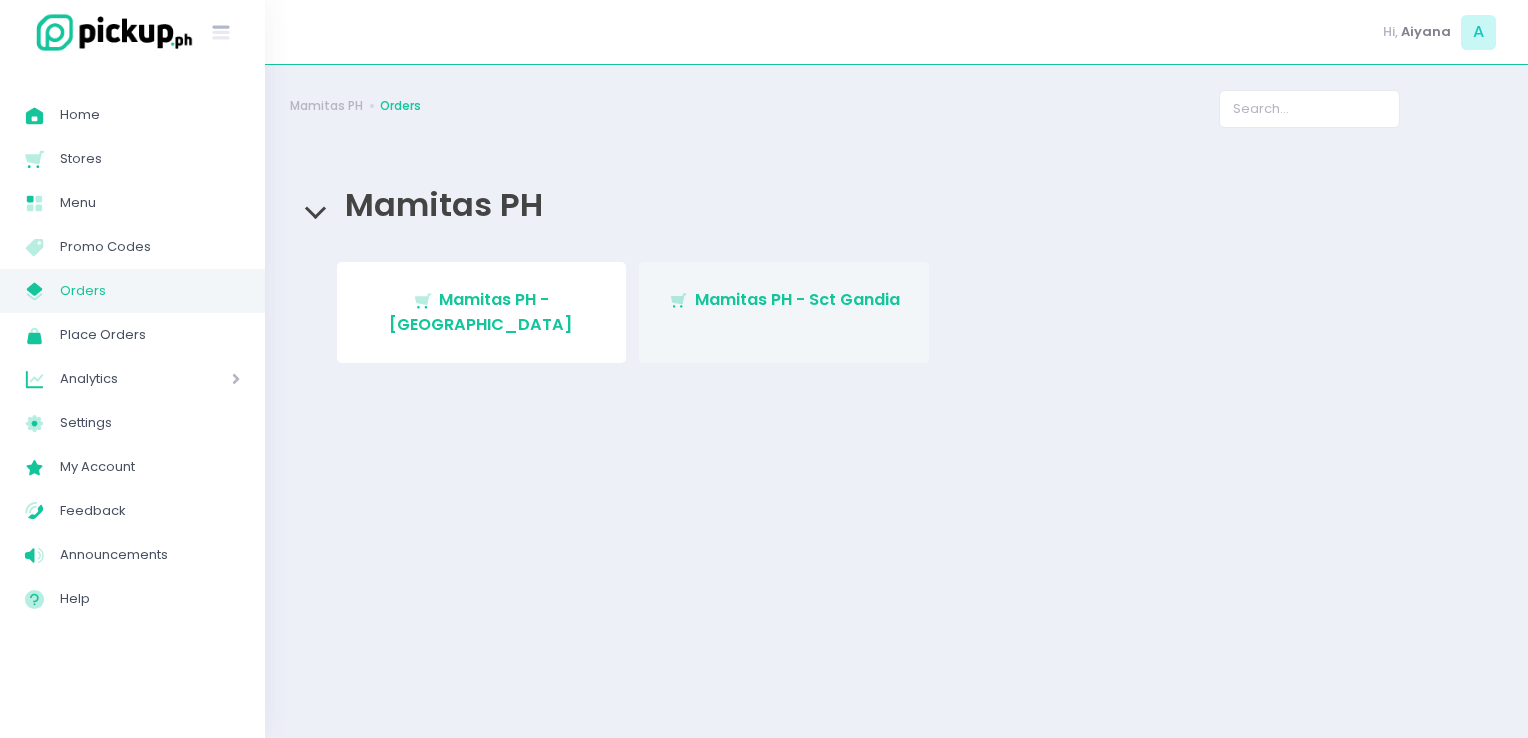 click on "Mamitas PH - Sct Gandia" at bounding box center [797, 299] 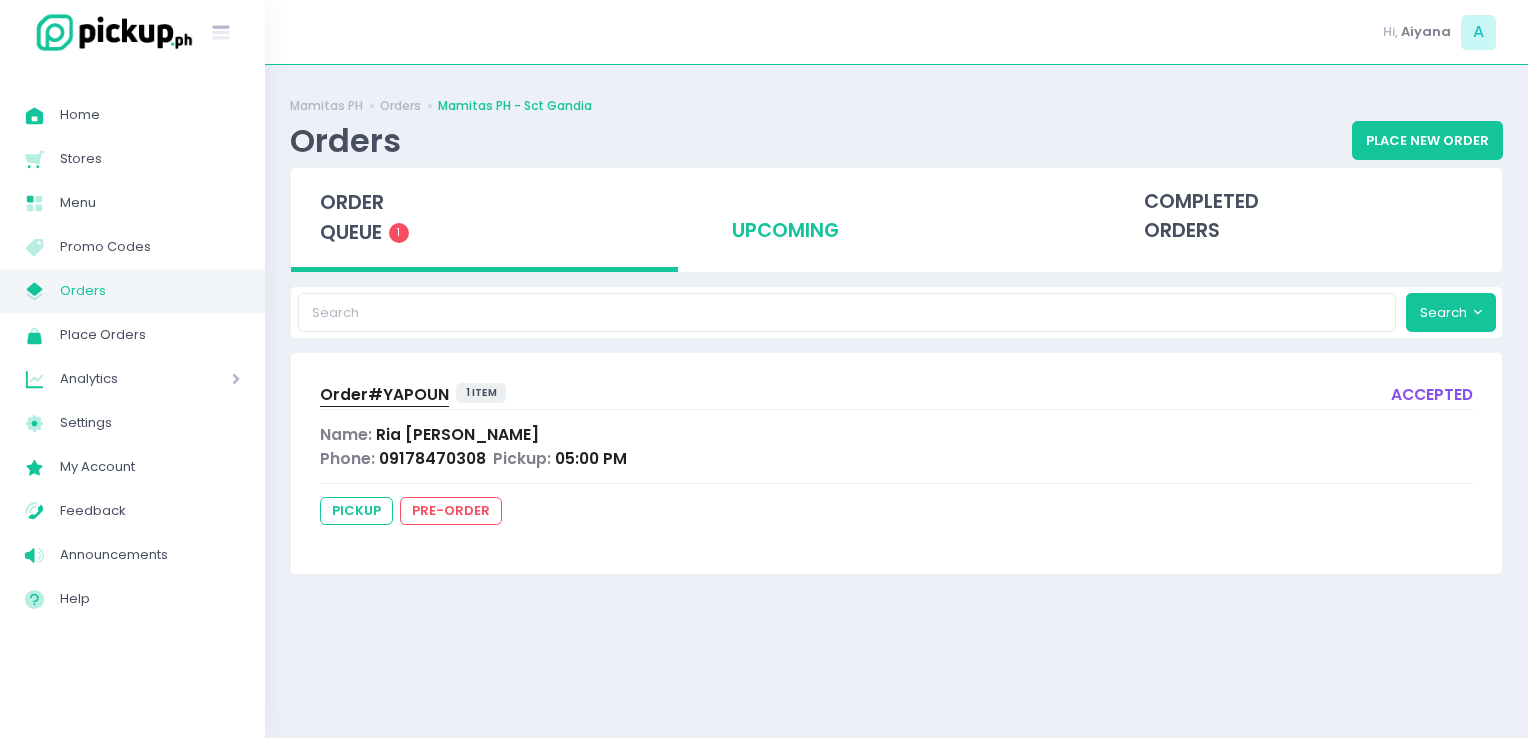 click on "upcoming" at bounding box center (896, 217) 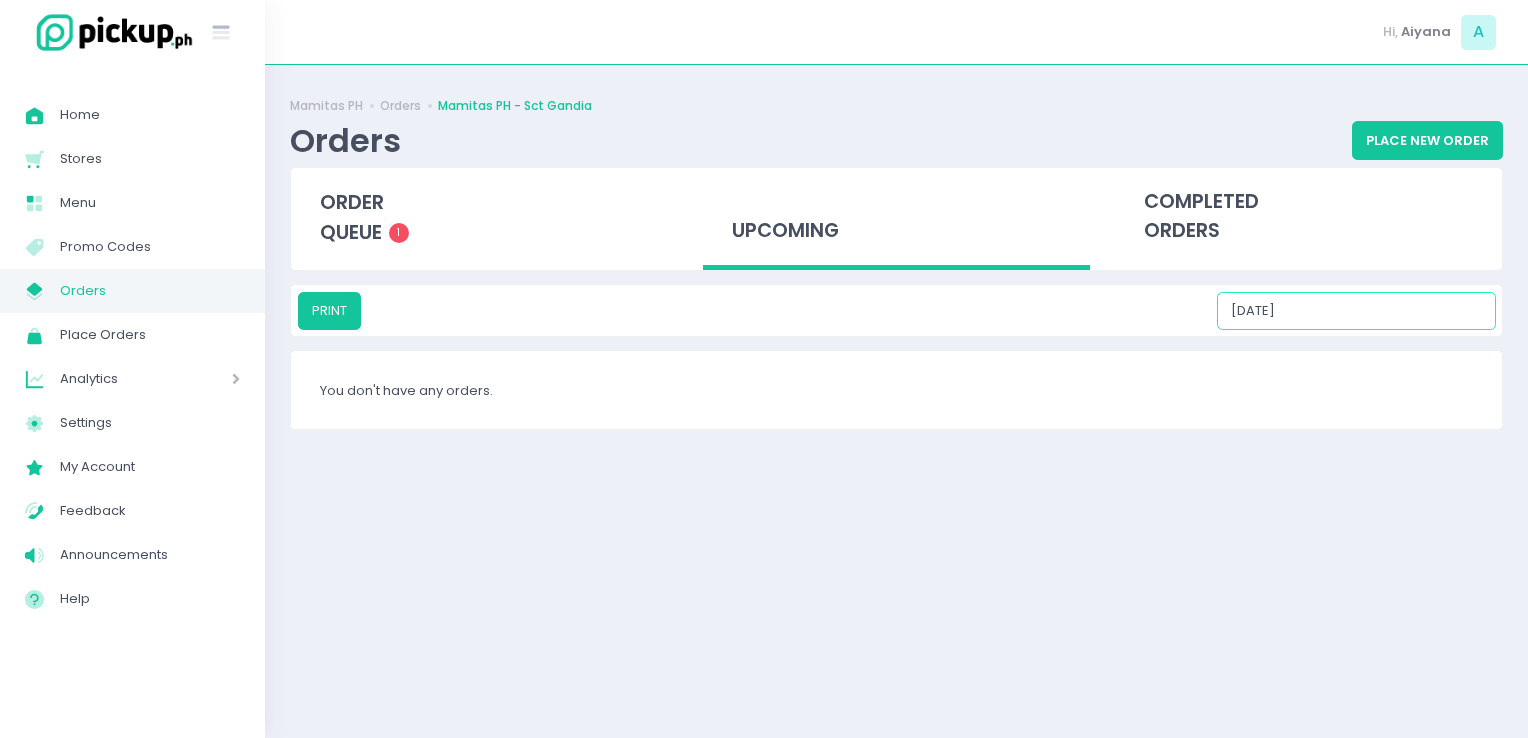 click on "07/13/2025" at bounding box center (1356, 311) 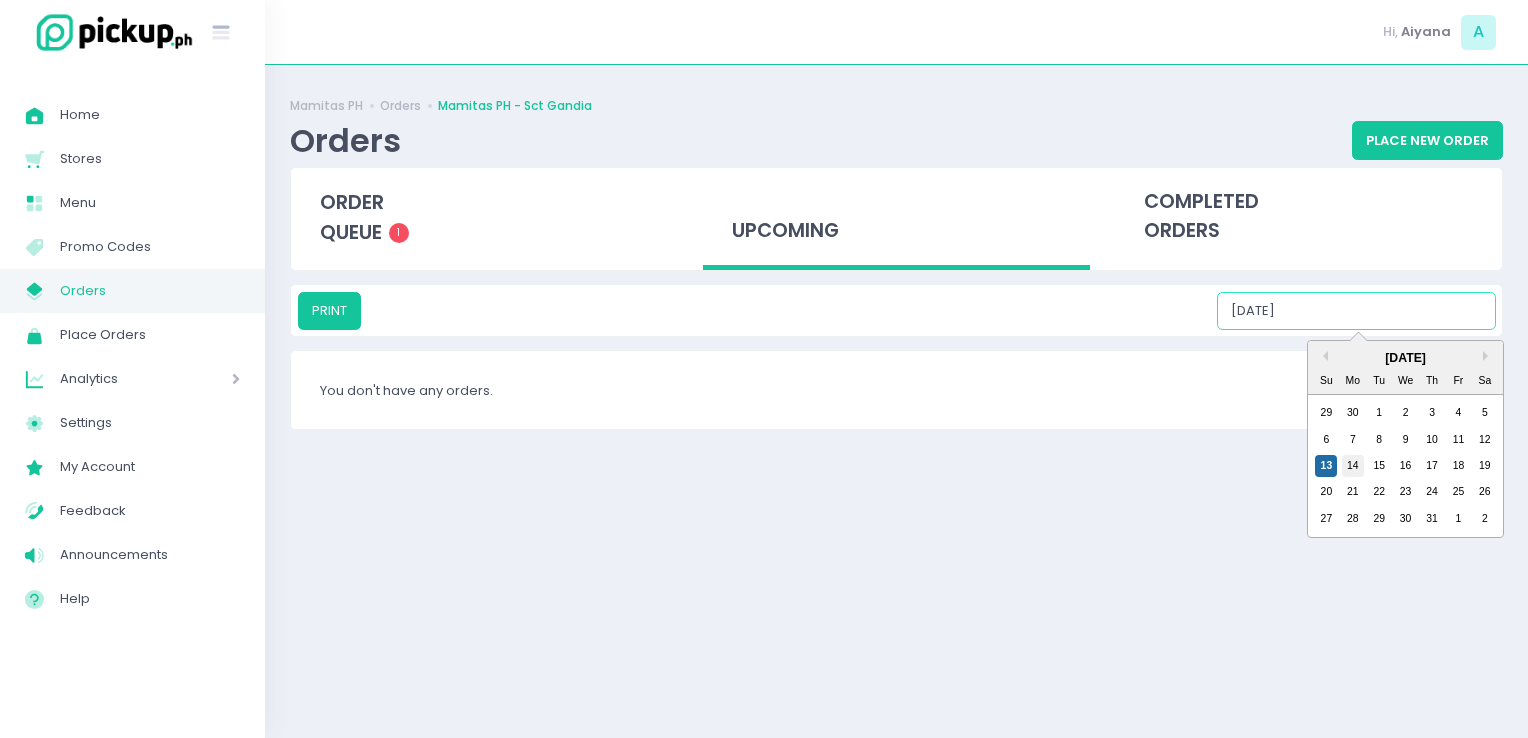 click on "14" at bounding box center (1353, 466) 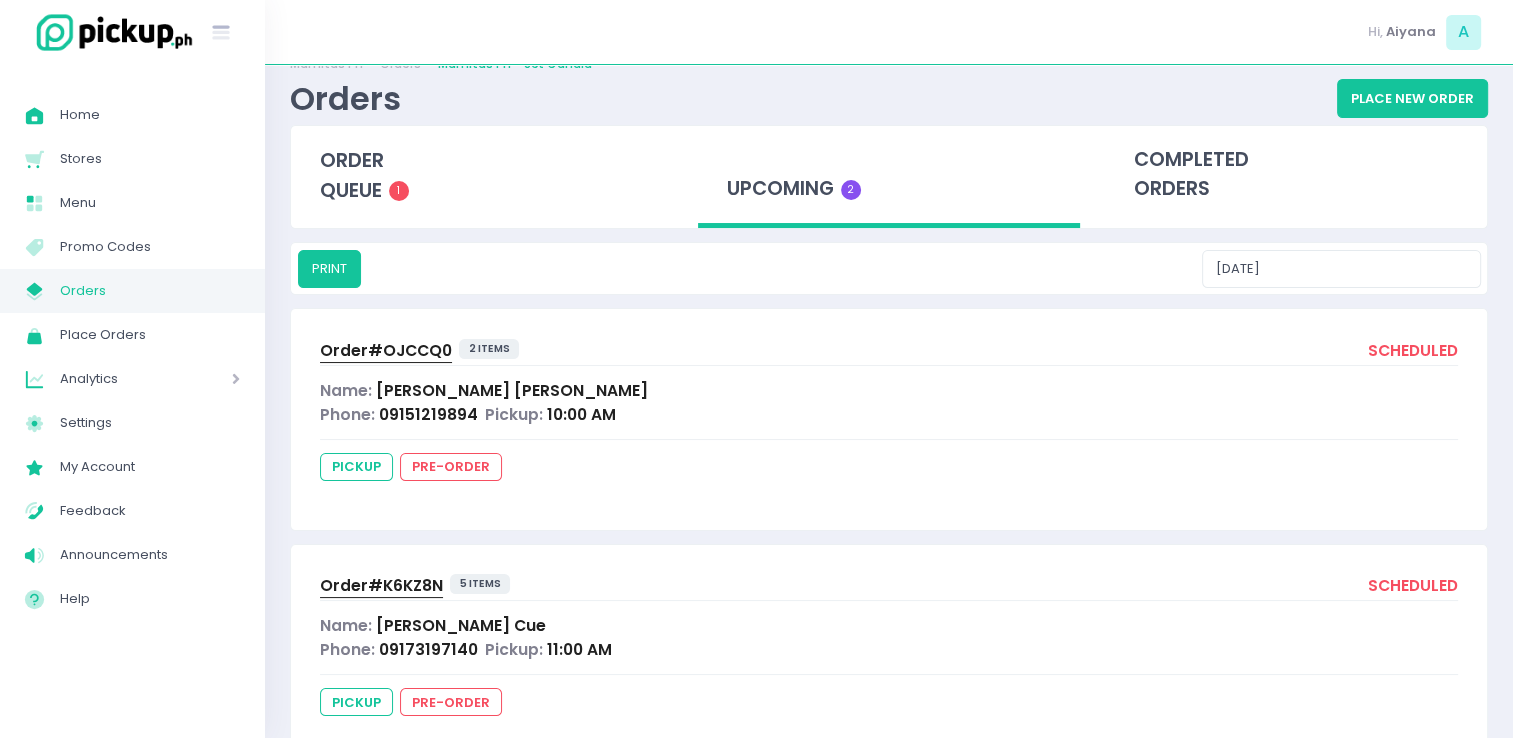 scroll, scrollTop: 104, scrollLeft: 0, axis: vertical 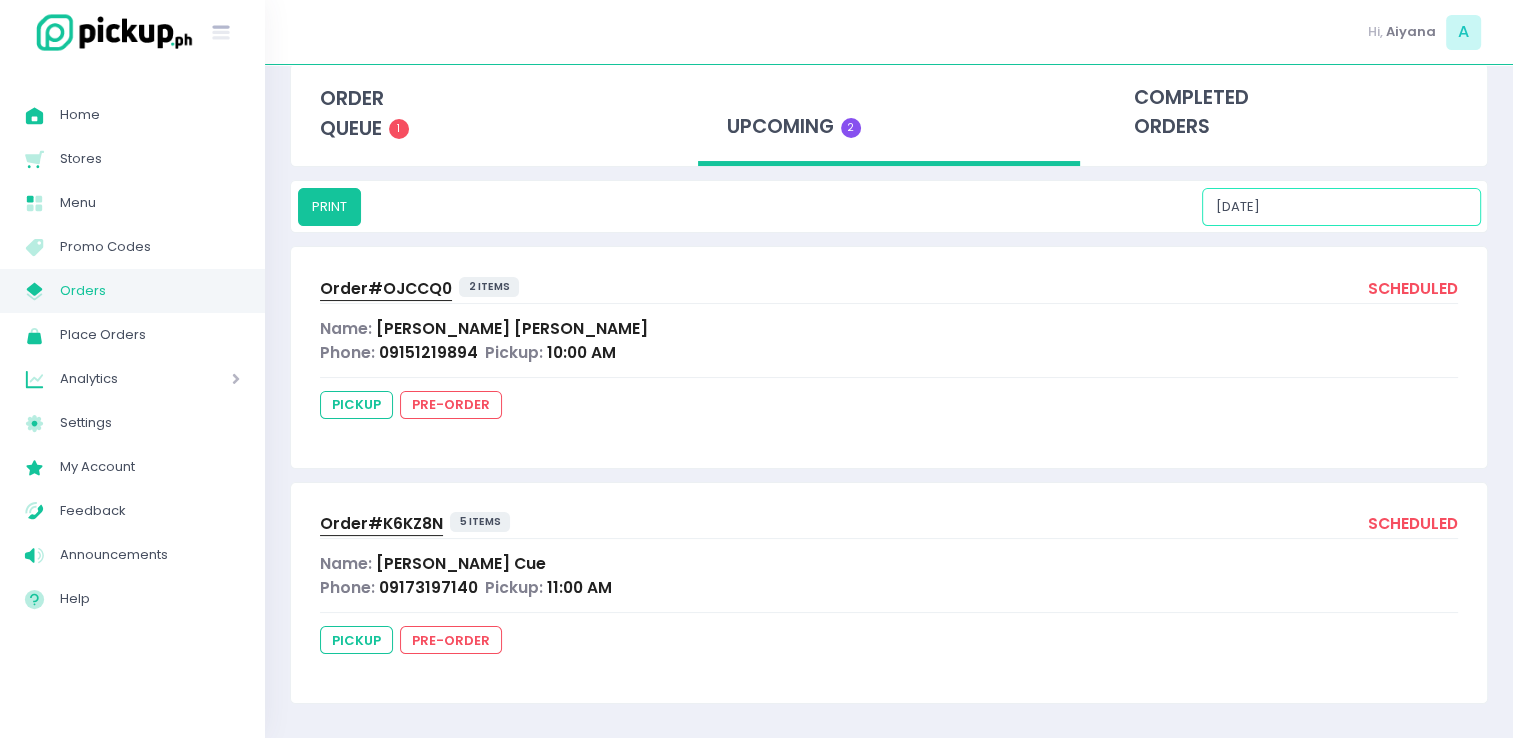 click on "07/14/2025" at bounding box center (1341, 207) 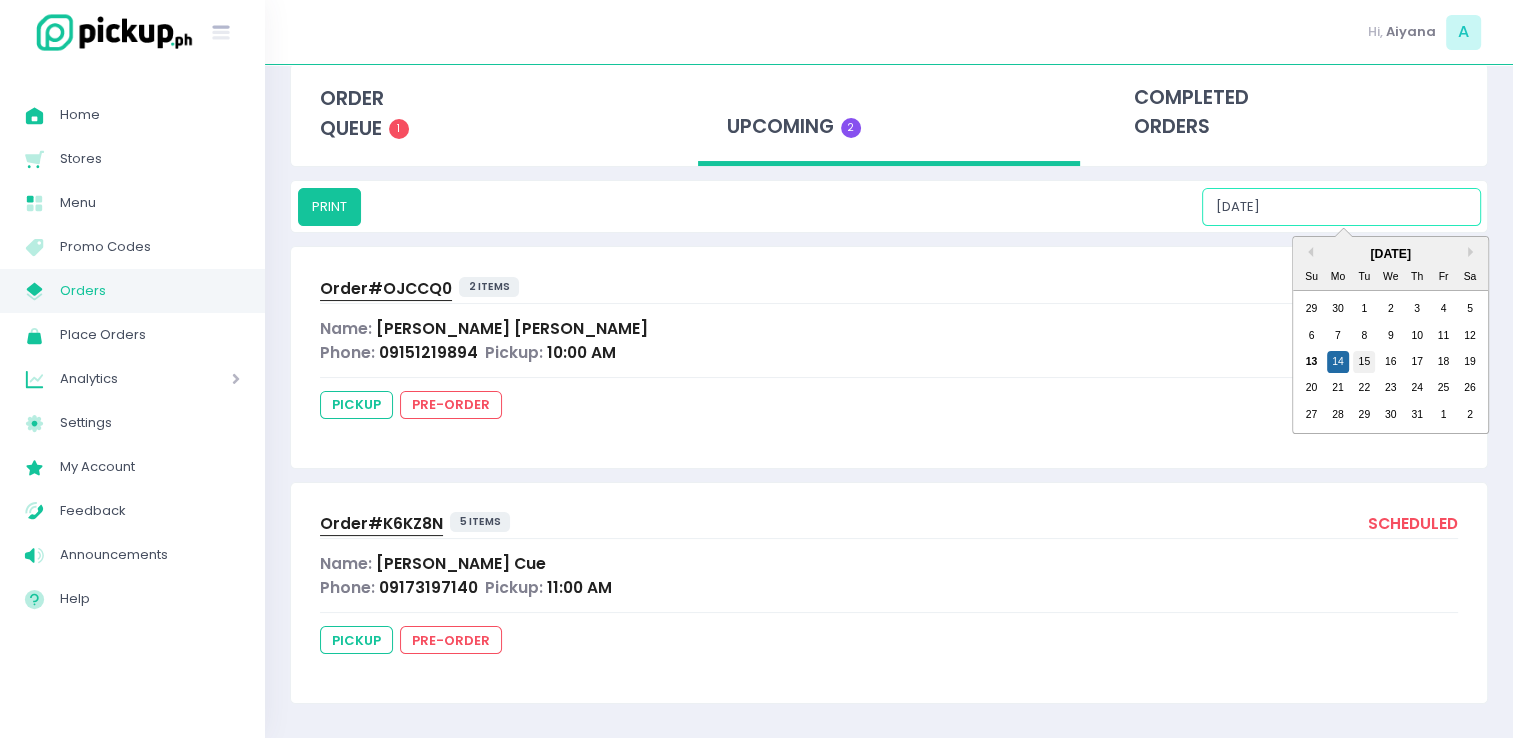 click on "15" at bounding box center (1364, 362) 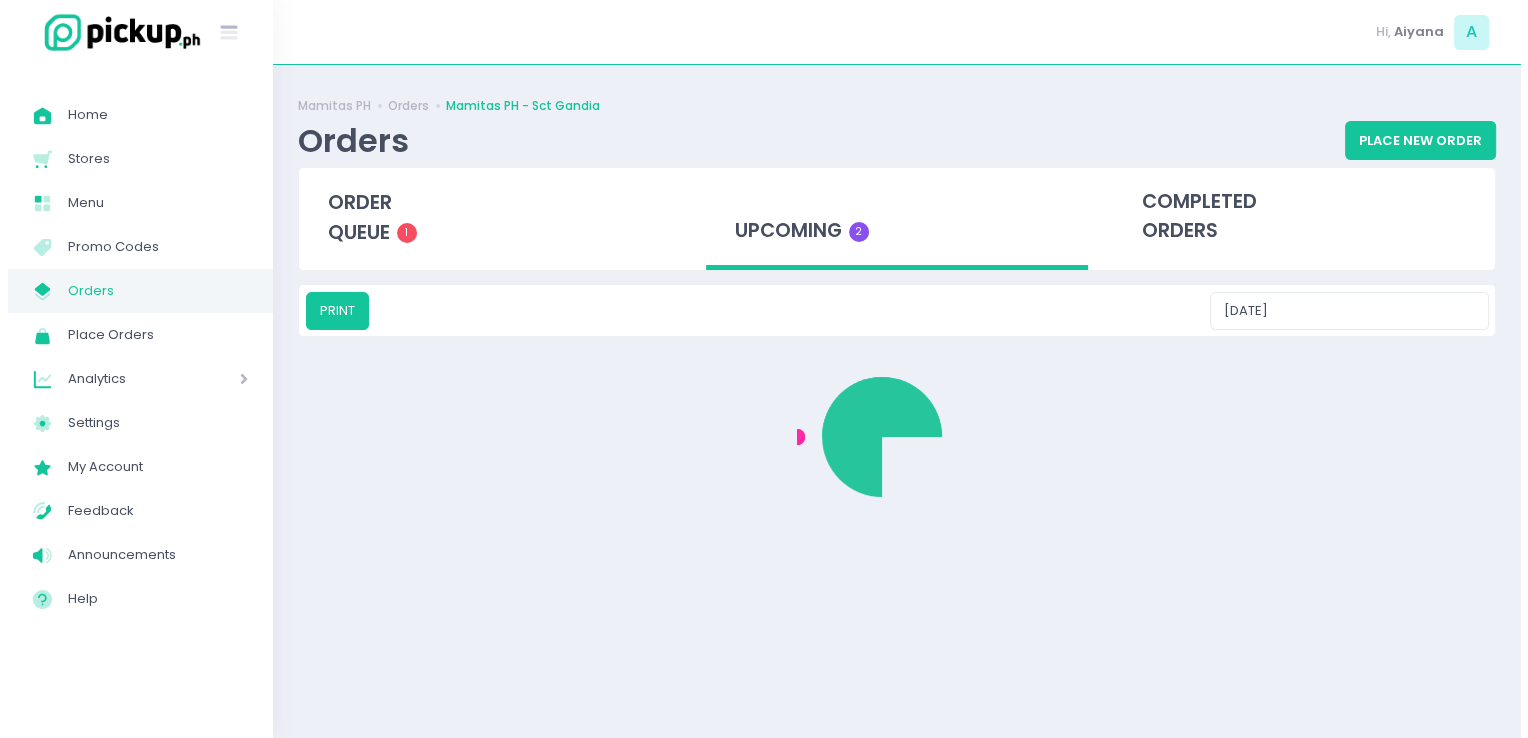 scroll, scrollTop: 0, scrollLeft: 0, axis: both 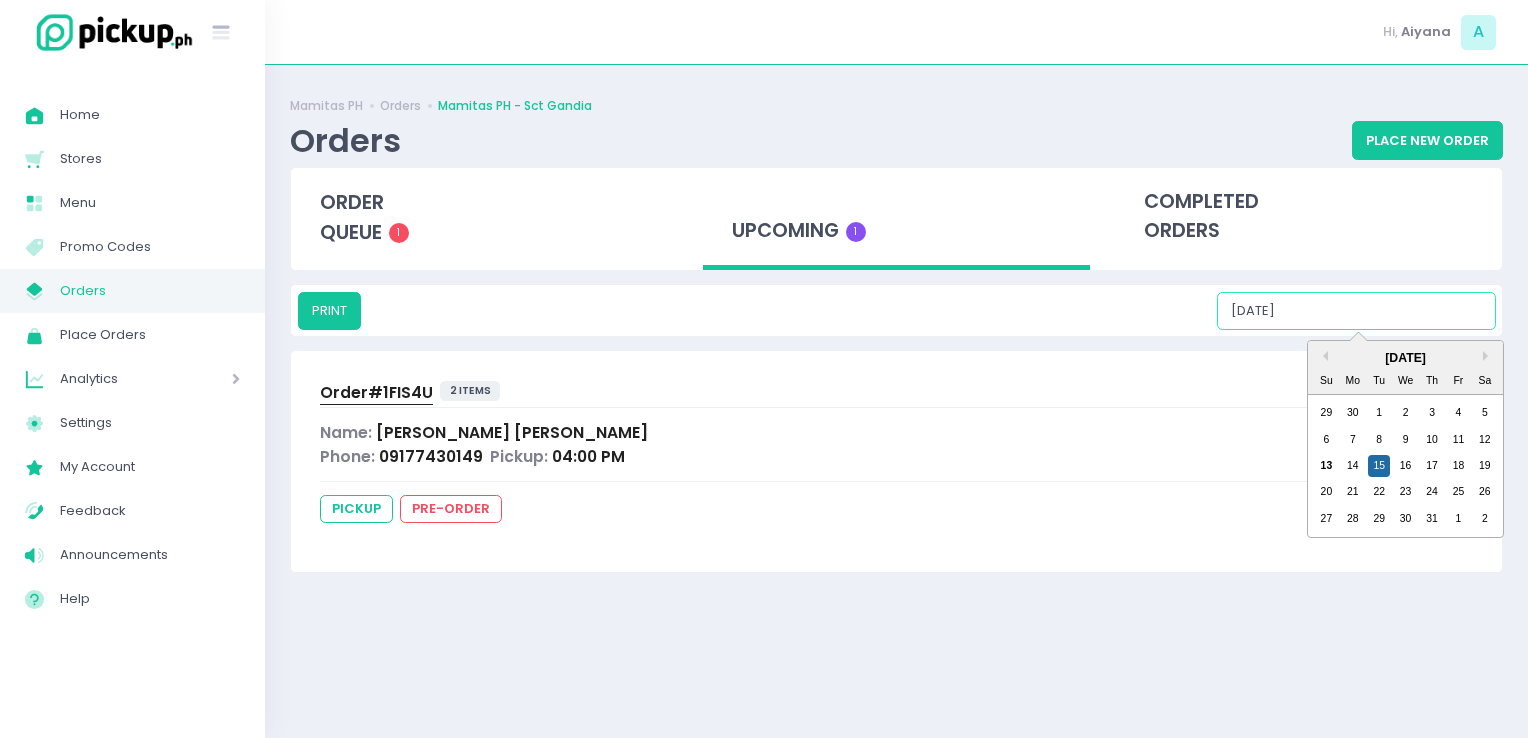 click on "07/15/2025" at bounding box center [1356, 311] 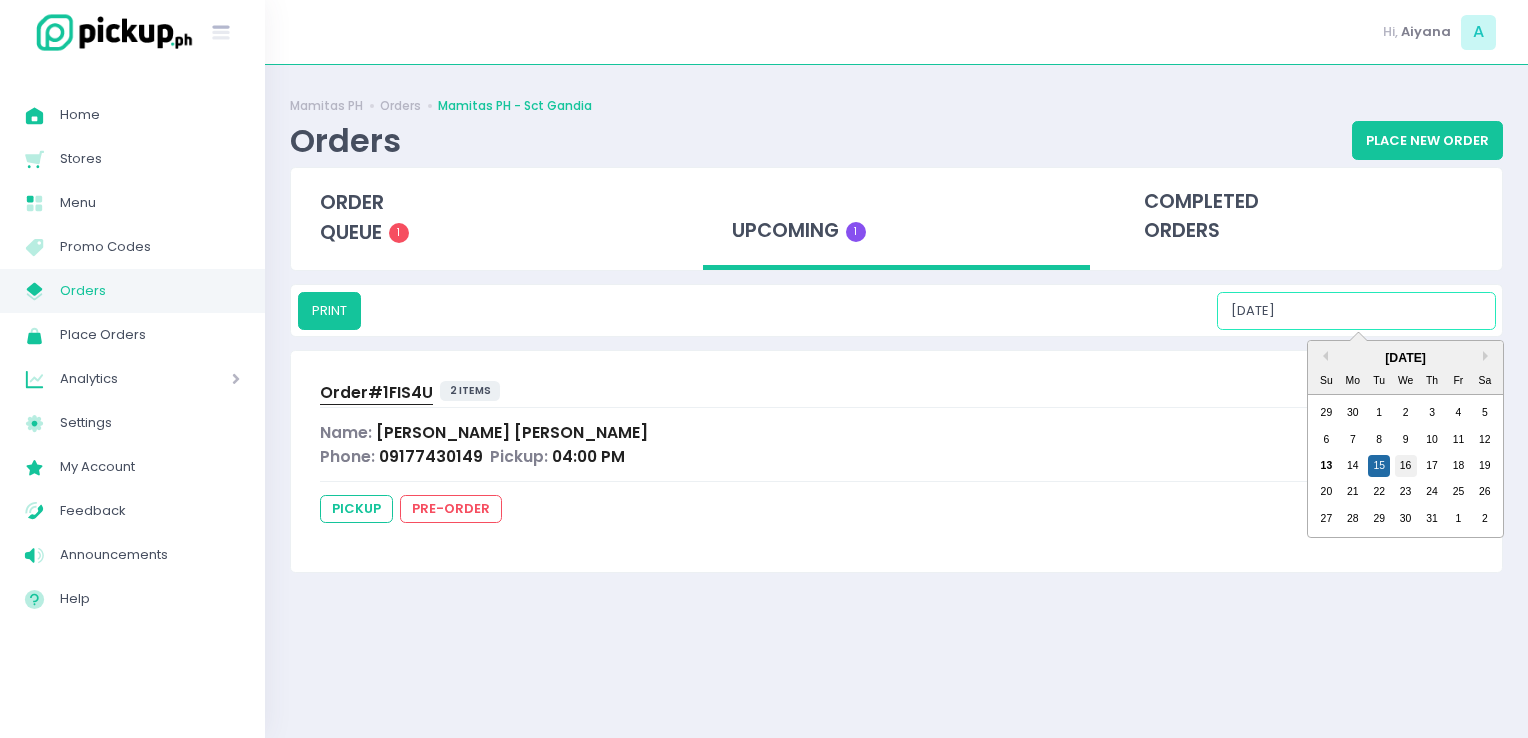 click on "16" at bounding box center (1406, 466) 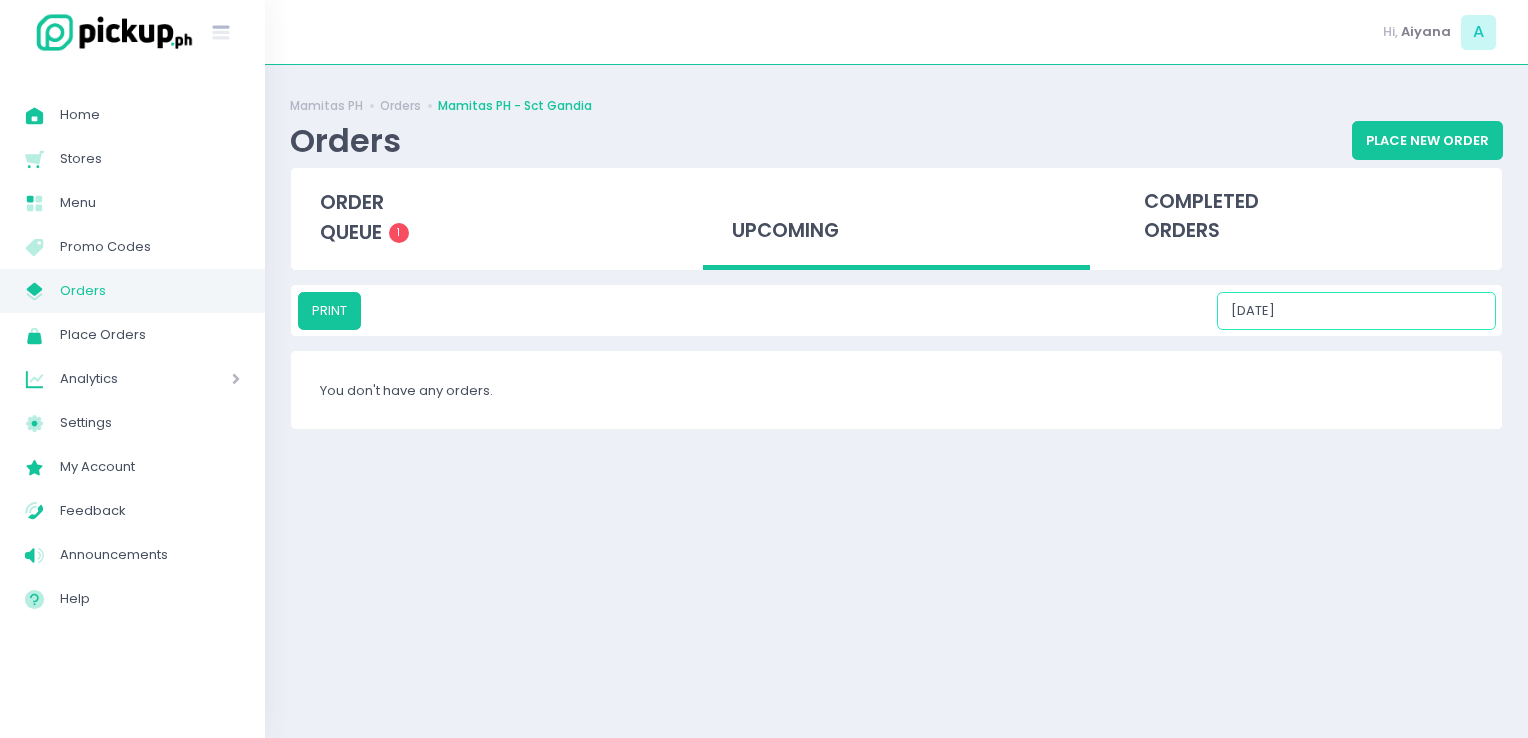click on "07/16/2025" at bounding box center (1356, 311) 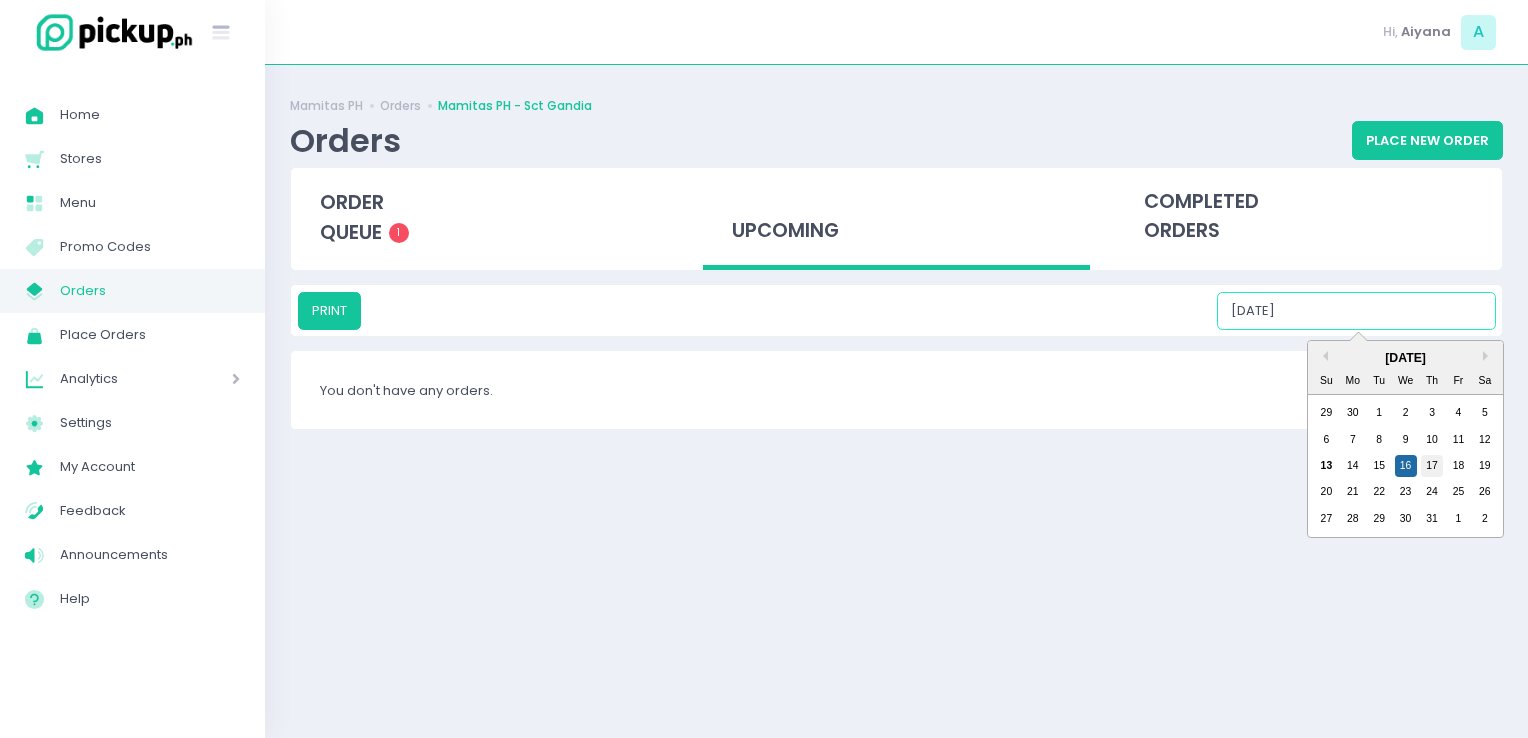 click on "17" at bounding box center (1432, 466) 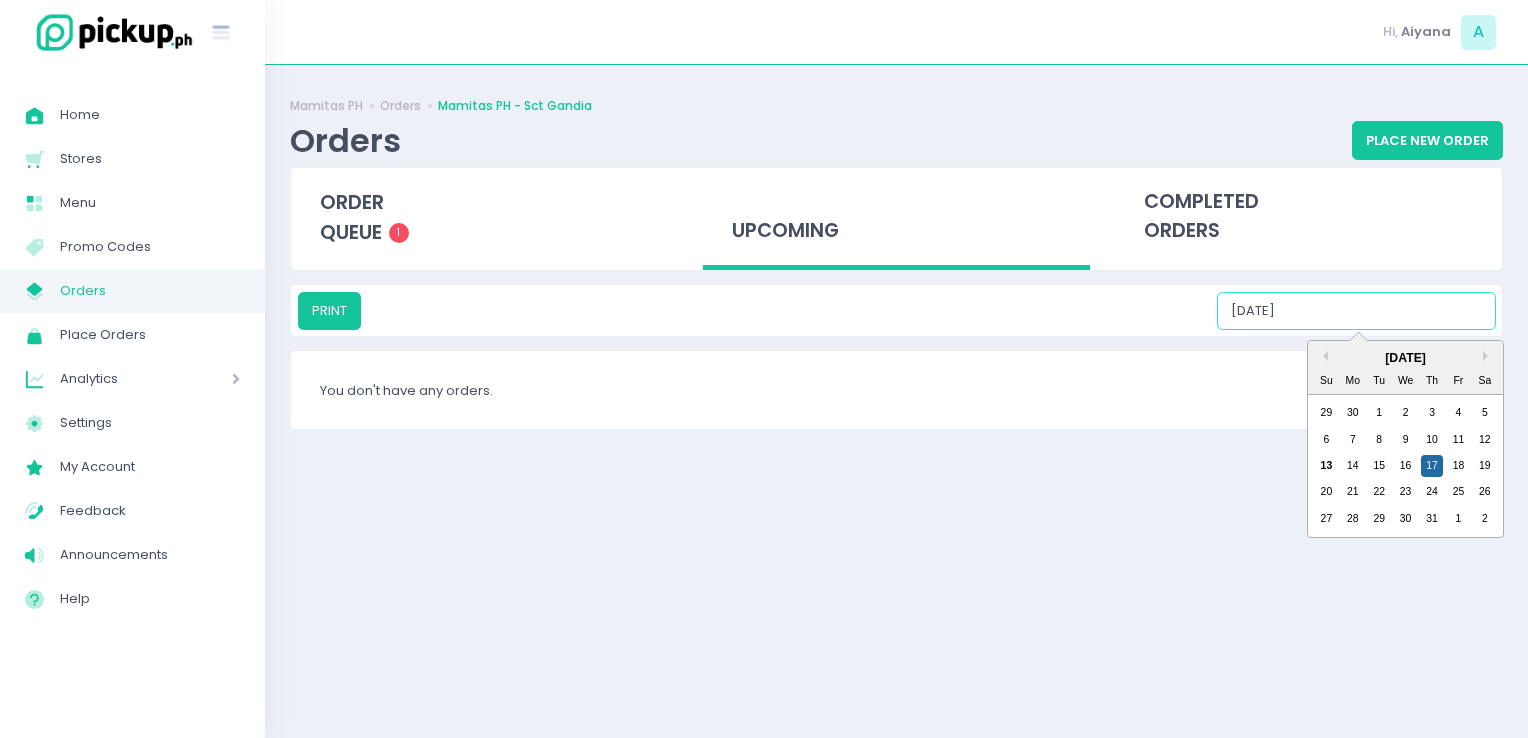 click on "07/17/2025" at bounding box center (1356, 311) 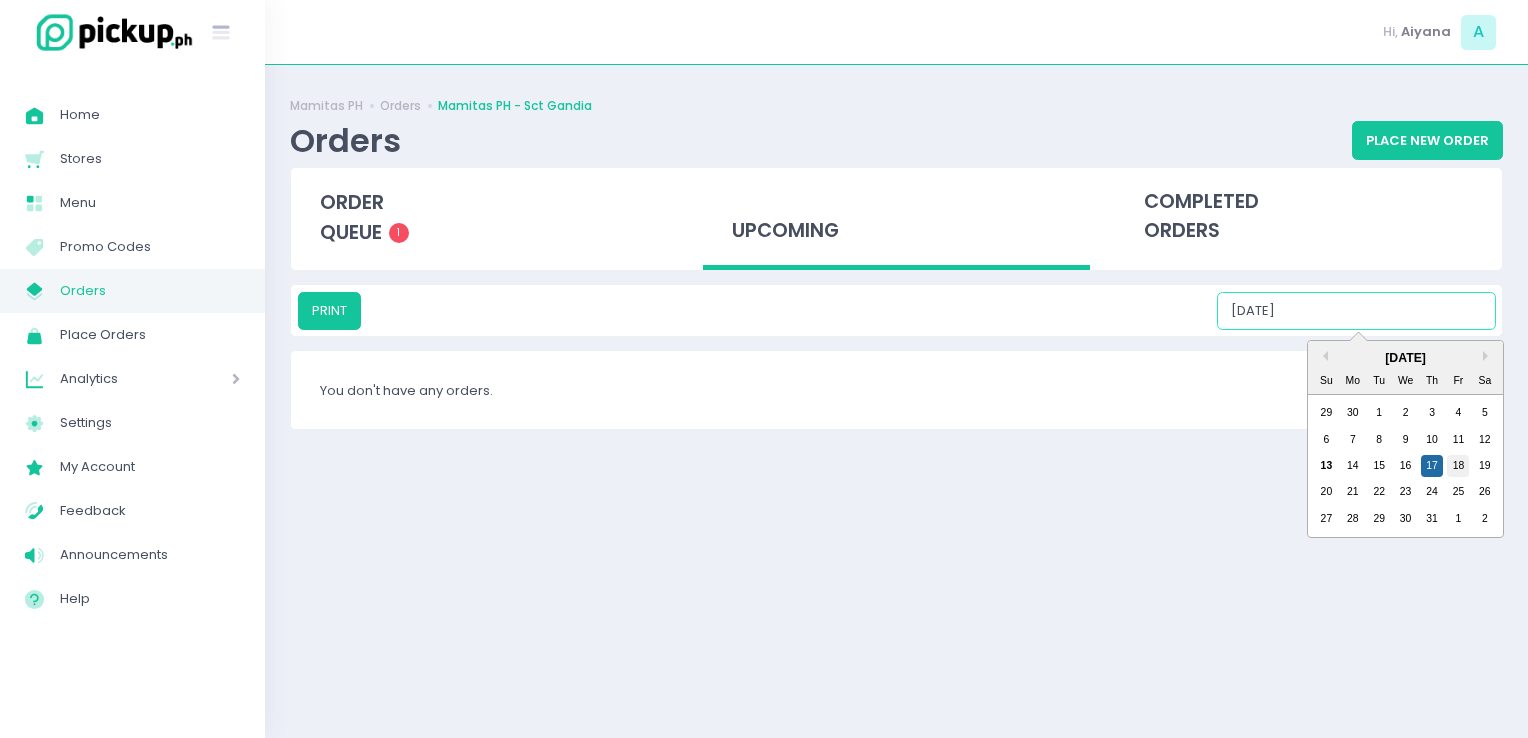 click on "18" at bounding box center [1458, 466] 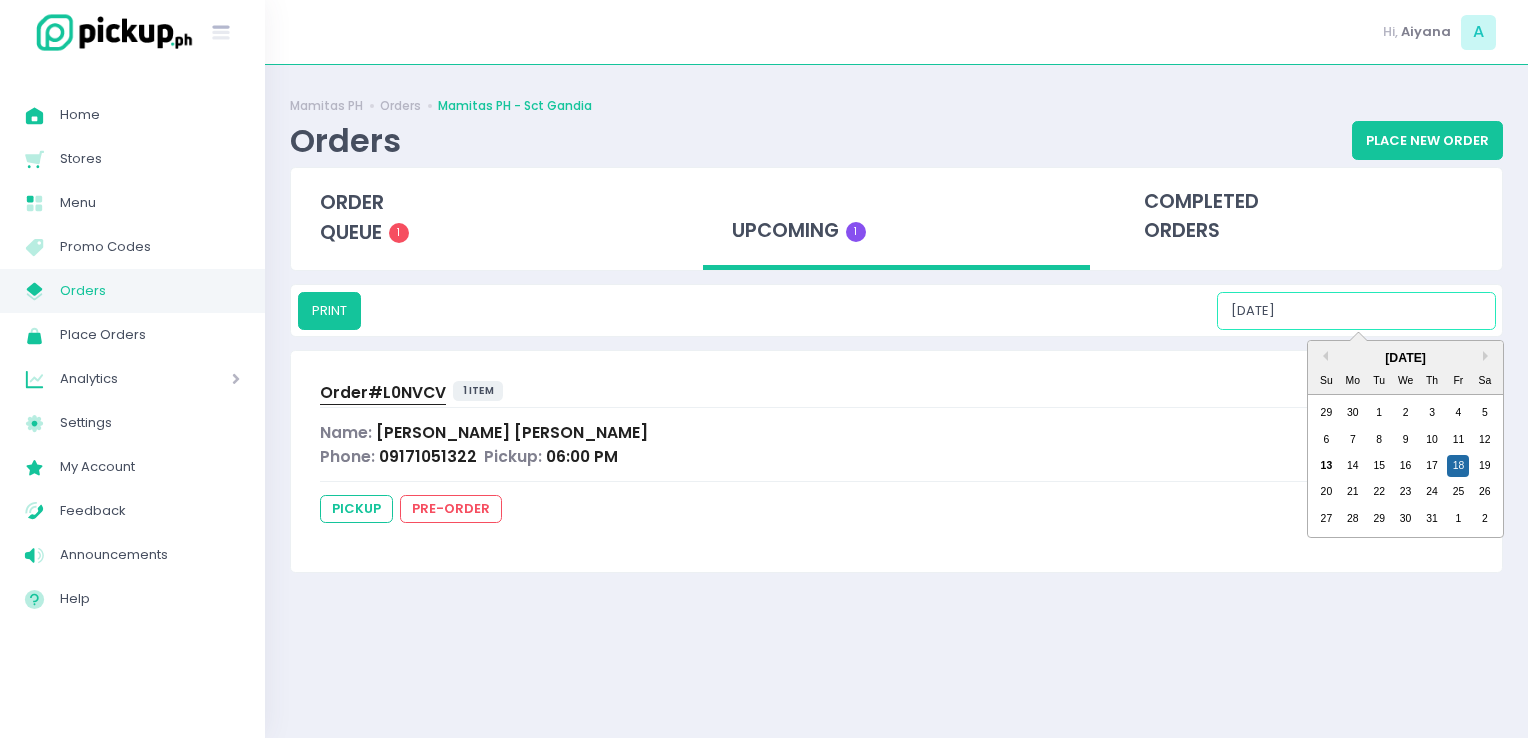 click on "07/18/2025" at bounding box center (1356, 311) 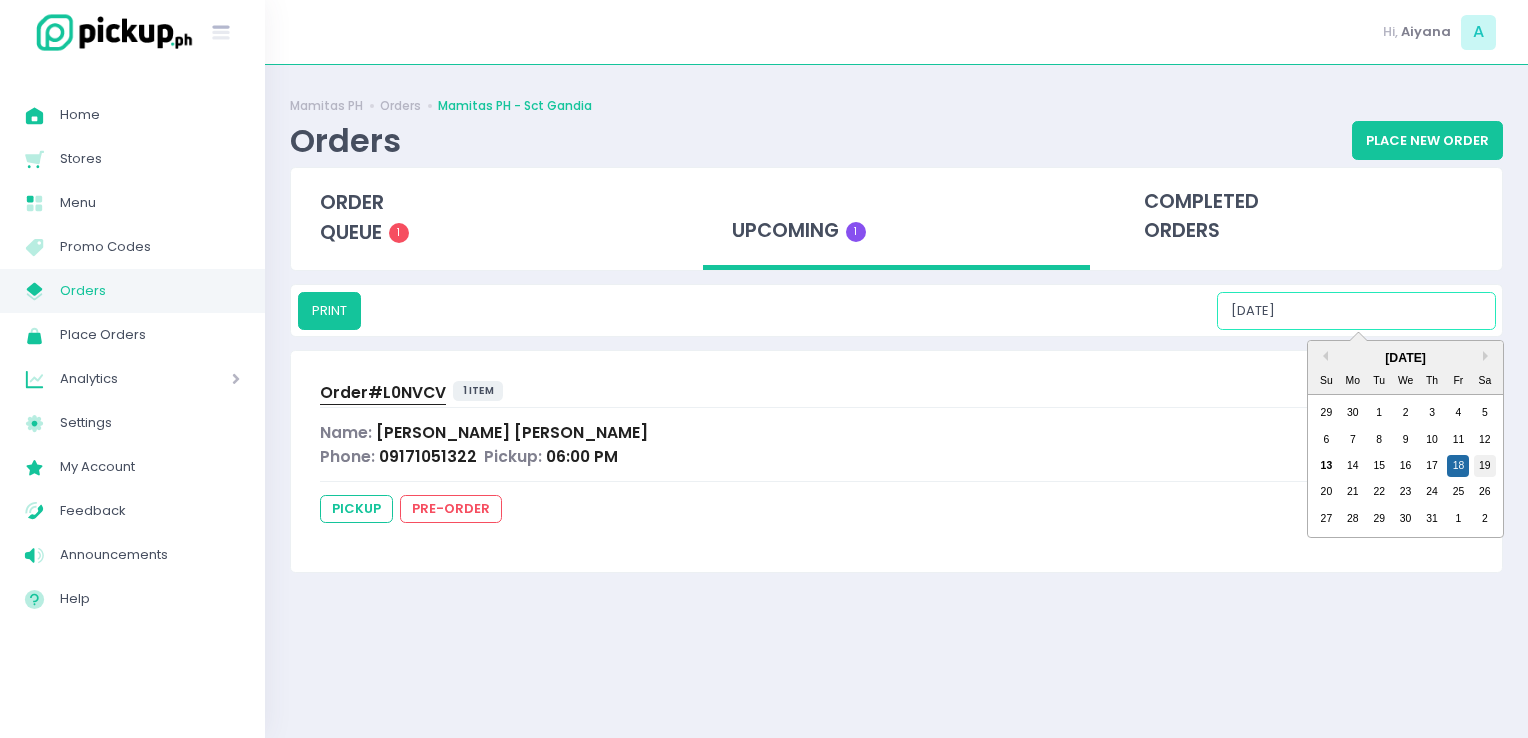 click on "19" at bounding box center (1485, 466) 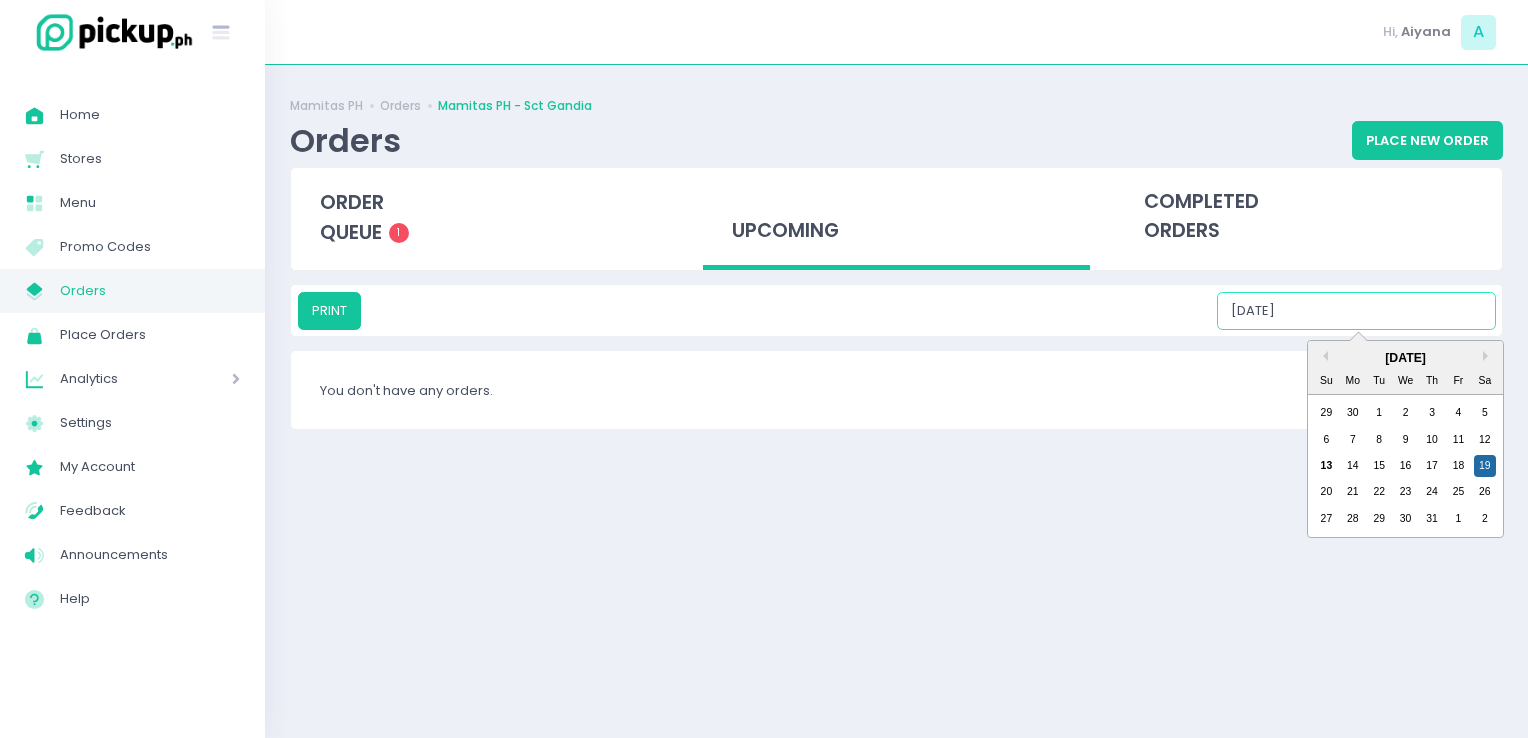 click on "07/19/2025" at bounding box center (1356, 311) 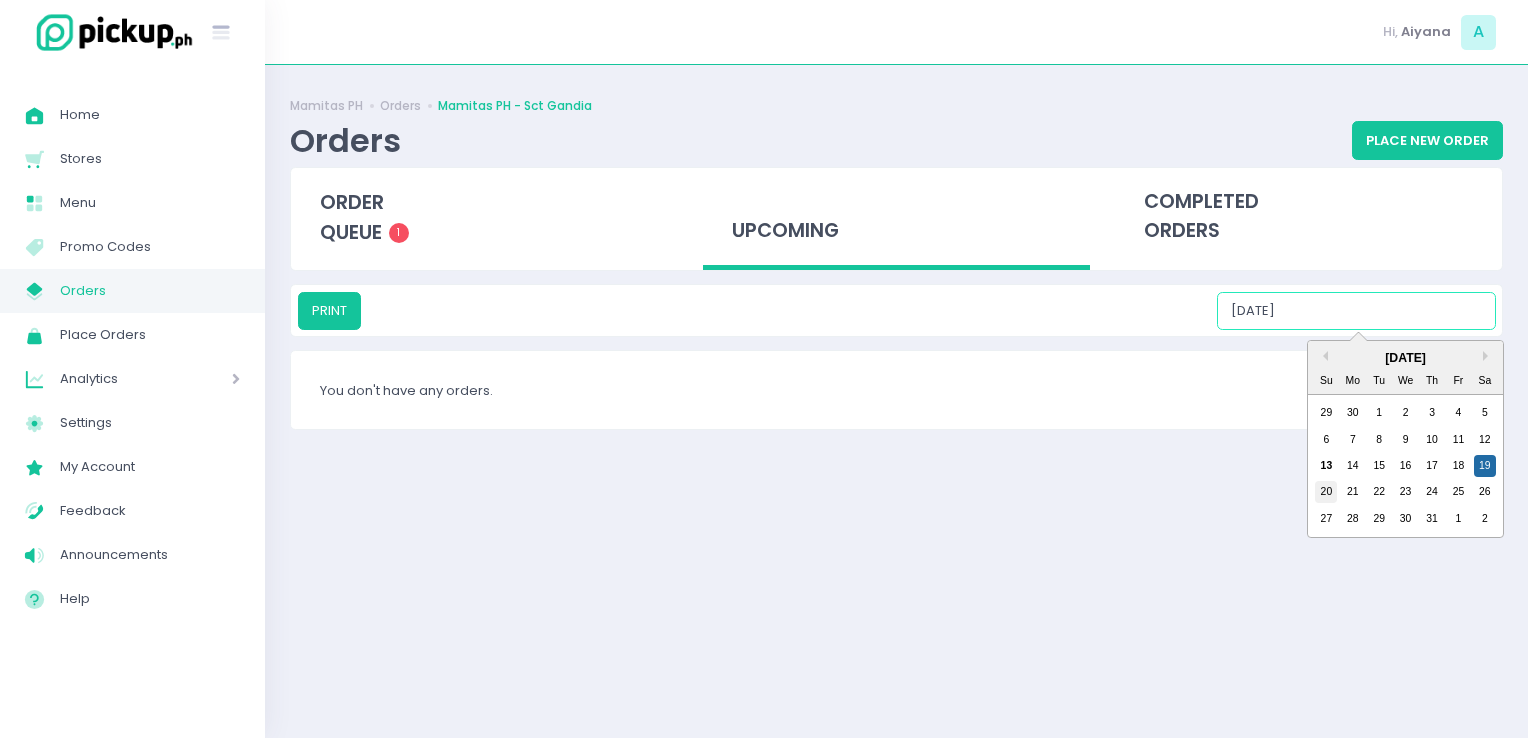 click on "20" at bounding box center (1326, 492) 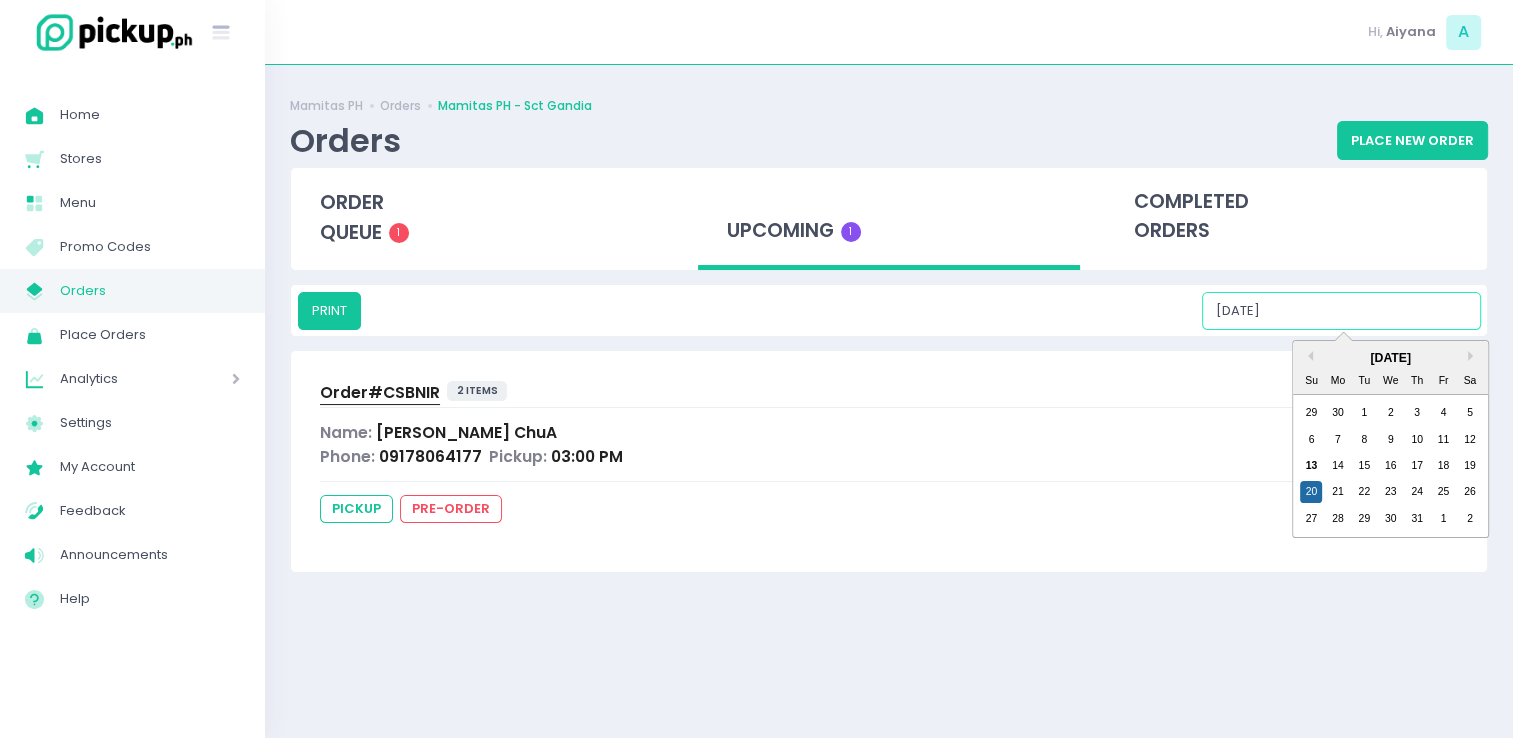 click on "07/20/2025" at bounding box center (1341, 311) 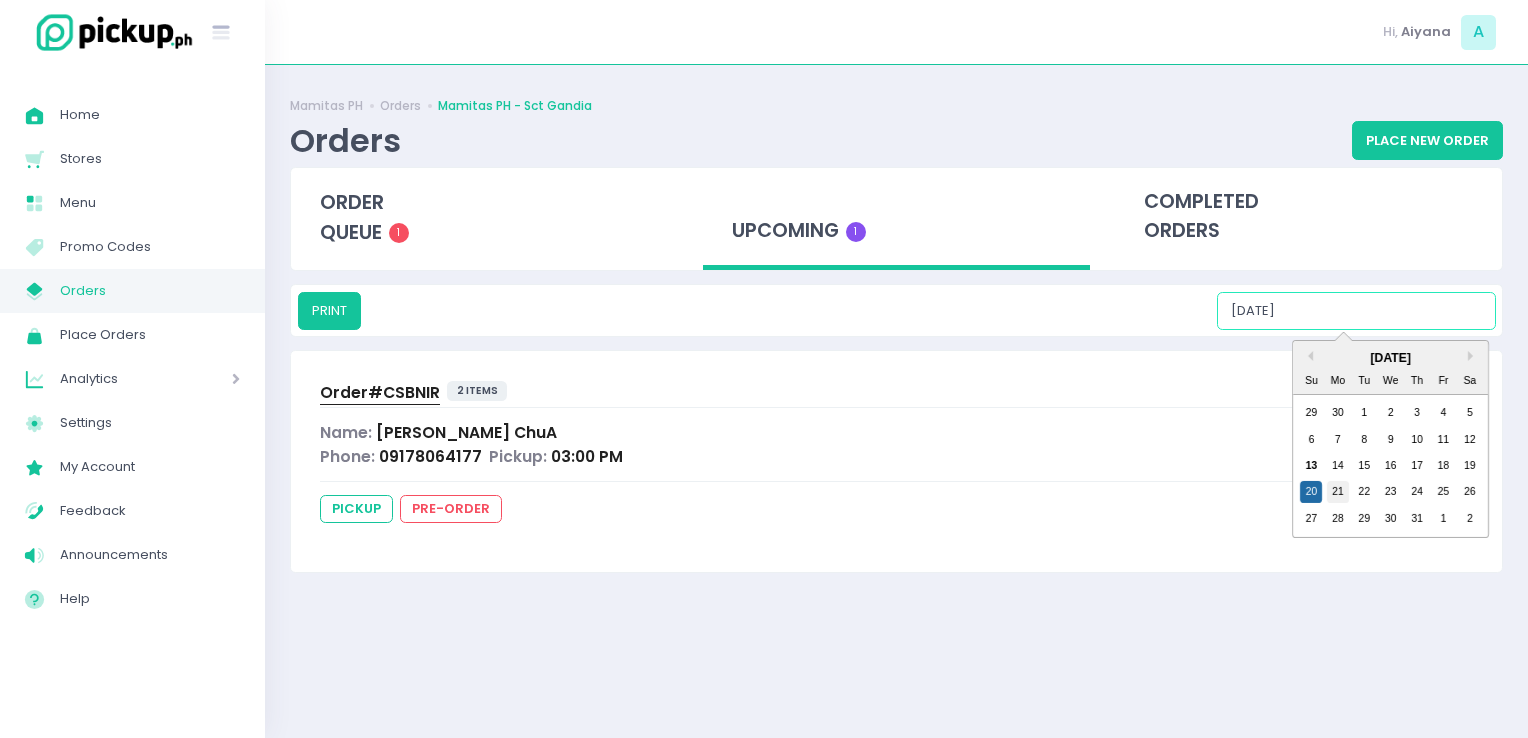 click on "21" at bounding box center (1338, 492) 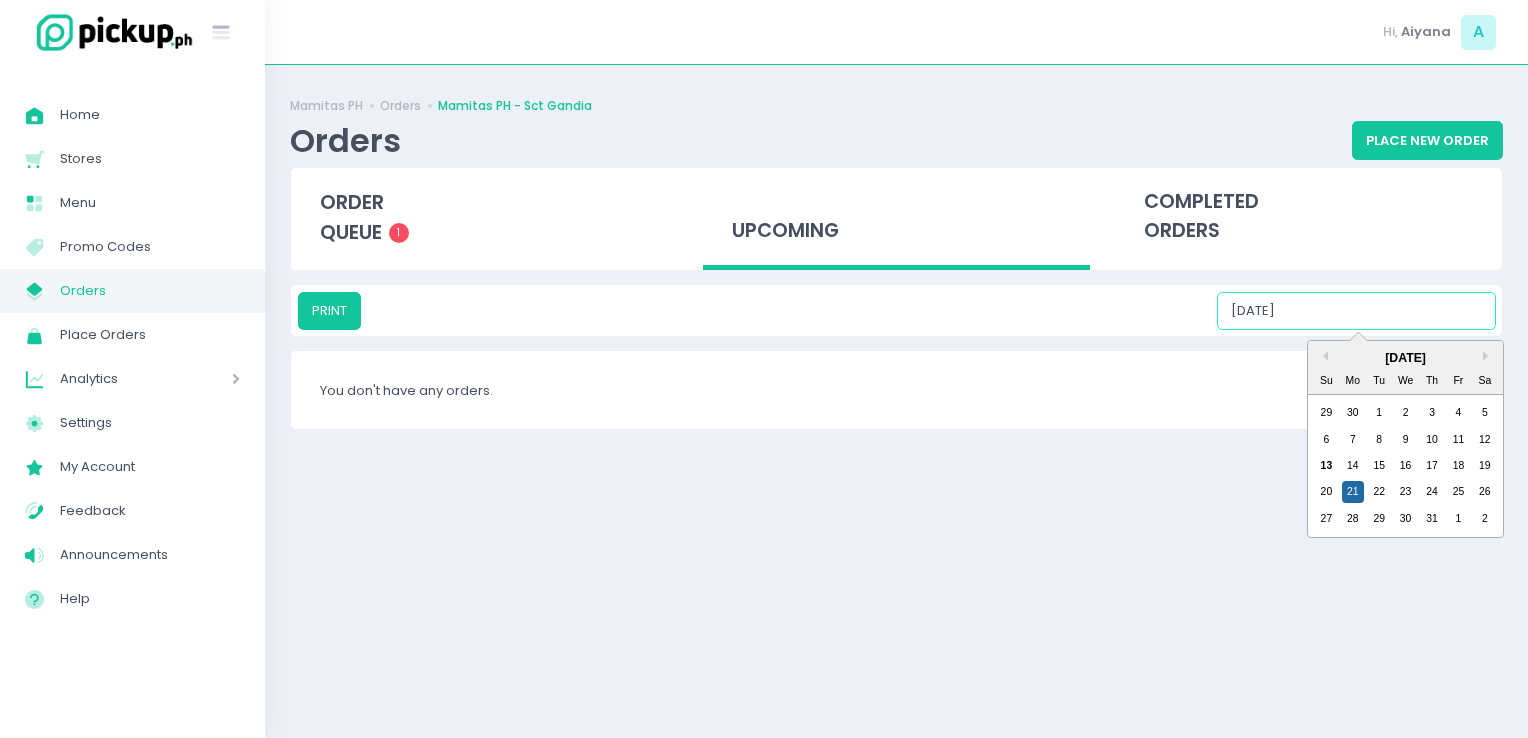 click on "07/21/2025" at bounding box center [1356, 311] 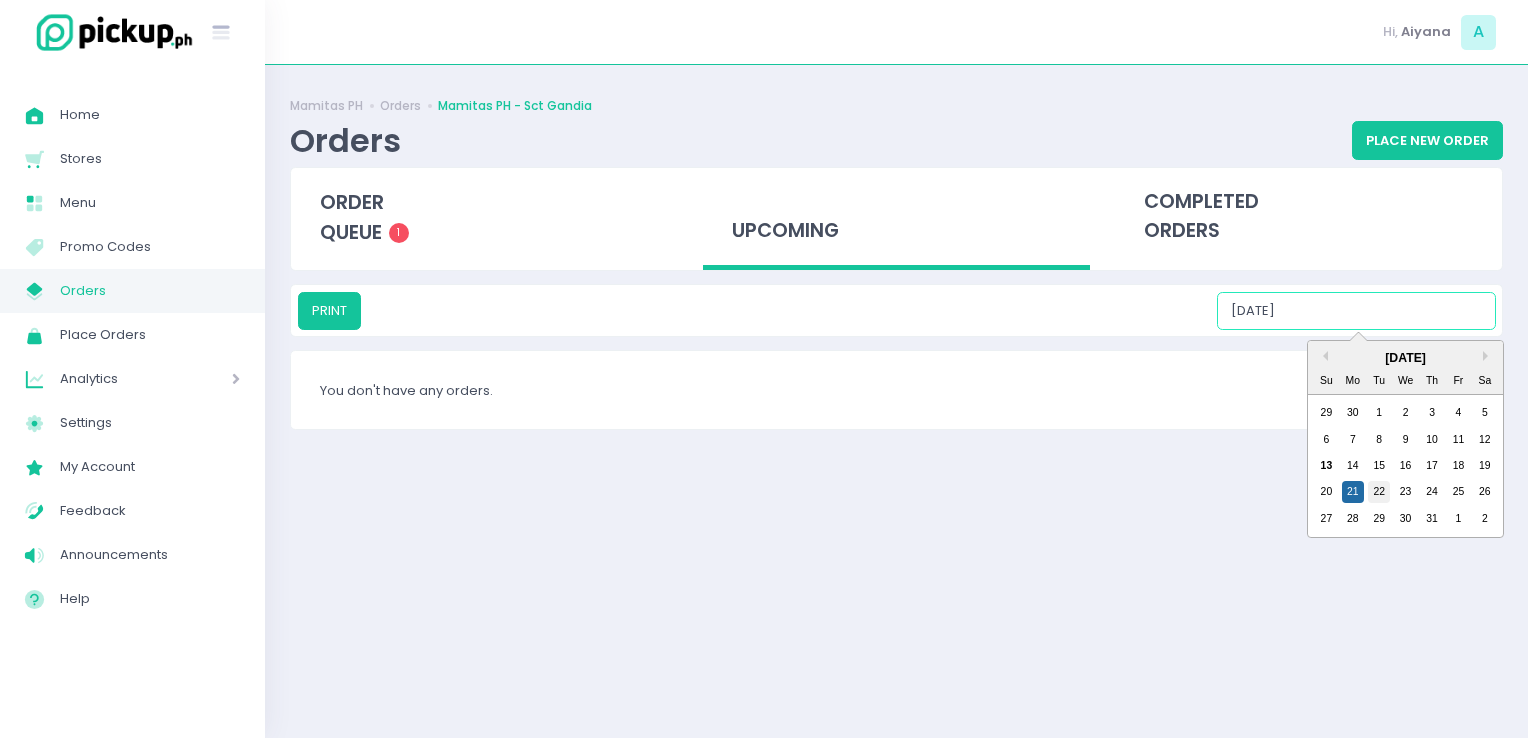 click on "22" at bounding box center (1379, 492) 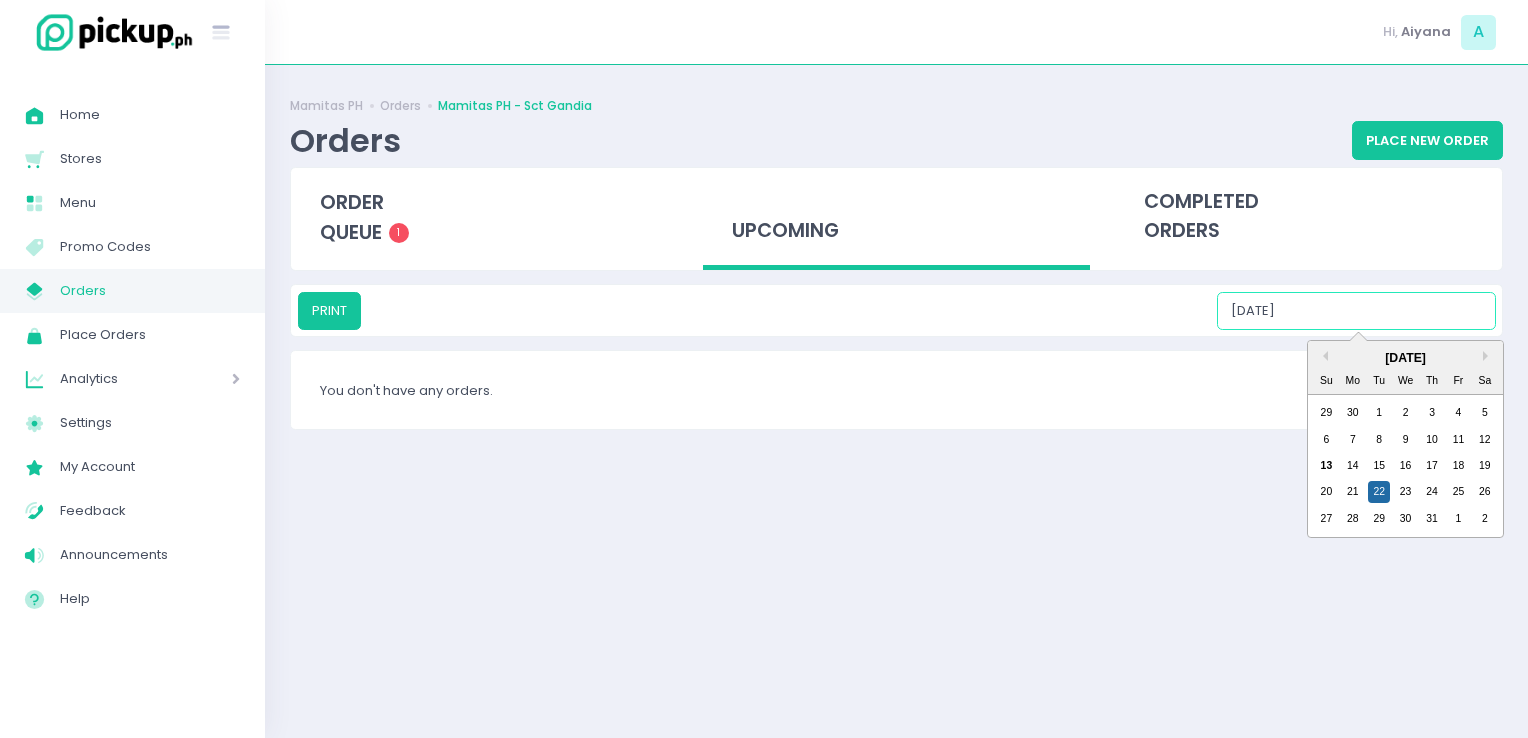 click on "07/22/2025" at bounding box center (1356, 311) 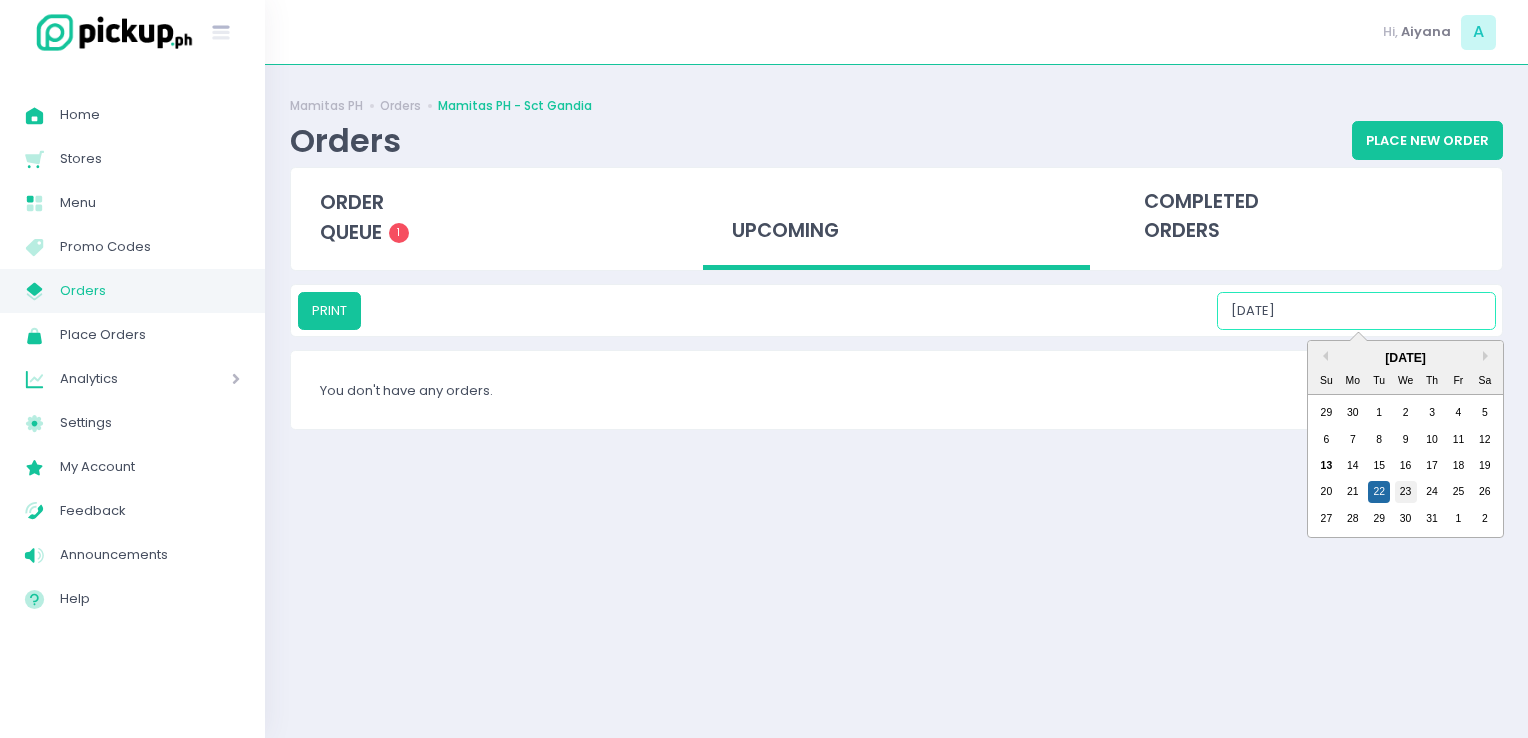 click on "23" at bounding box center (1406, 492) 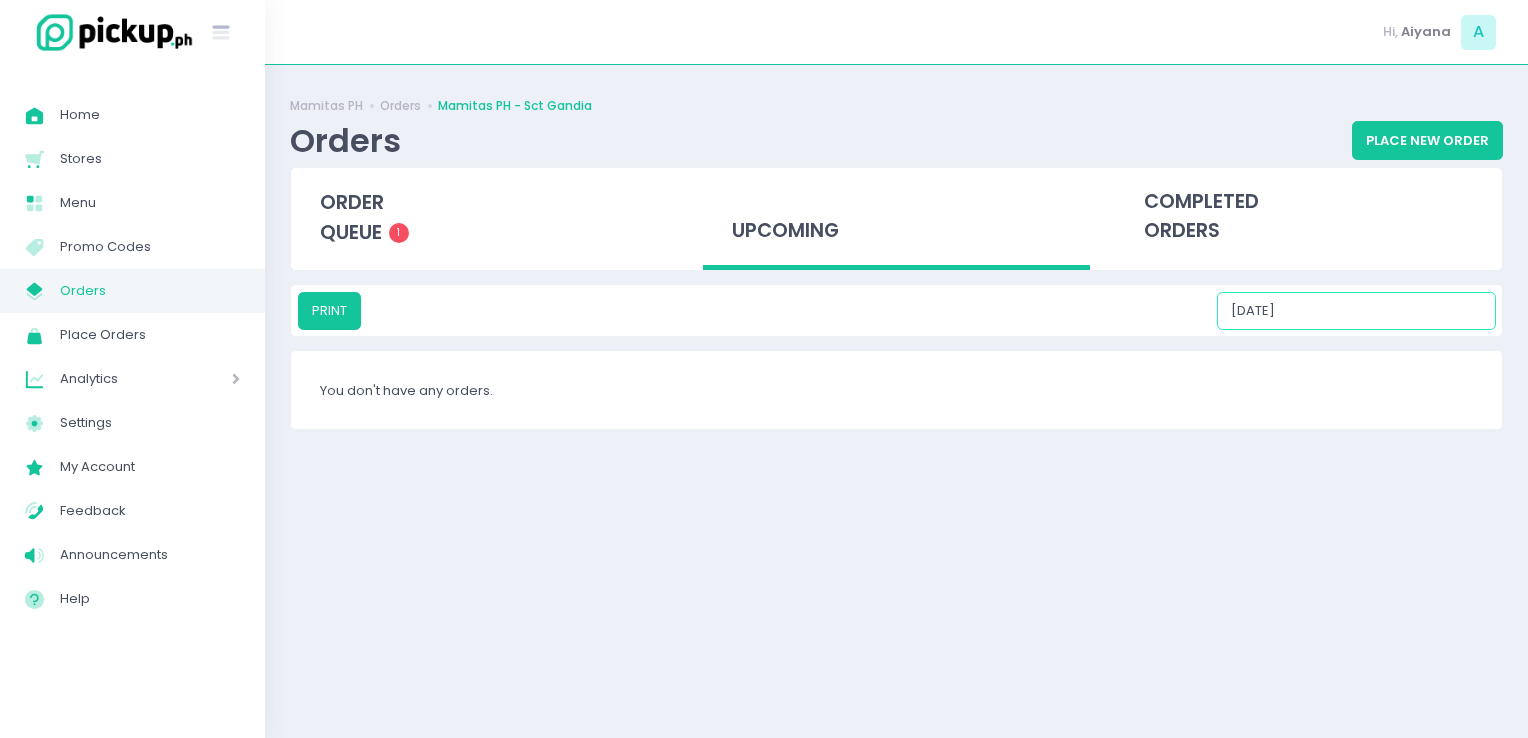 click on "07/23/2025" at bounding box center [1356, 311] 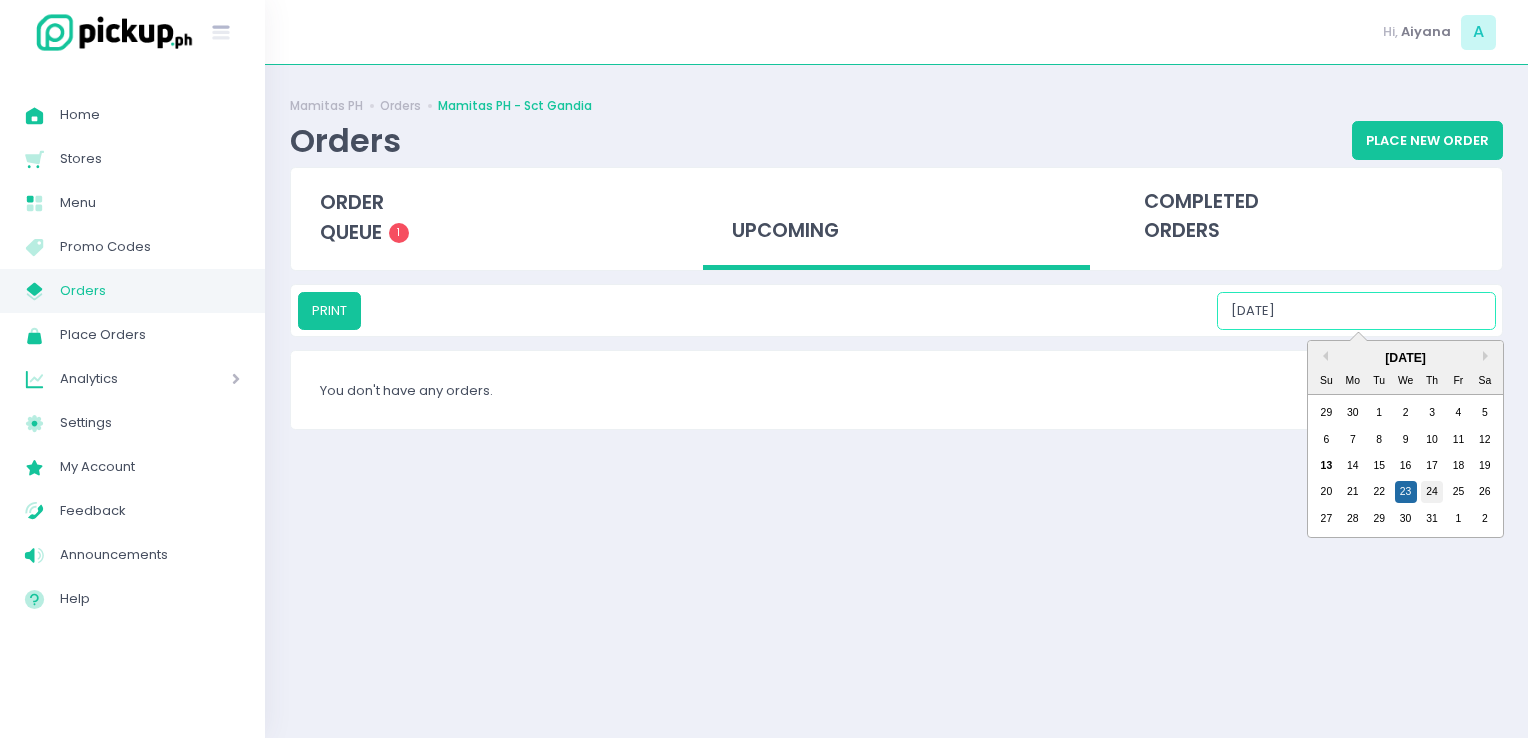 click on "24" at bounding box center [1432, 492] 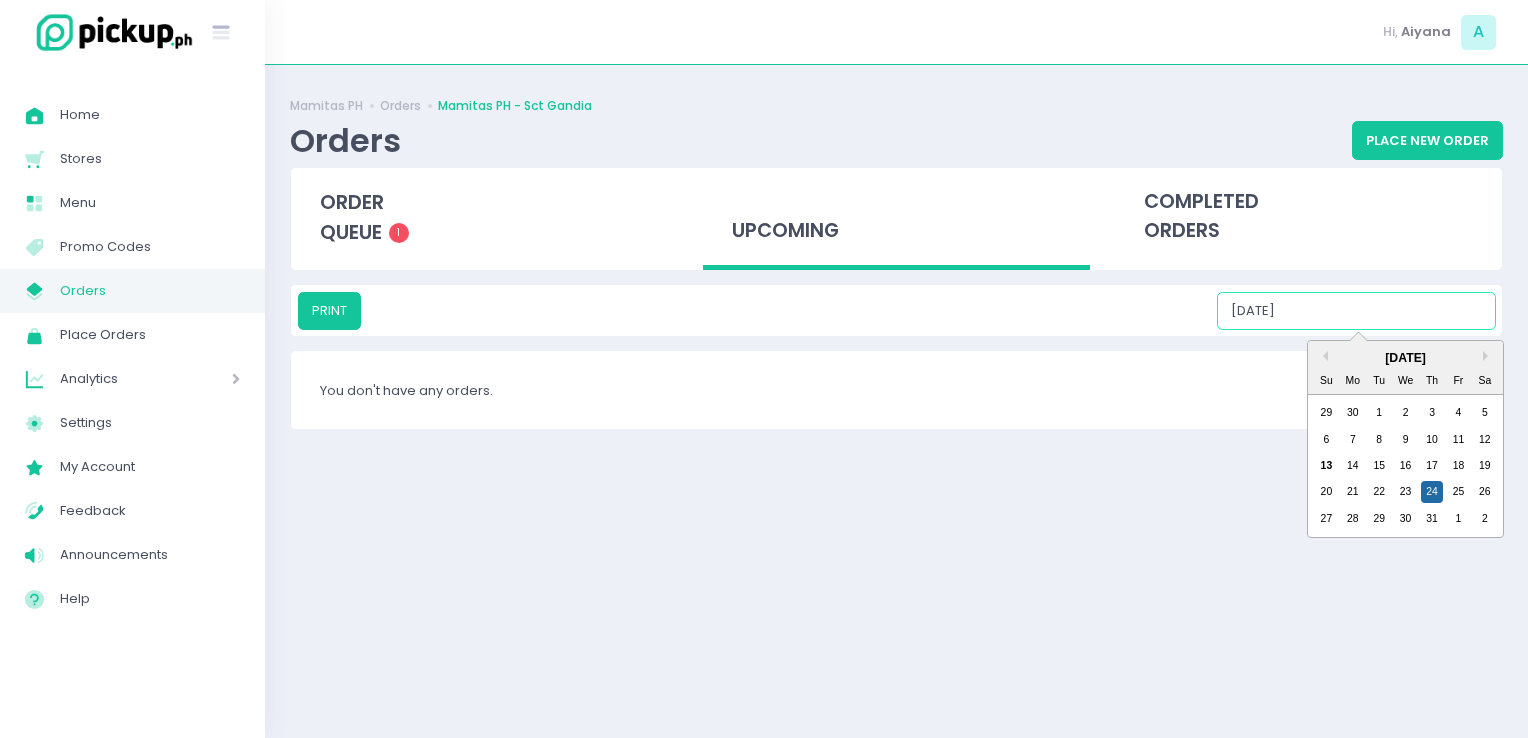 click on "07/24/2025" at bounding box center [1356, 311] 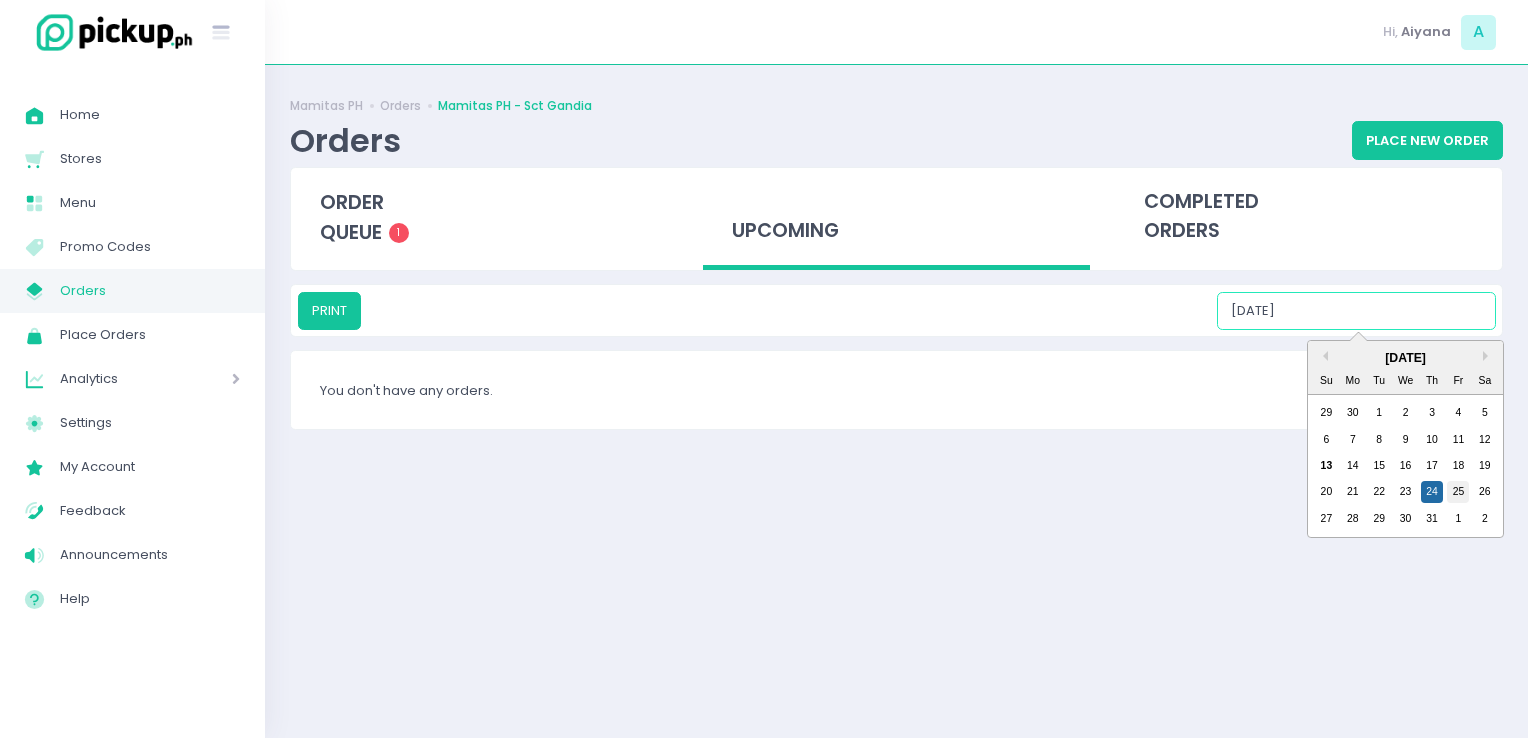 click on "25" at bounding box center [1458, 492] 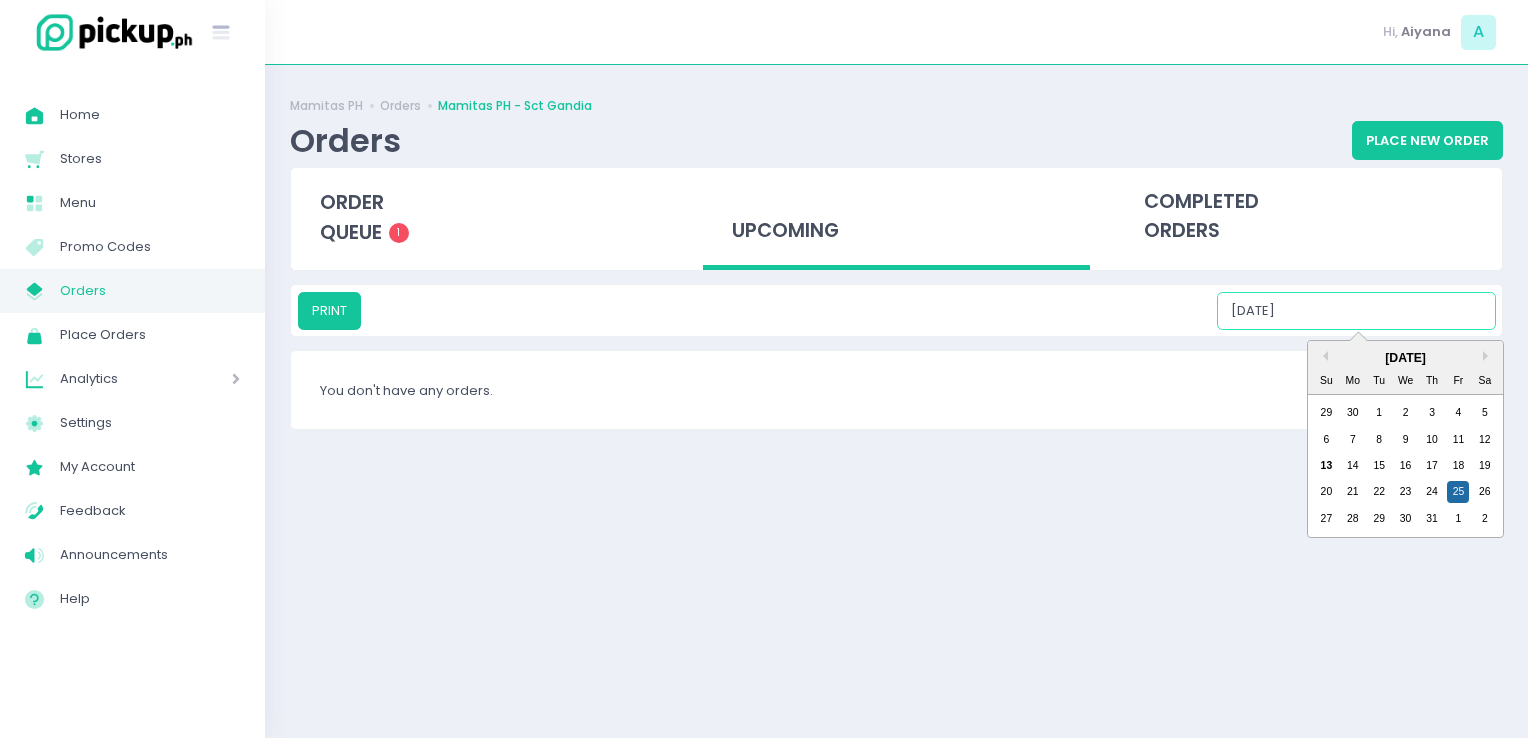 click on "07/25/2025" at bounding box center (1356, 311) 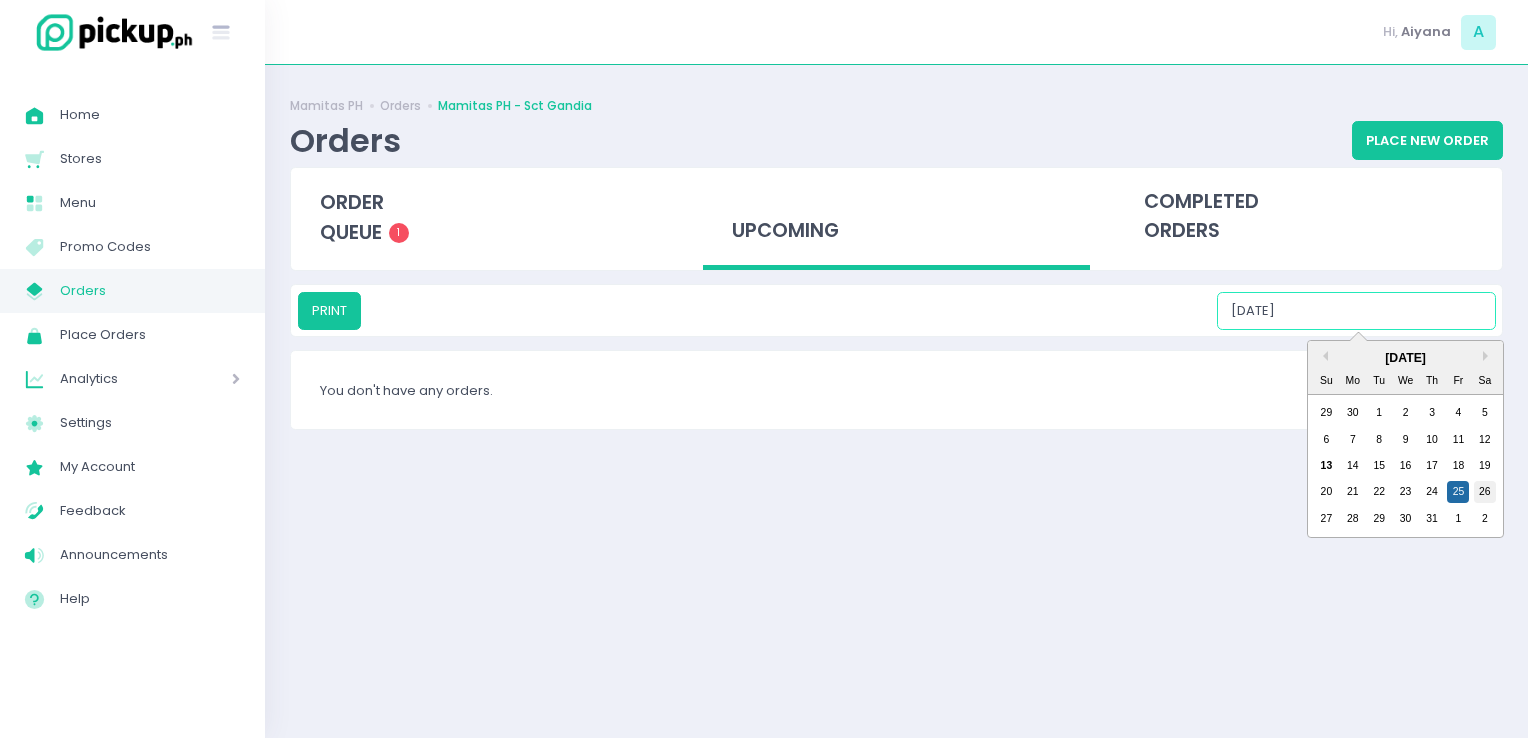 click on "26" at bounding box center [1485, 492] 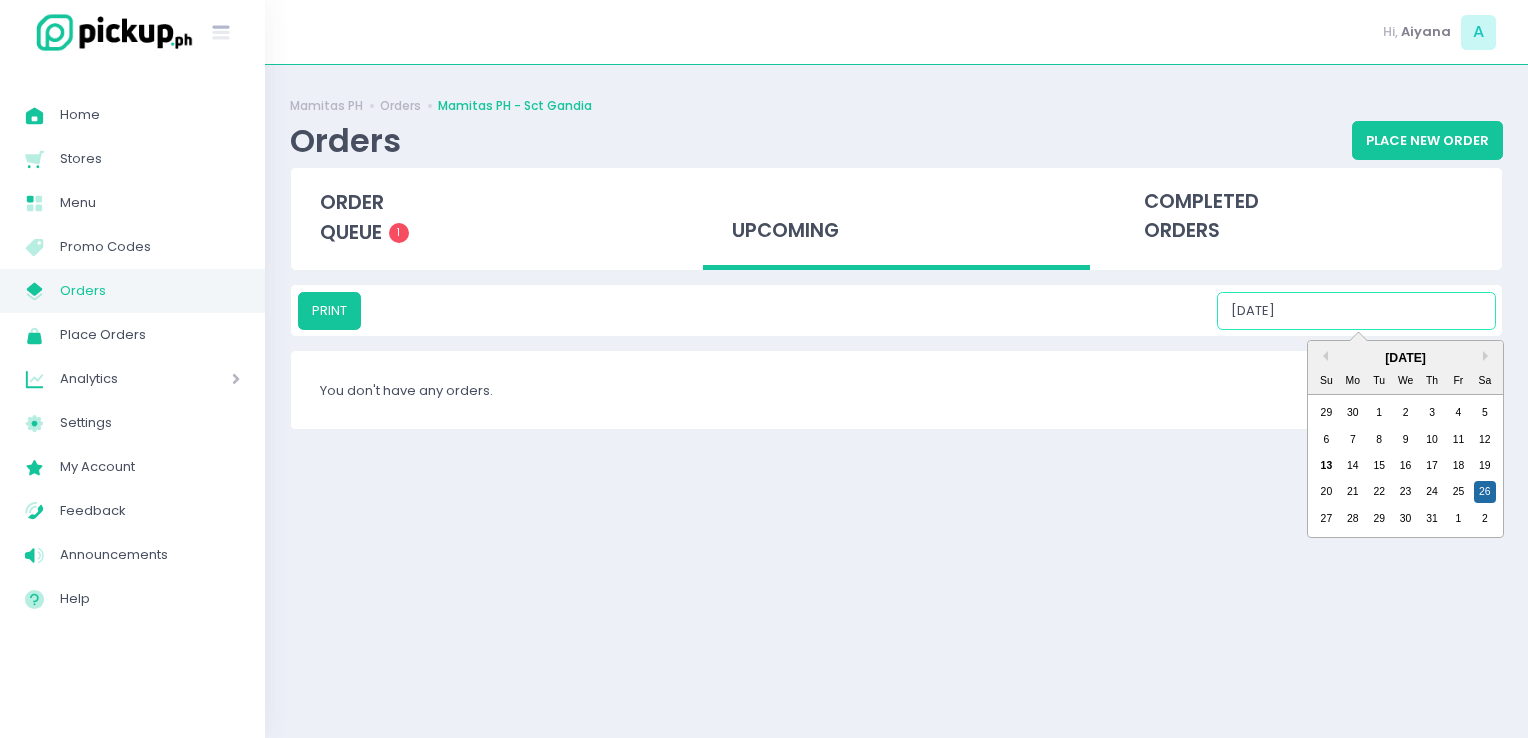 click on "07/26/2025" at bounding box center (1356, 311) 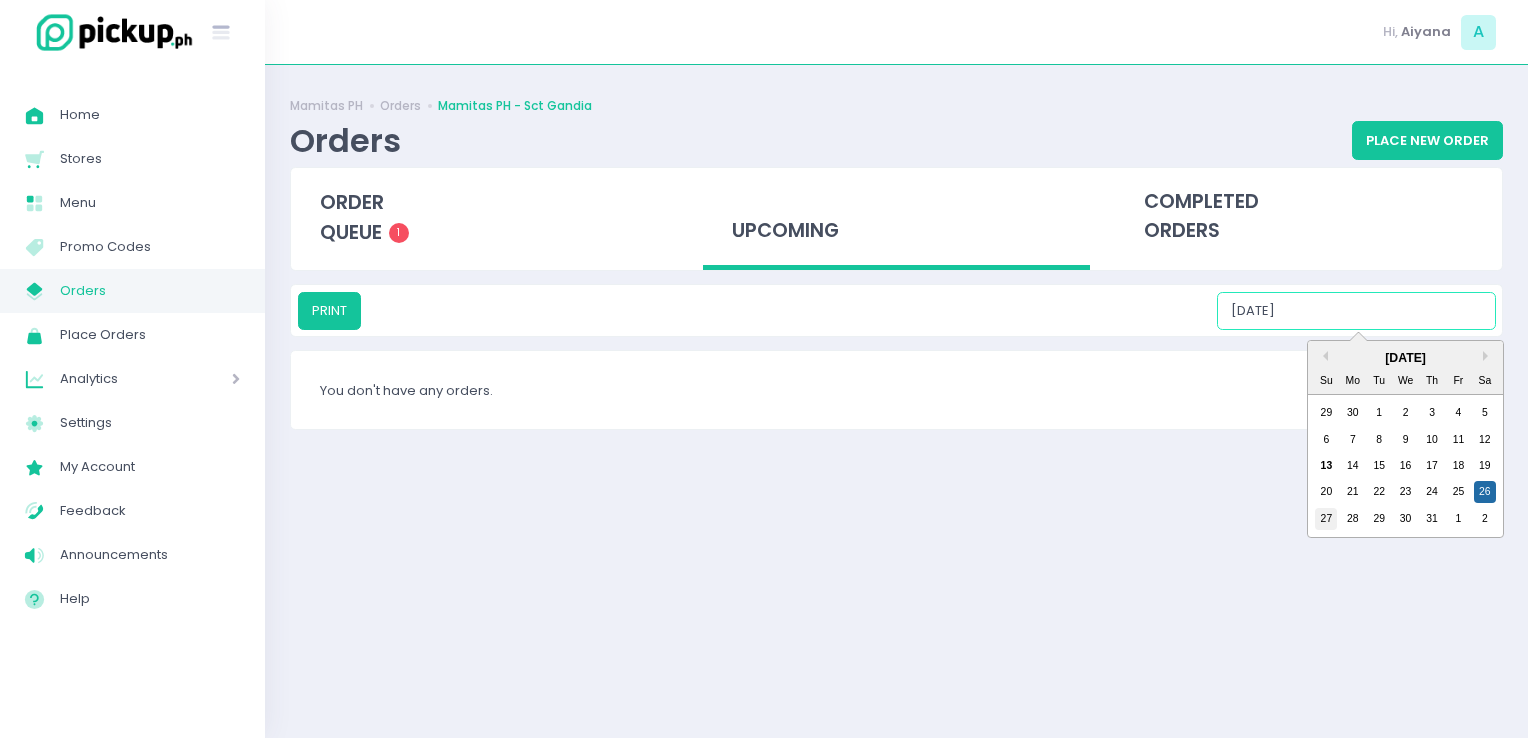 click on "27" at bounding box center (1326, 519) 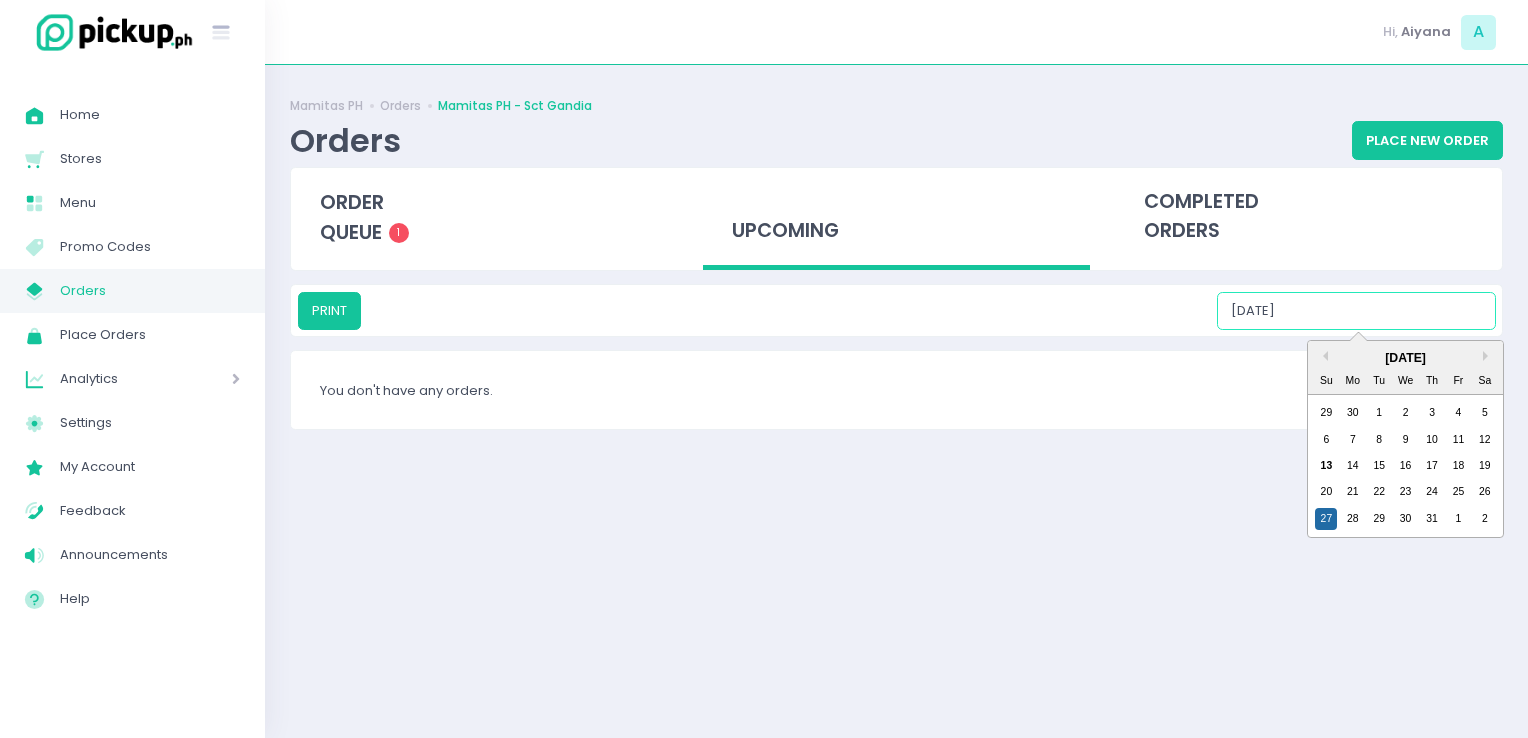 click on "07/27/2025" at bounding box center (1356, 311) 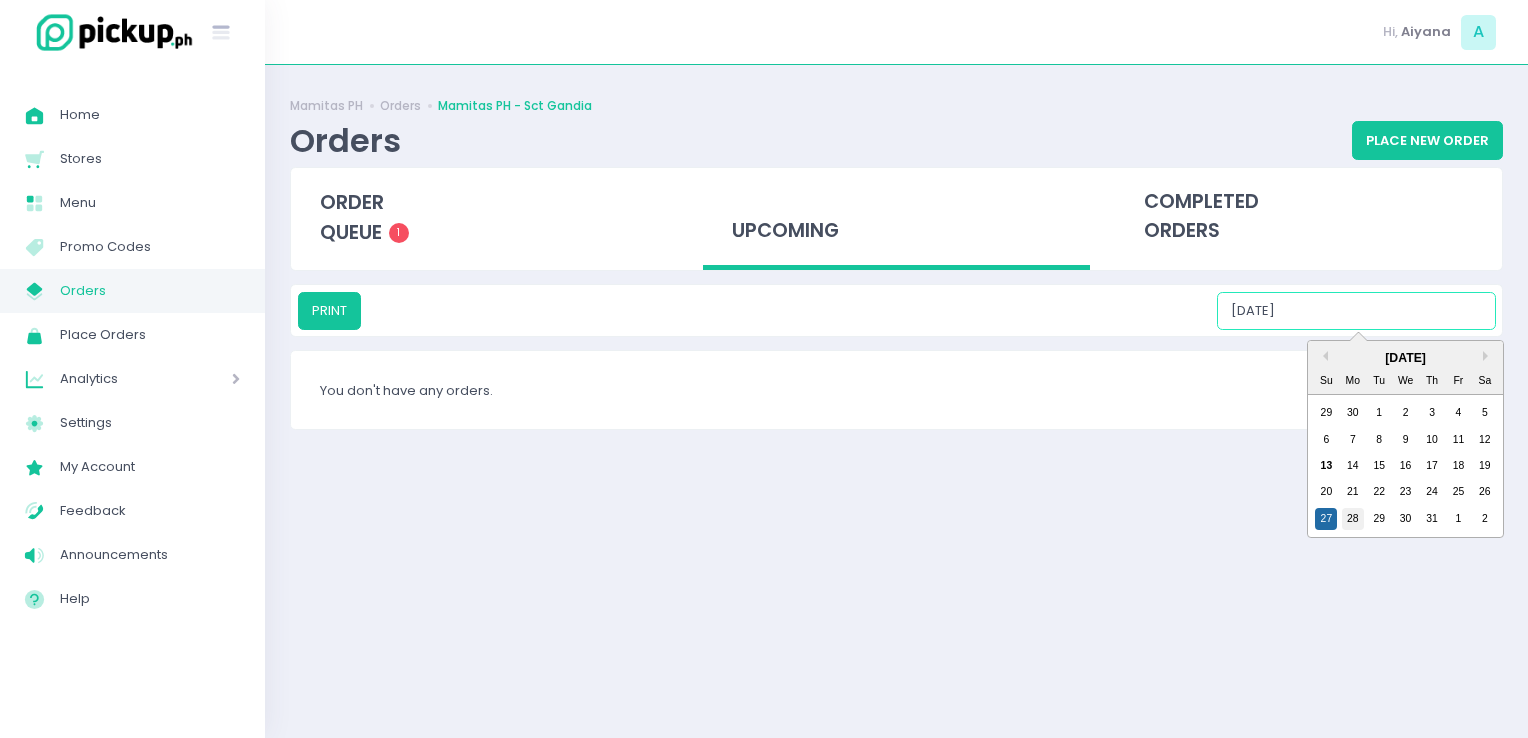 click on "28" at bounding box center (1353, 519) 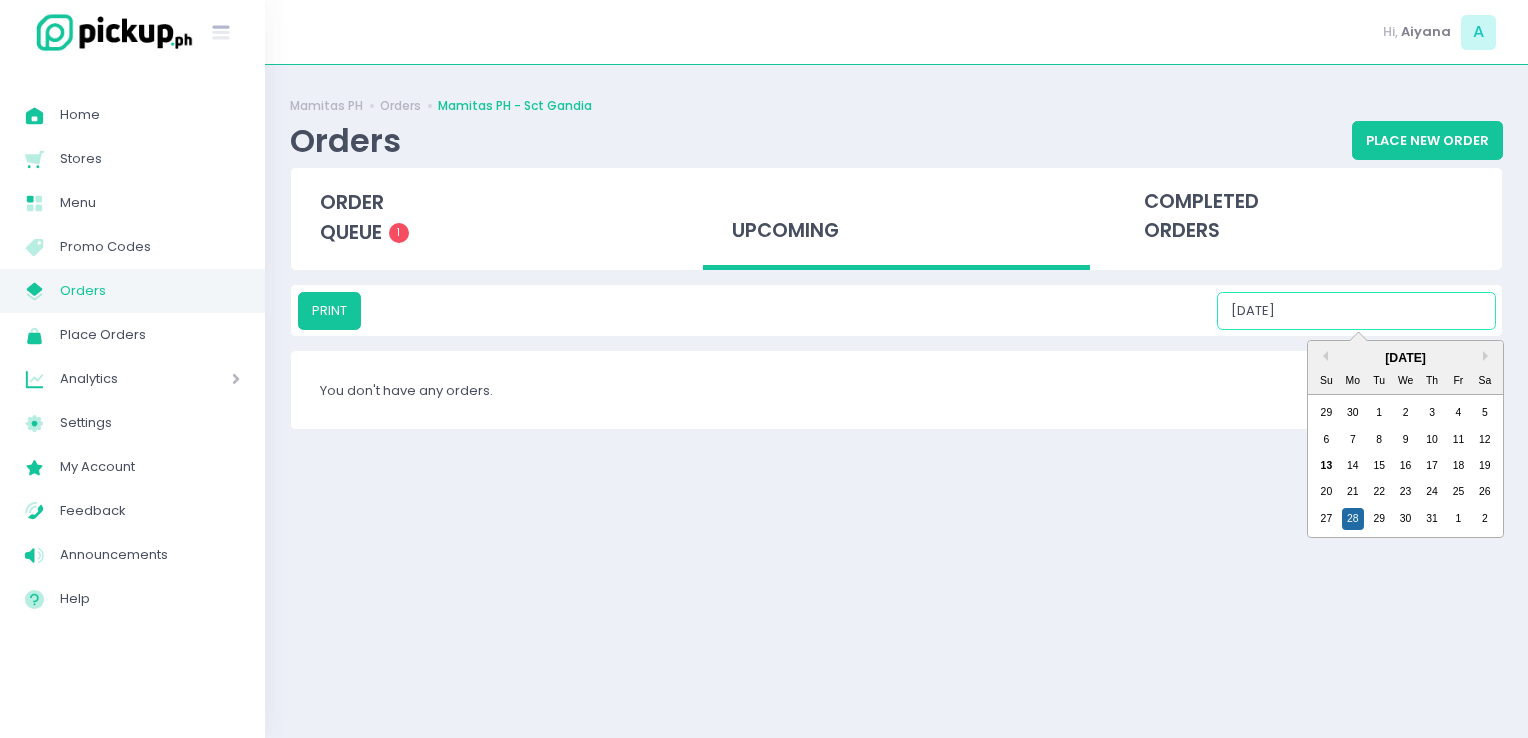 click on "07/28/2025" at bounding box center [1356, 311] 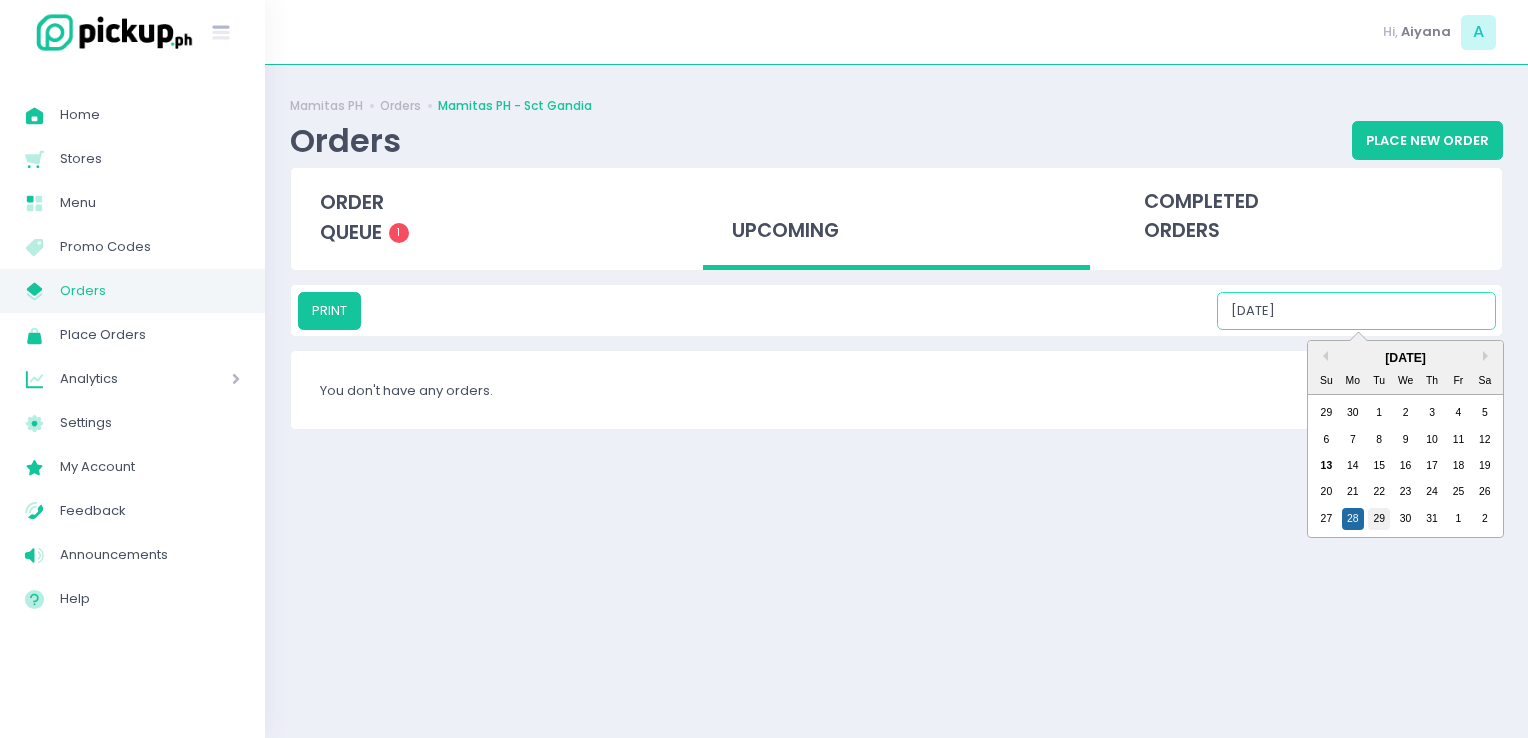 click on "29" at bounding box center [1379, 519] 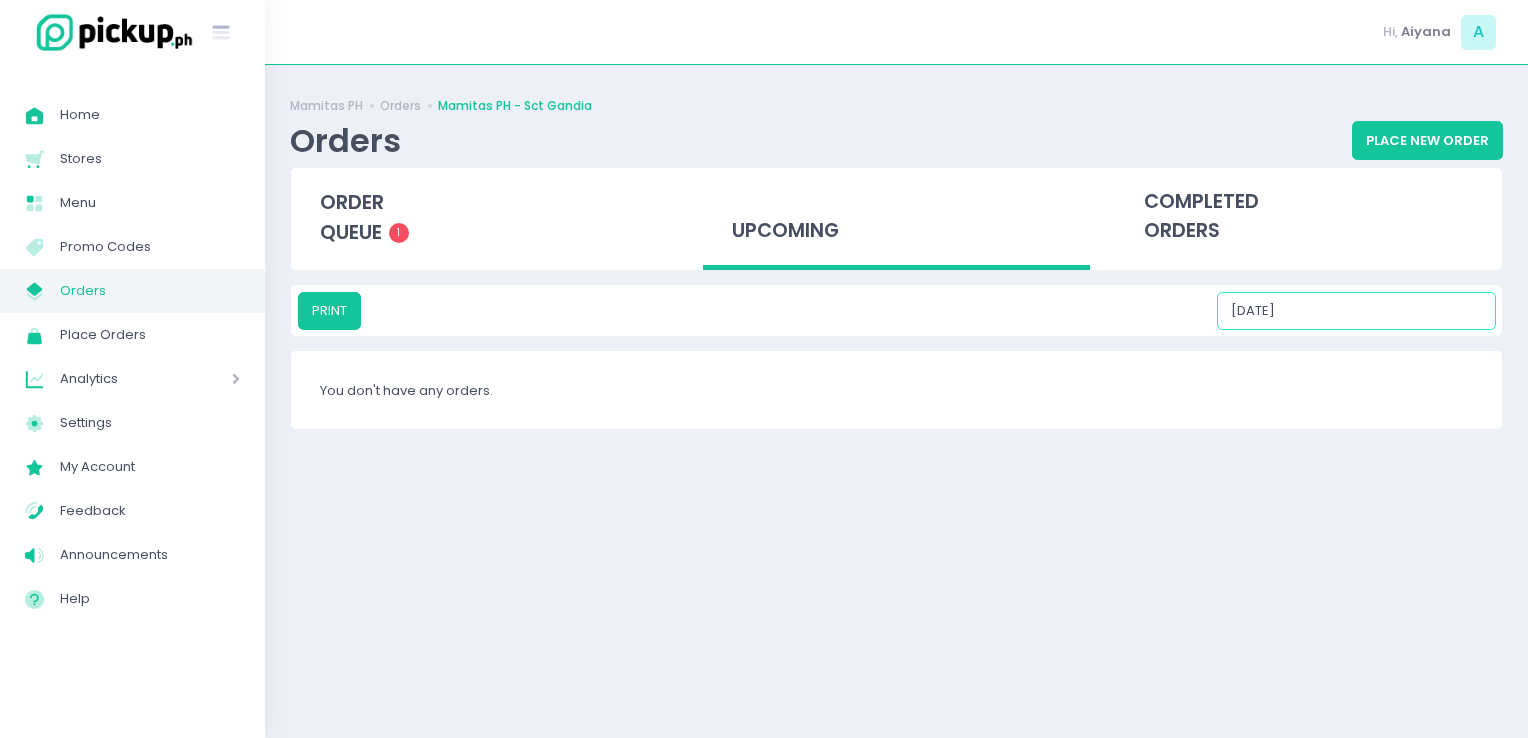 click on "07/29/2025" at bounding box center (1356, 311) 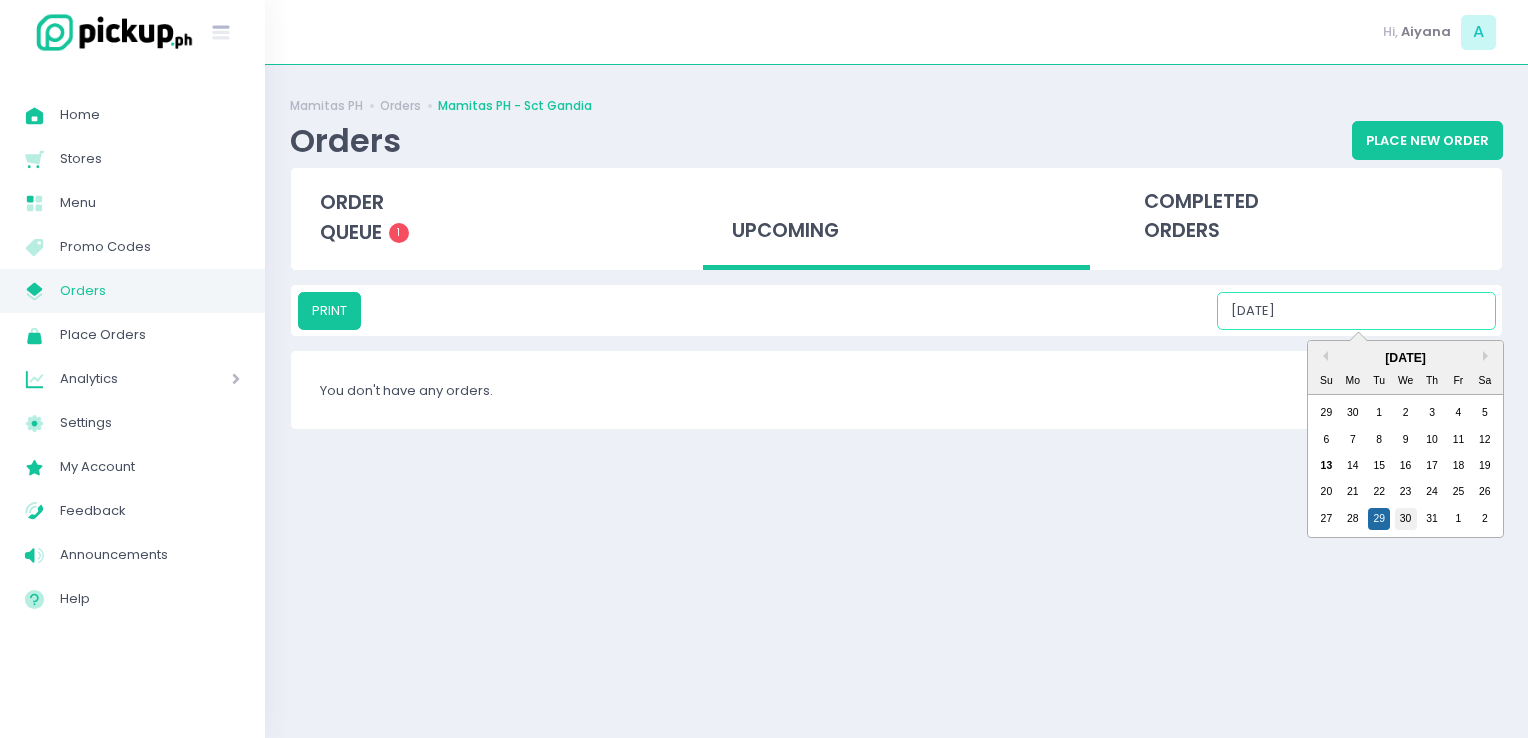 click on "30" at bounding box center (1406, 519) 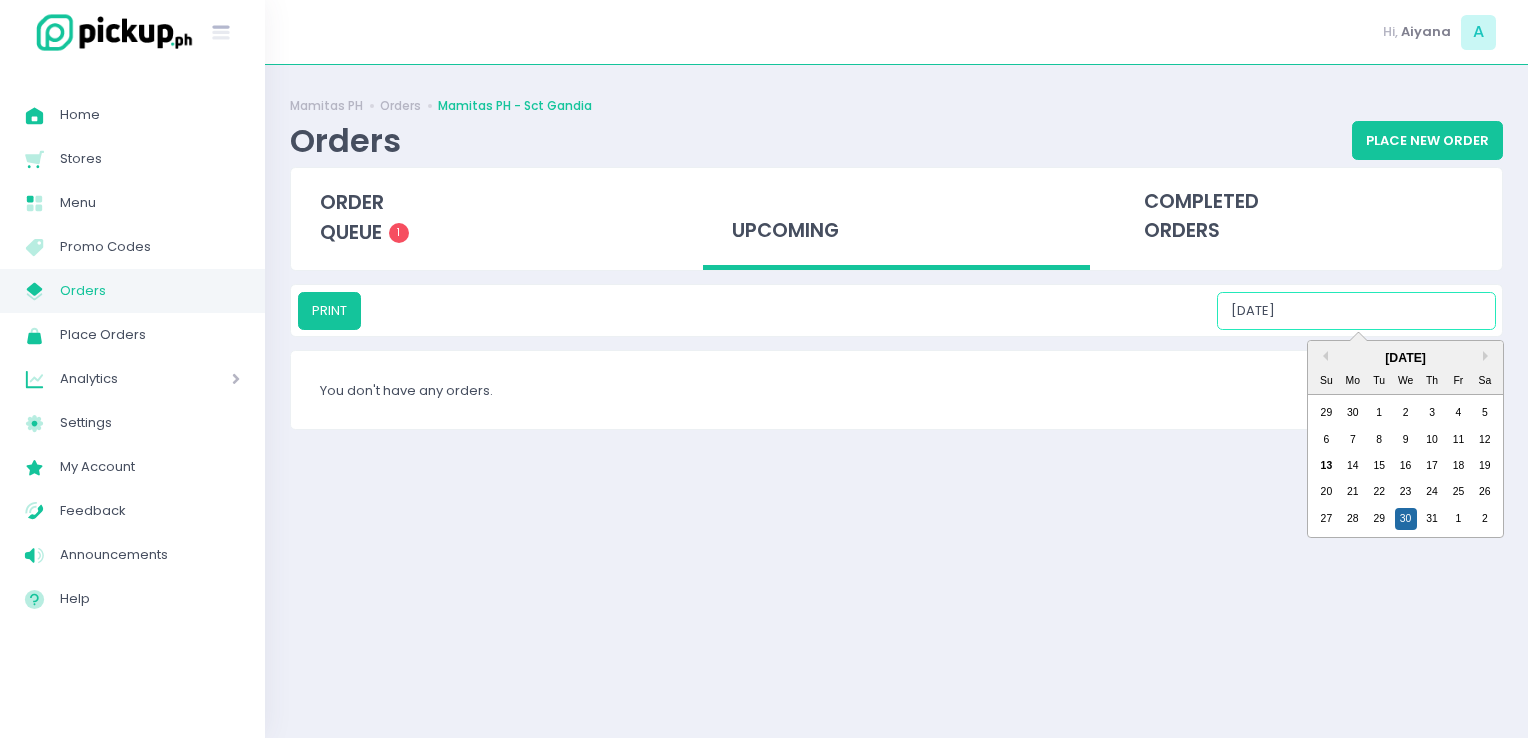 click on "07/30/2025" at bounding box center [1356, 311] 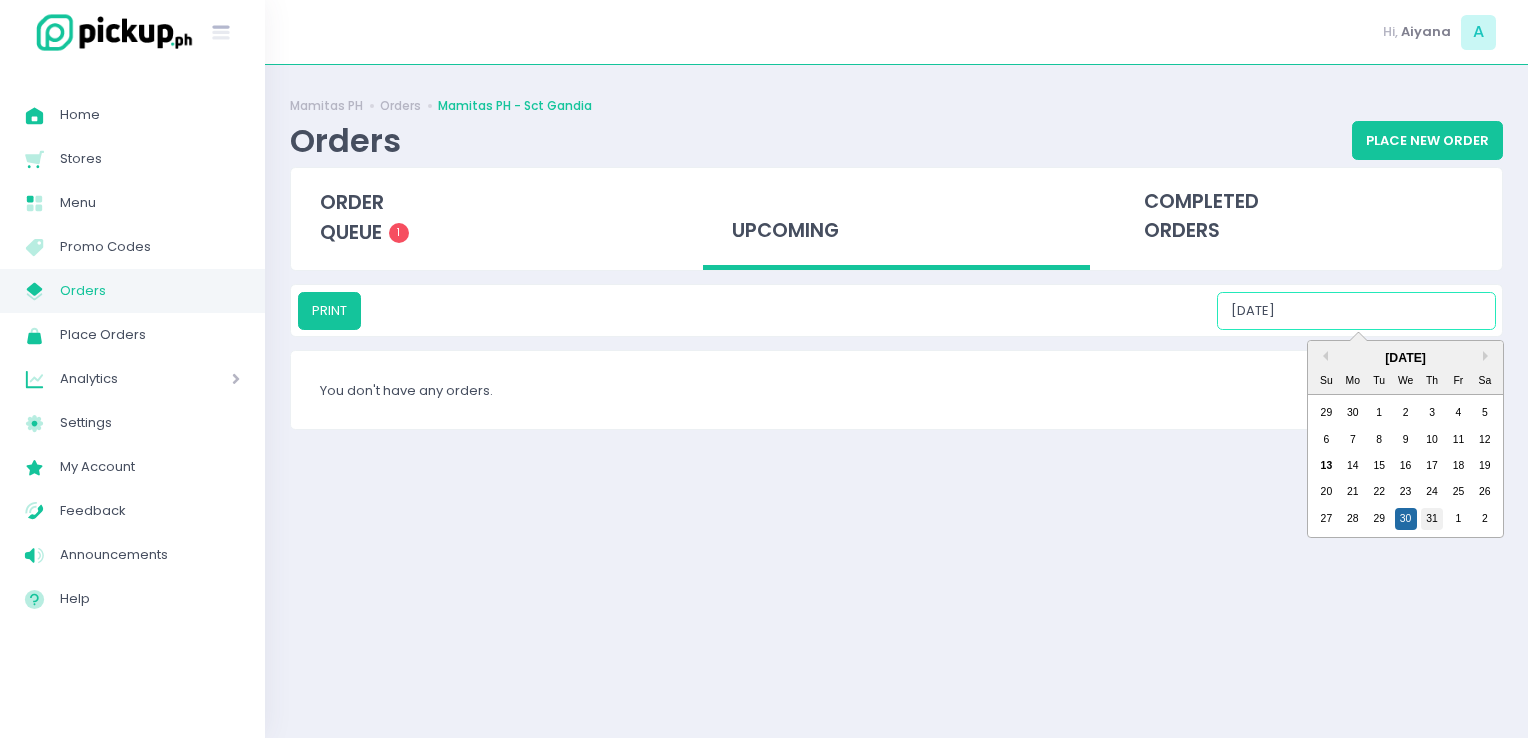 click on "31" at bounding box center [1432, 519] 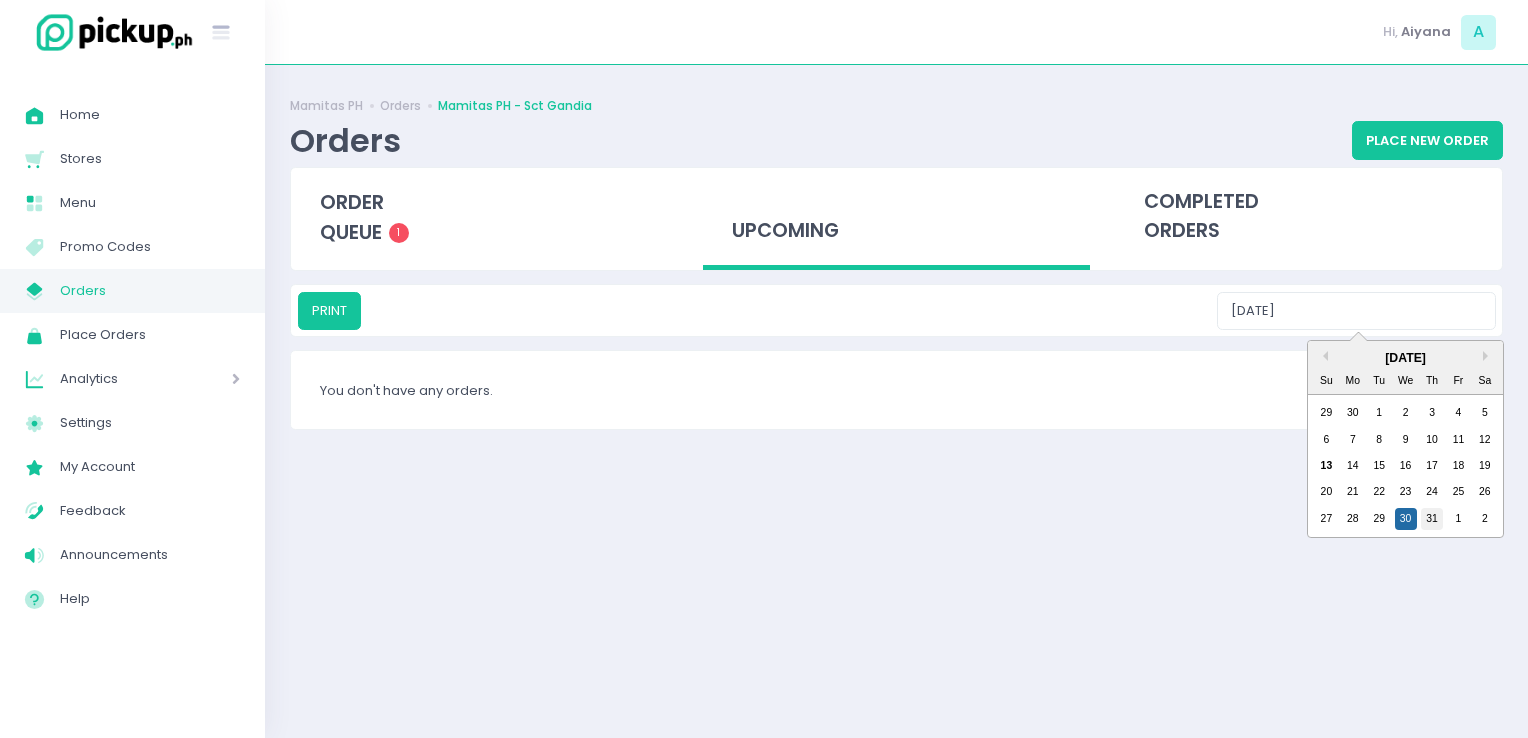 type on "07/31/2025" 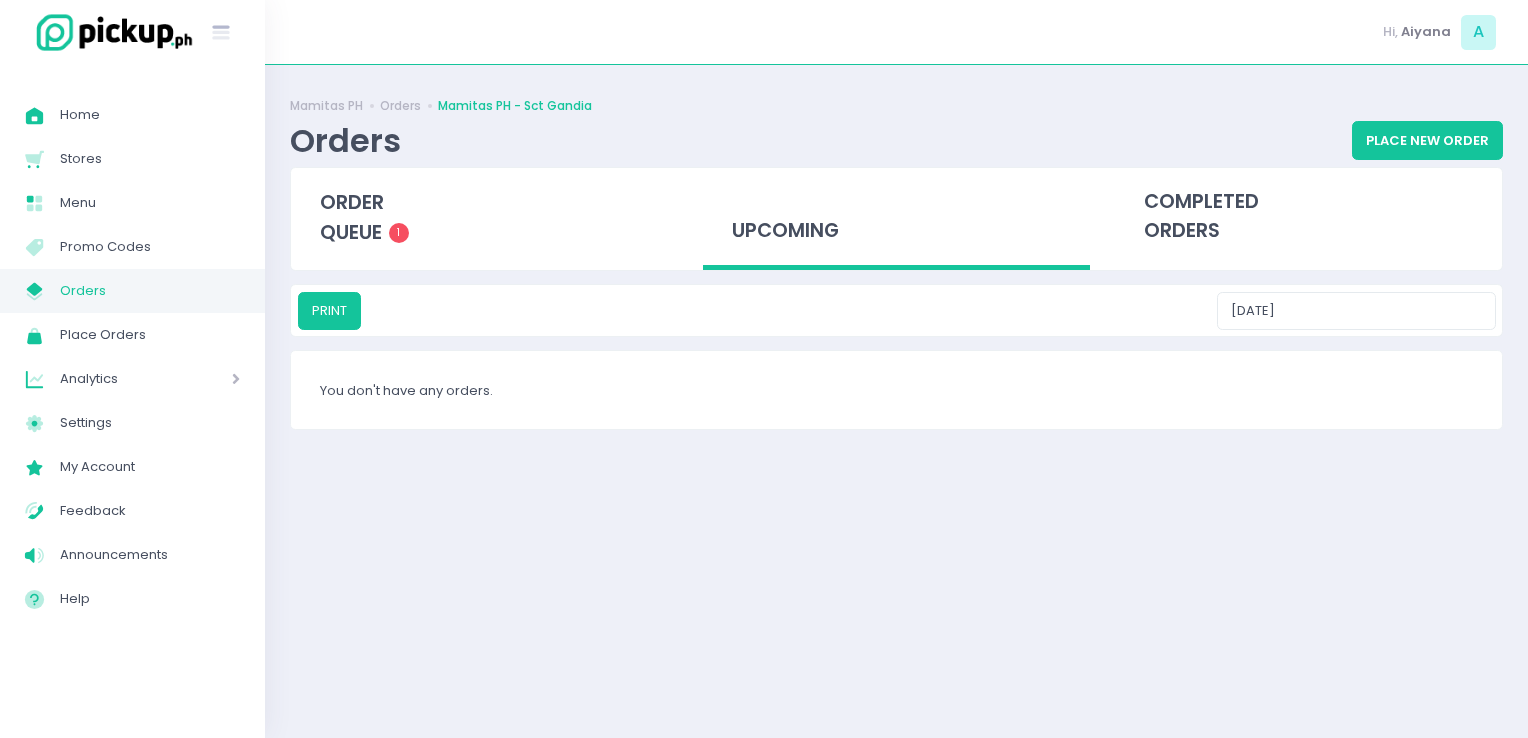 click on "Orders" at bounding box center [150, 291] 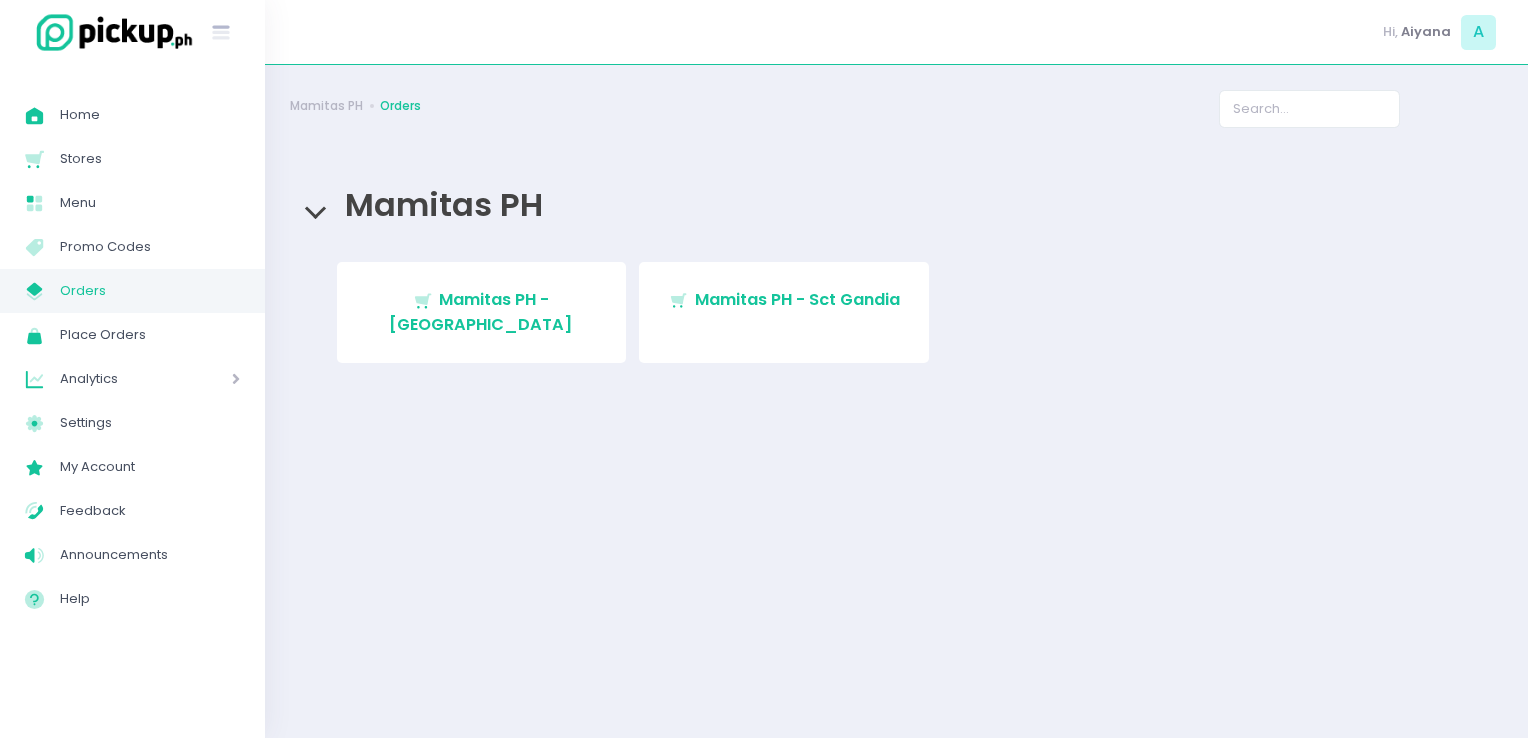 click on "Stockholm-icons / Shopping / Cart1 Created with Sketch. Mamitas PH - Blue Ridge Stockholm-icons / Shopping / Cart1 Created with Sketch. Mamitas PH - Sct Gandia" at bounding box center [896, 328] 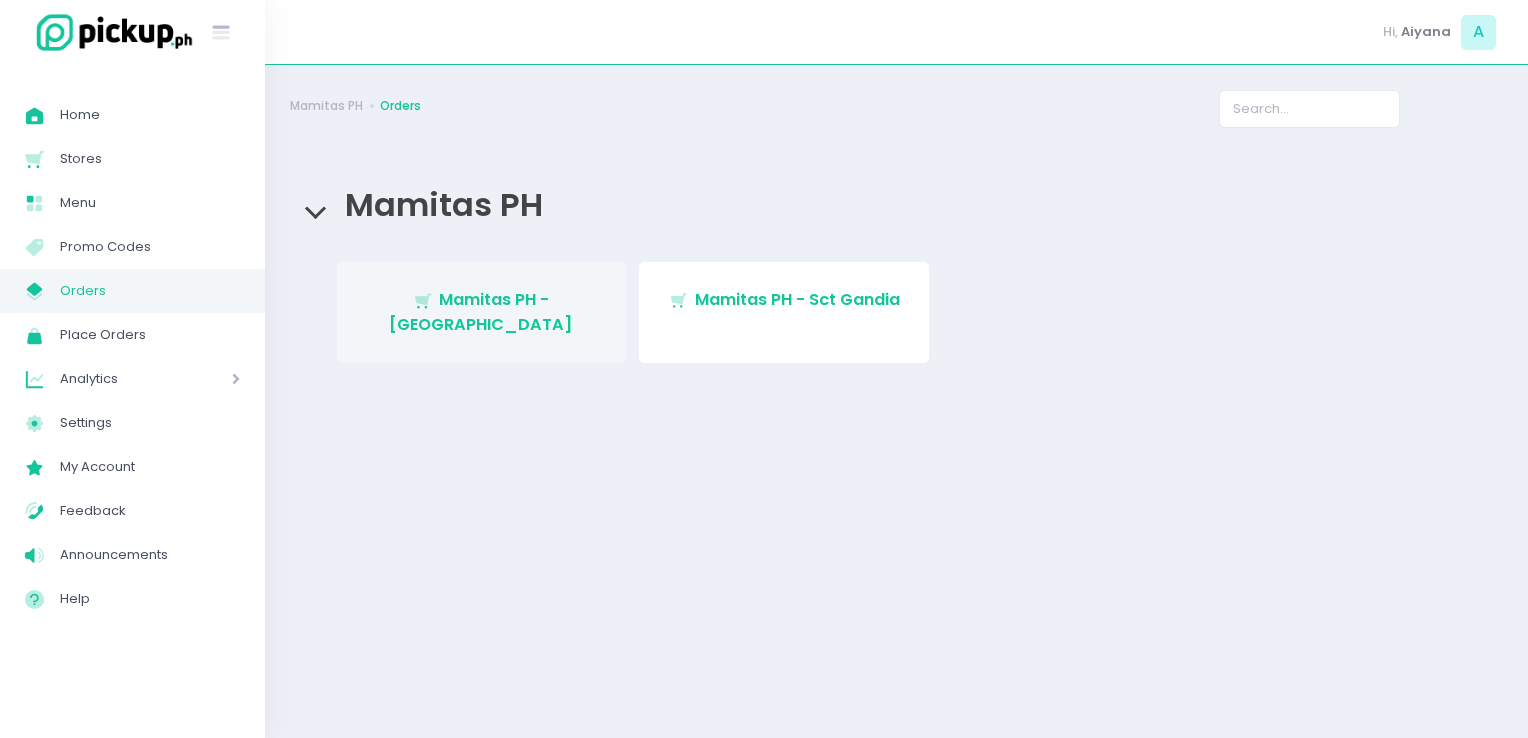 click on "Mamitas PH - Blue Ridge" at bounding box center [481, 311] 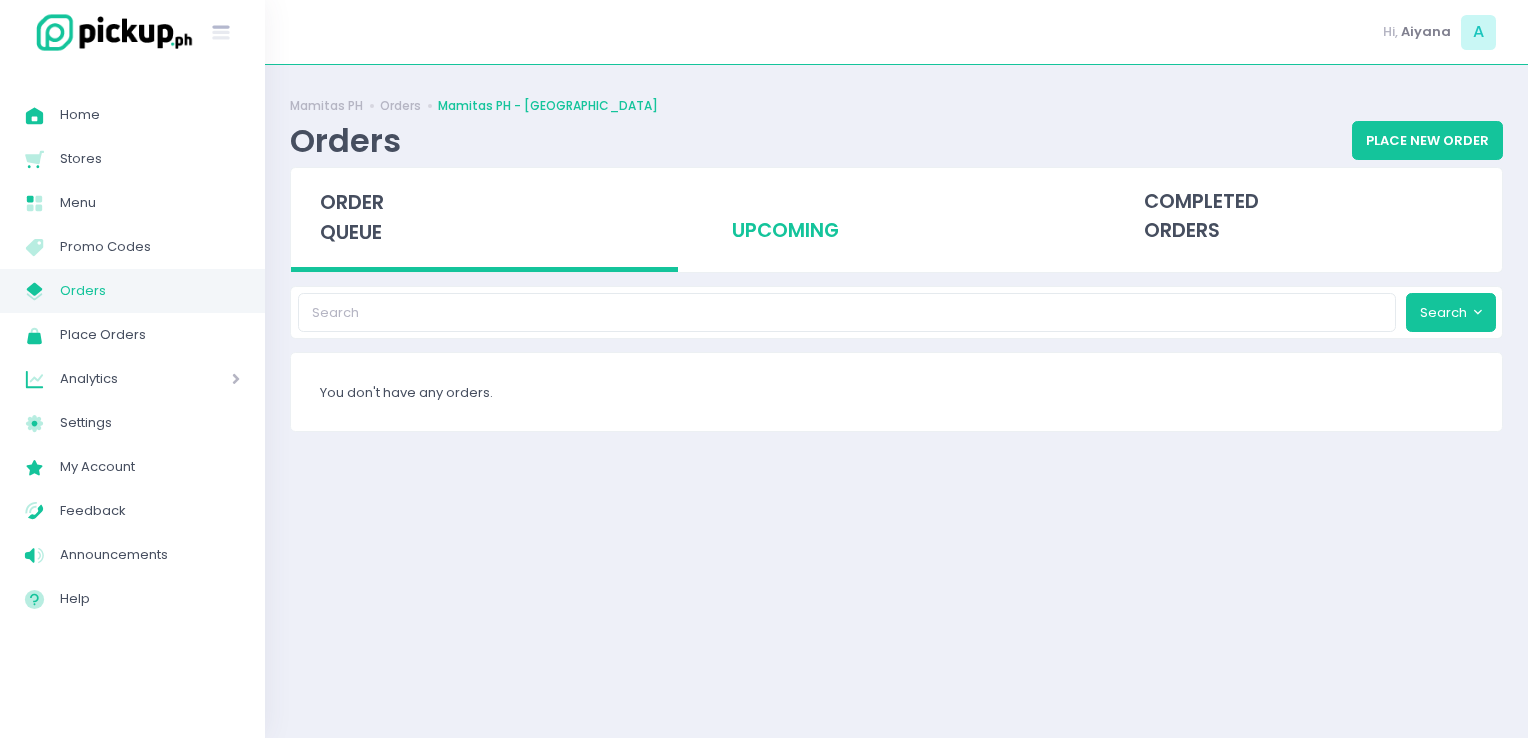 click on "upcoming" at bounding box center (896, 217) 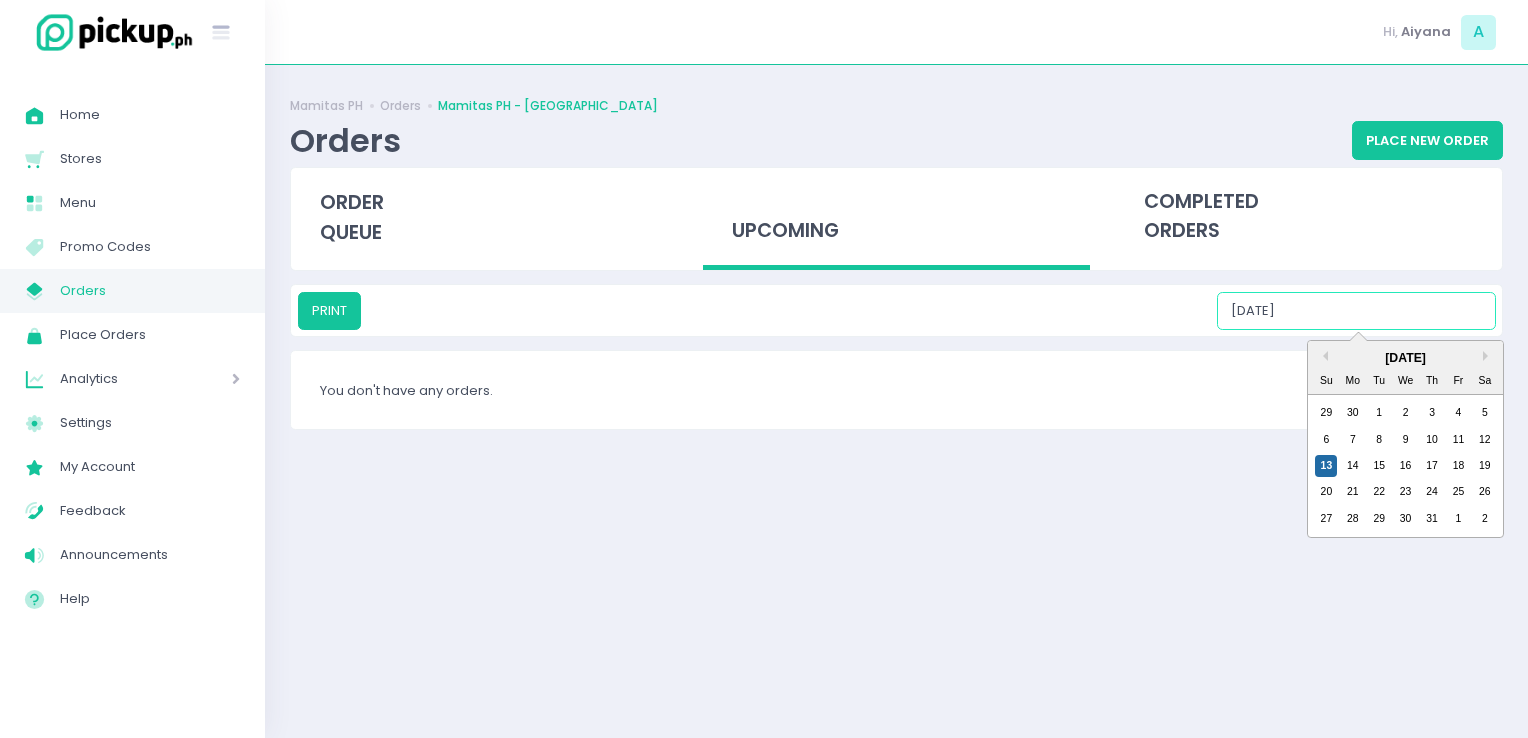 click on "07/13/2025" at bounding box center [1356, 311] 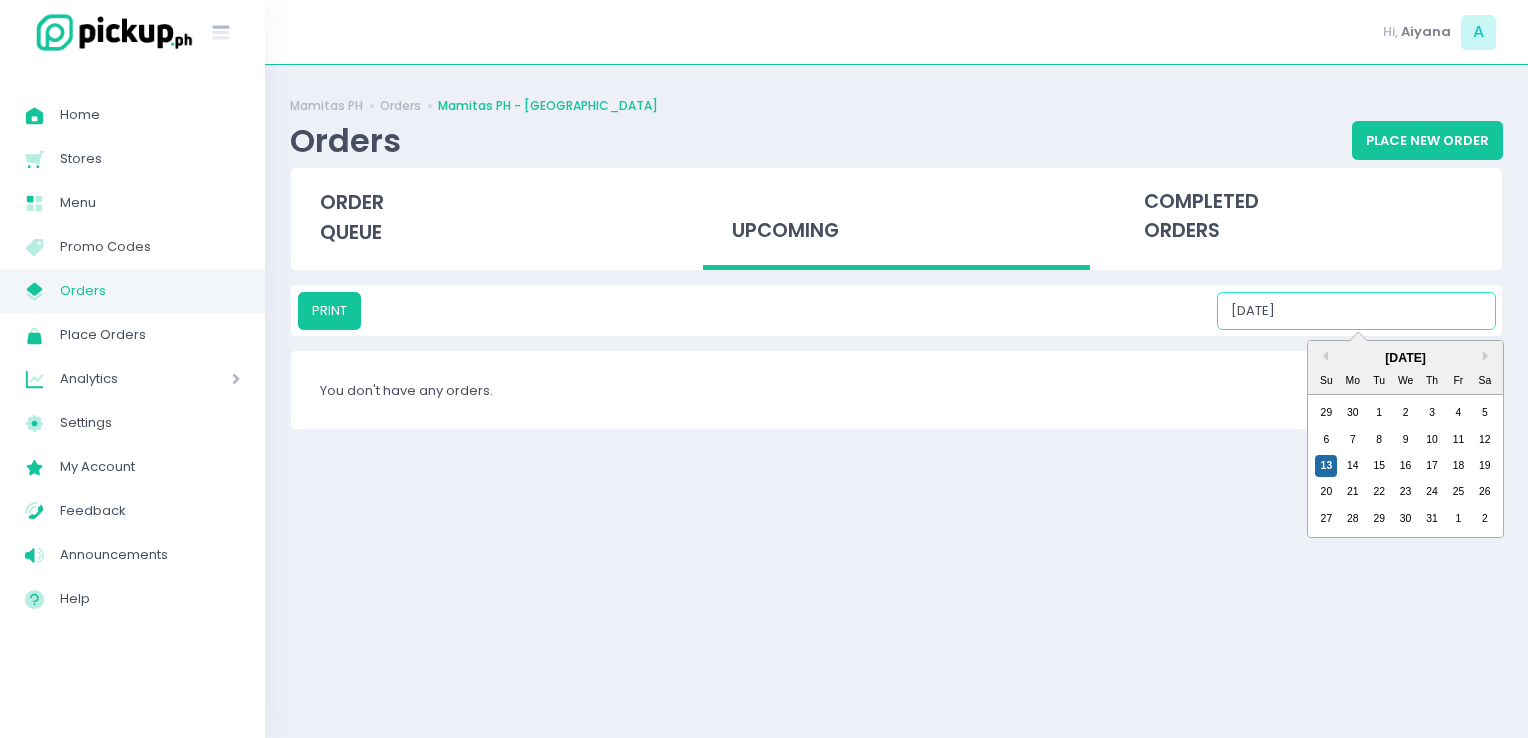click on "13 14 15 16 17 18 19" at bounding box center (1405, 466) 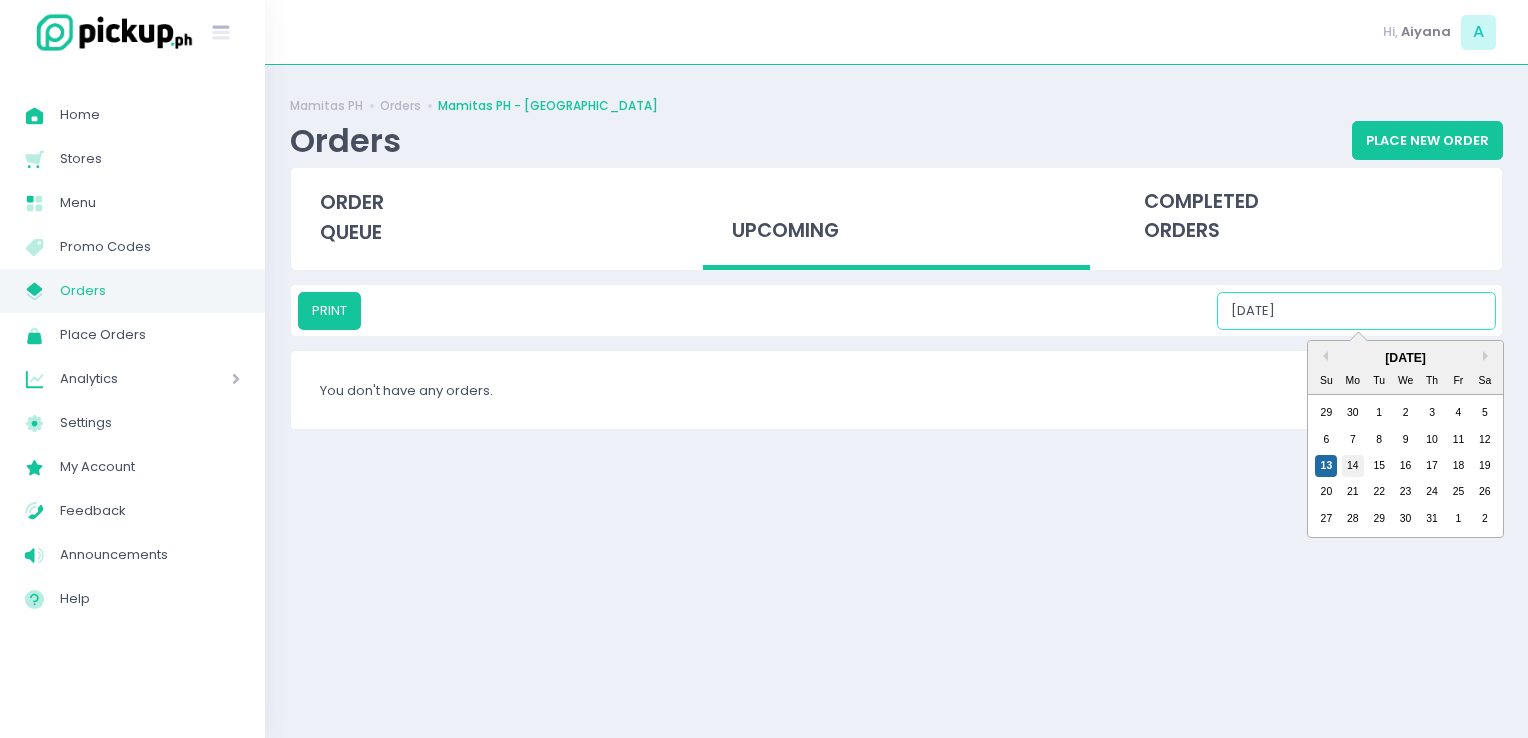 click on "14" at bounding box center [1353, 466] 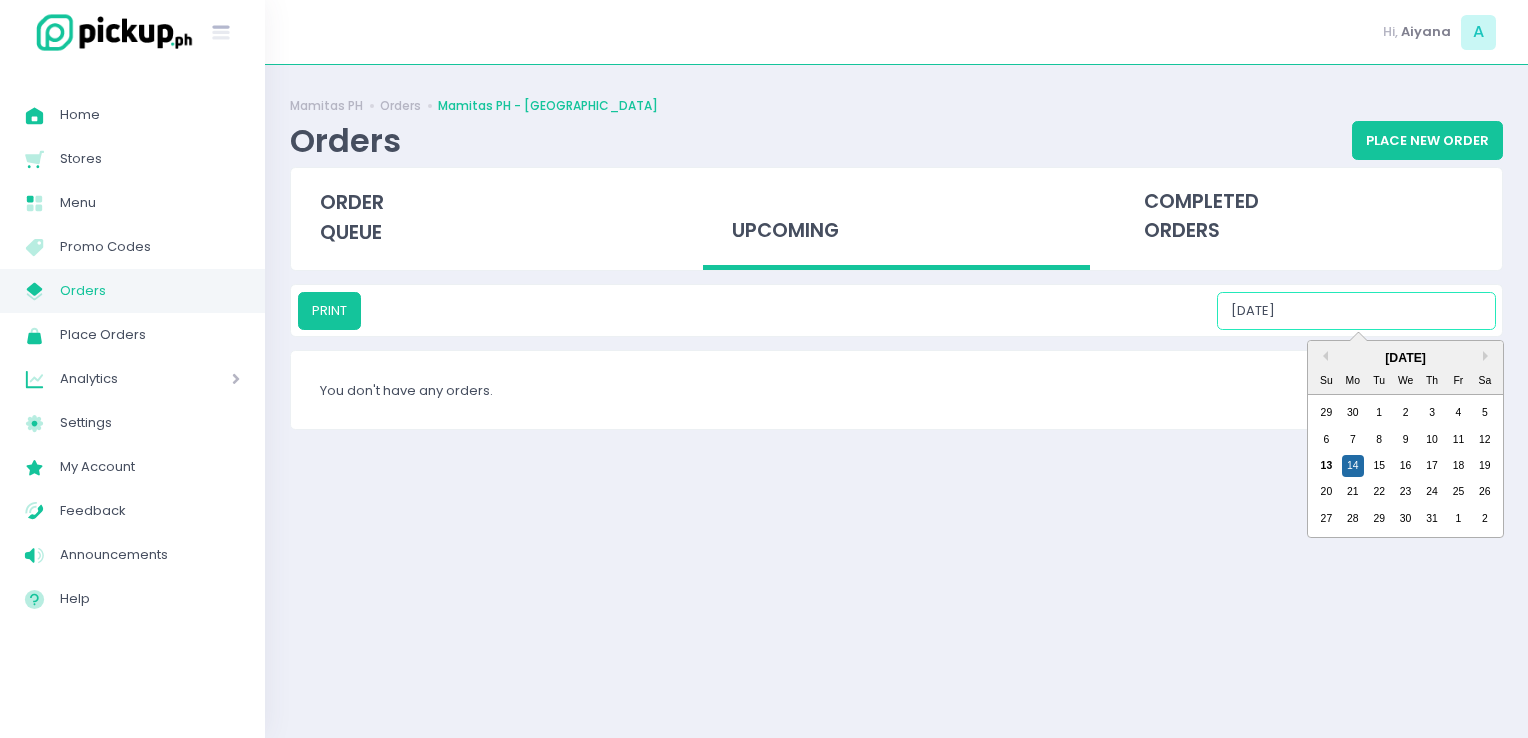 click on "07/14/2025" at bounding box center [1356, 311] 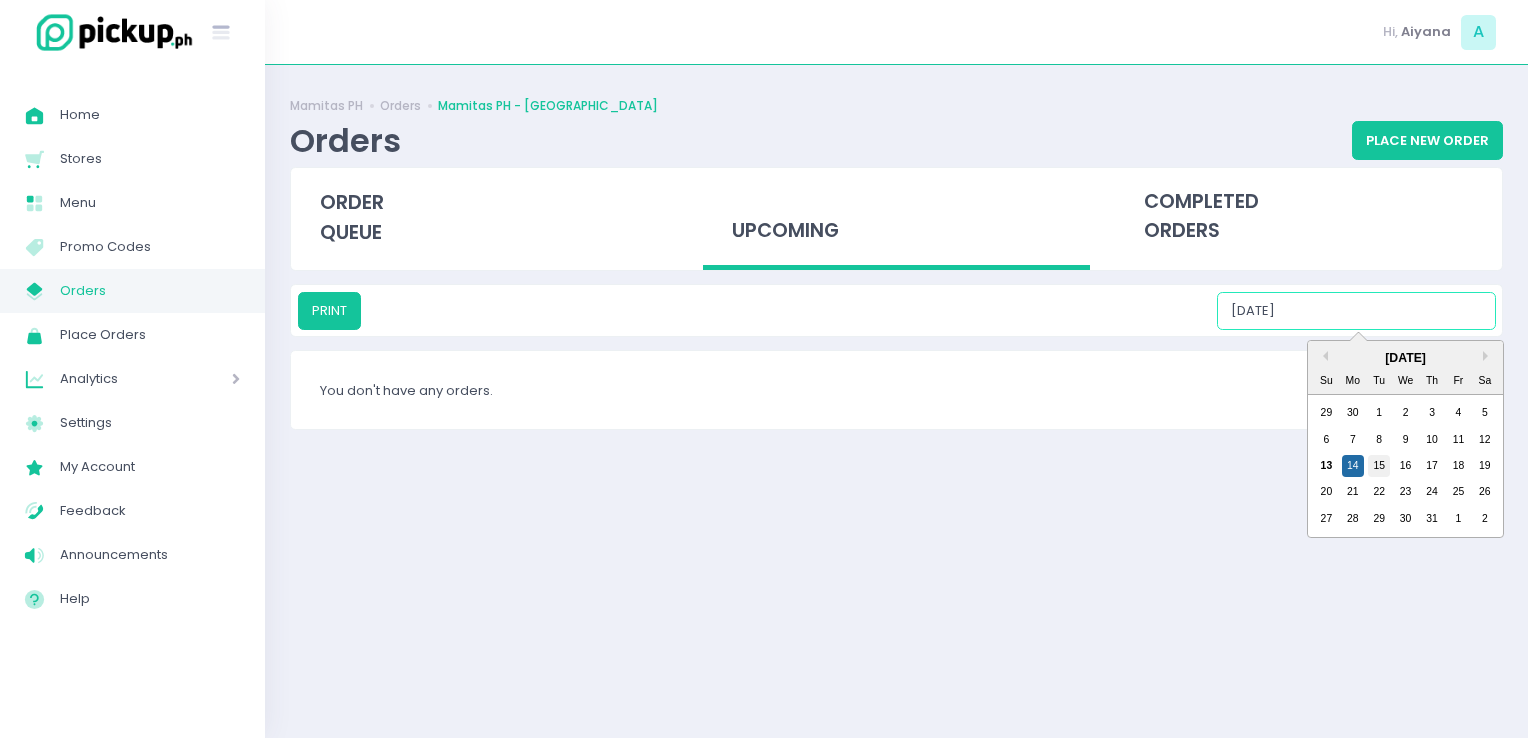 click on "15" at bounding box center (1379, 466) 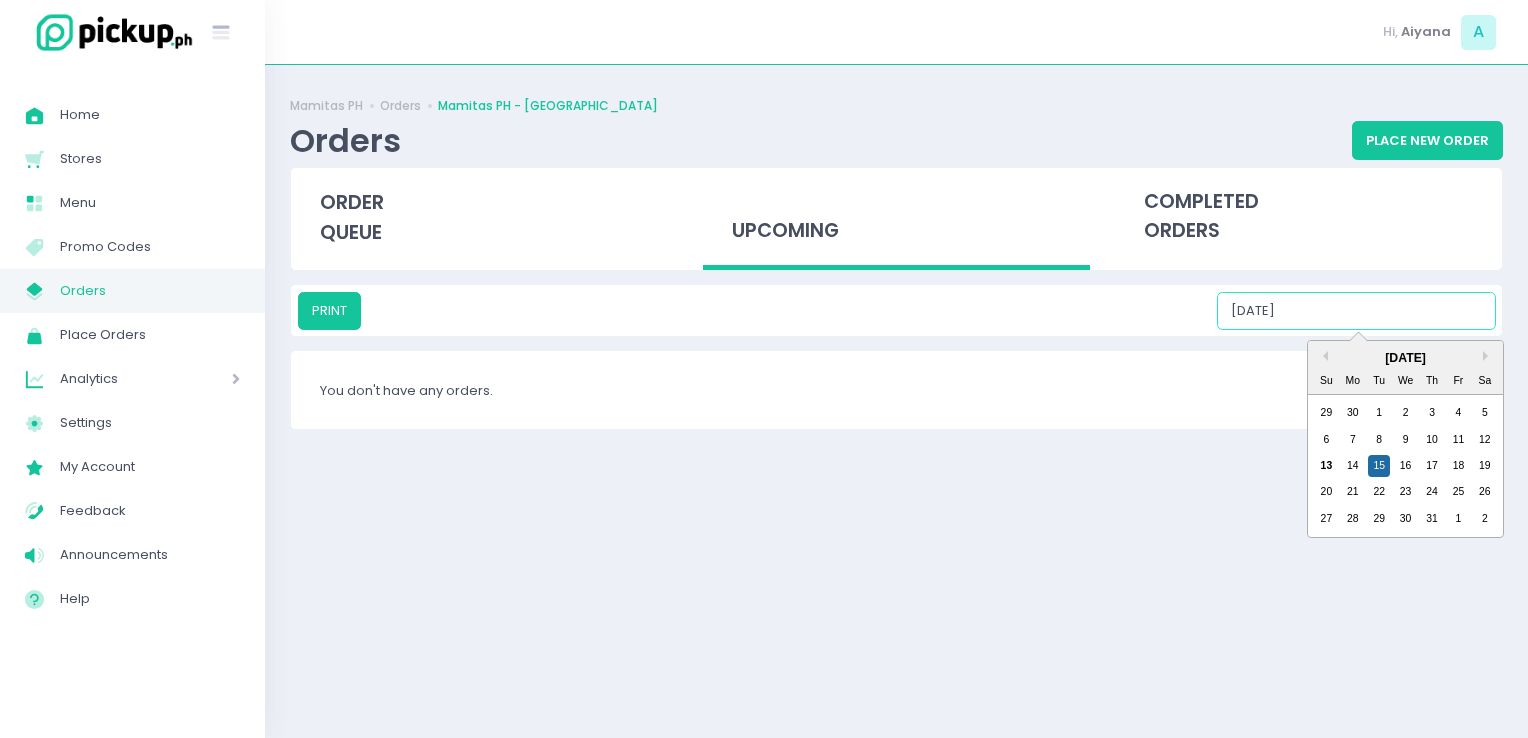 click on "07/15/2025" at bounding box center (1356, 311) 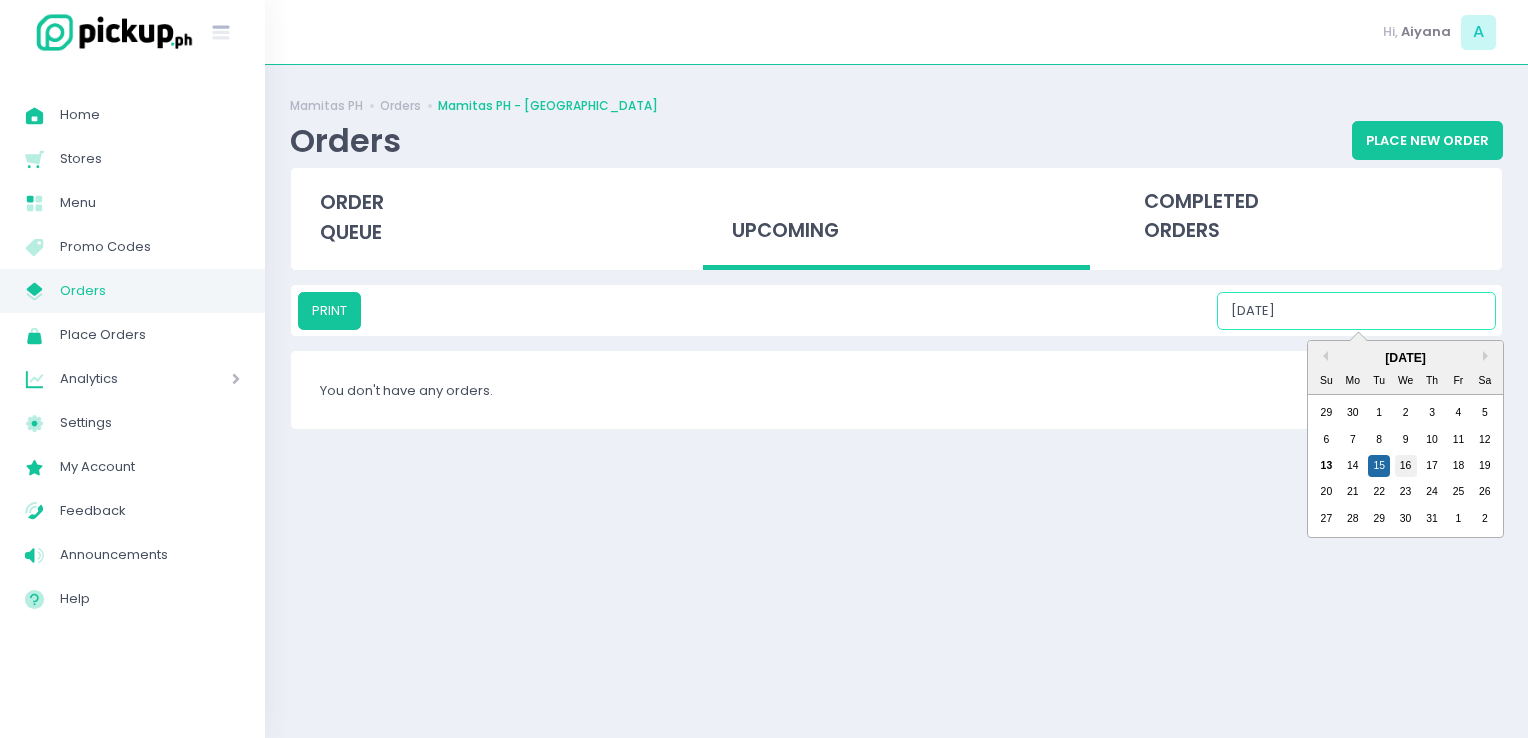 click on "16" at bounding box center [1406, 466] 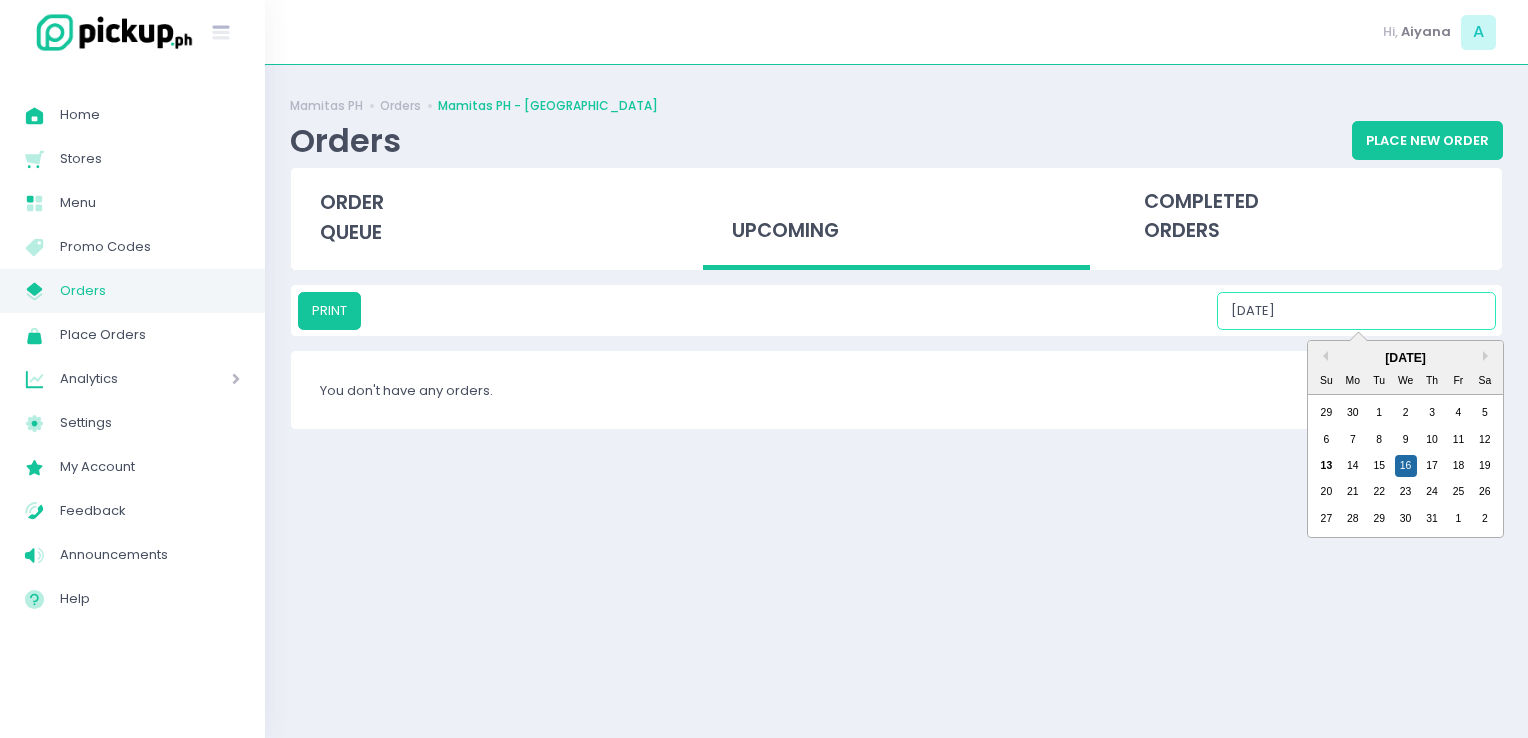click on "07/16/2025" at bounding box center [1356, 311] 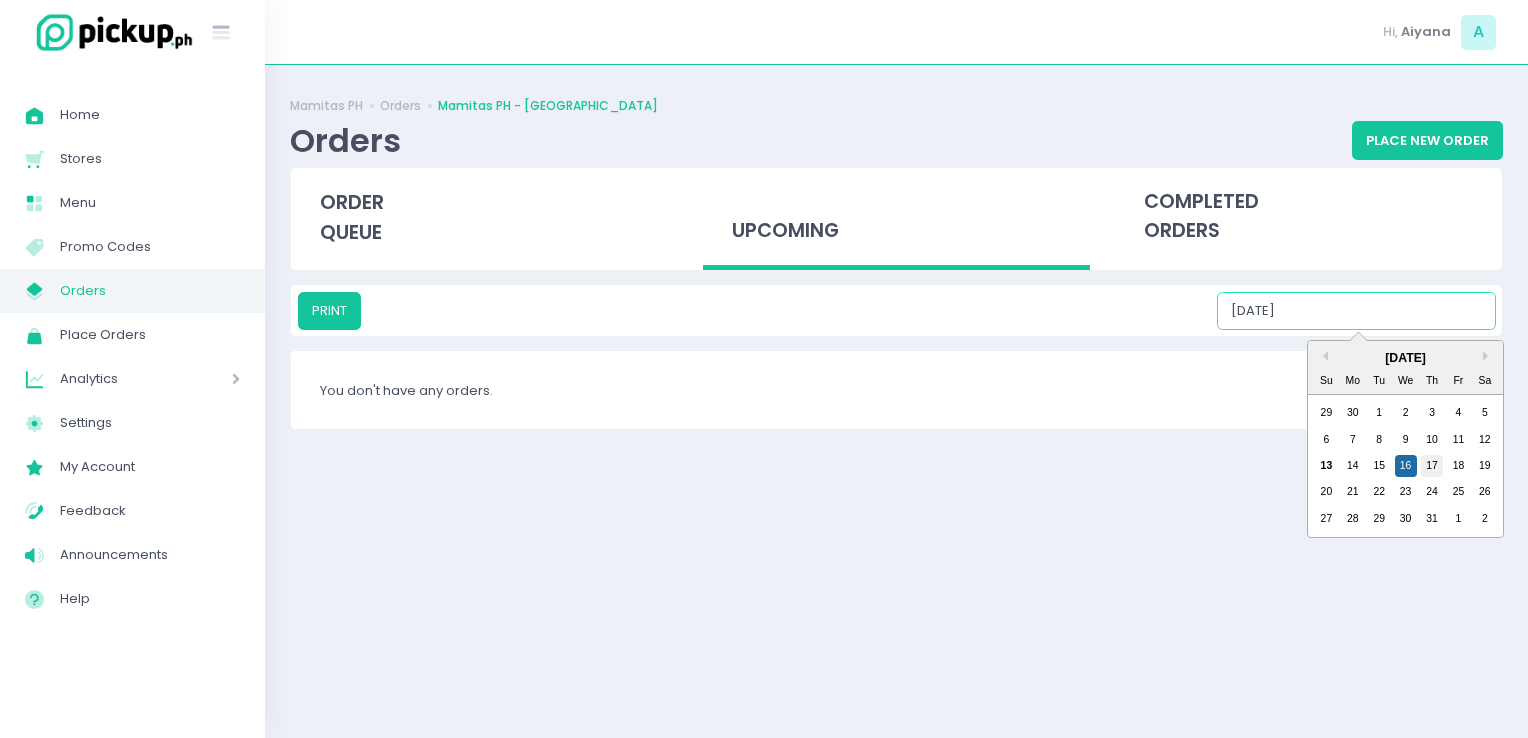 click on "17" at bounding box center [1432, 466] 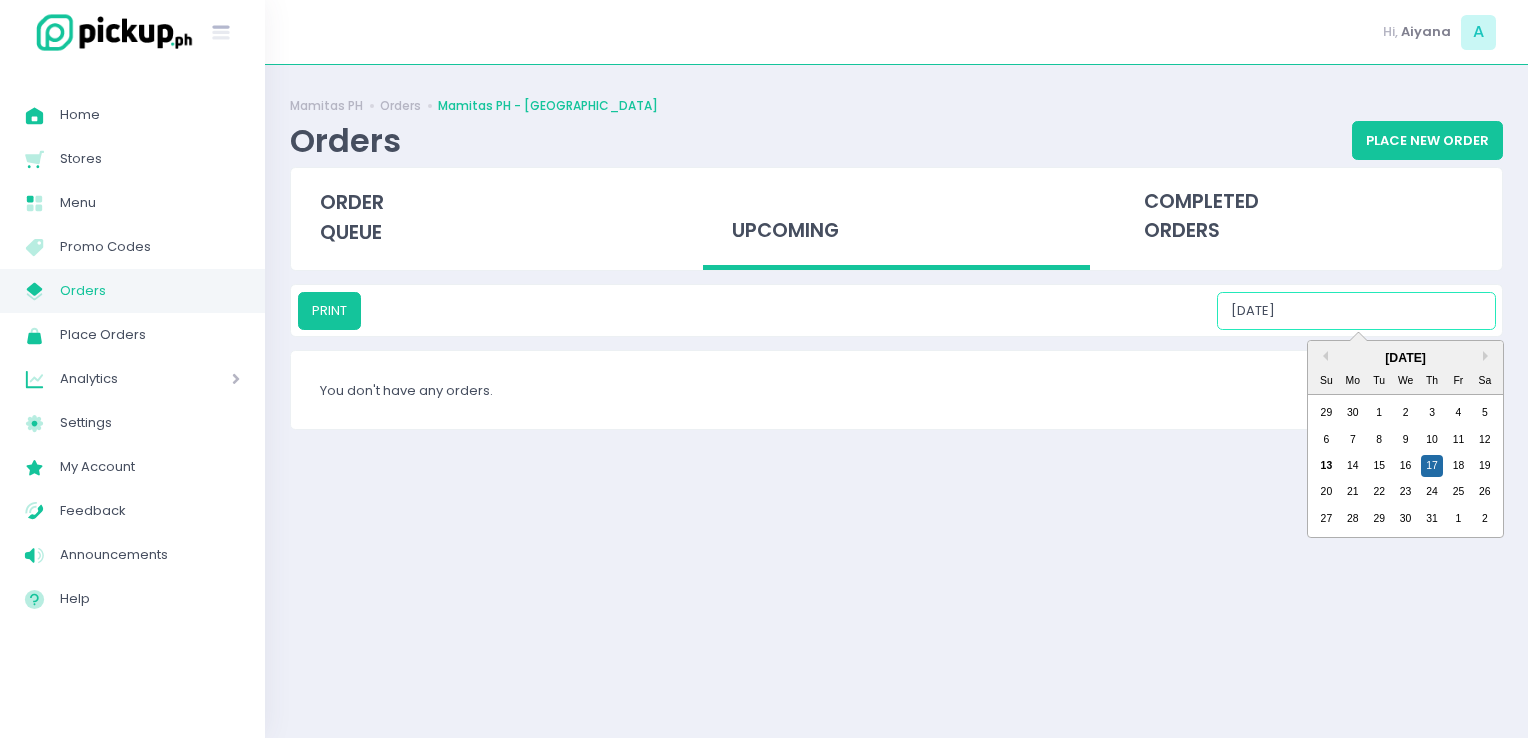 click on "07/17/2025" at bounding box center [1356, 311] 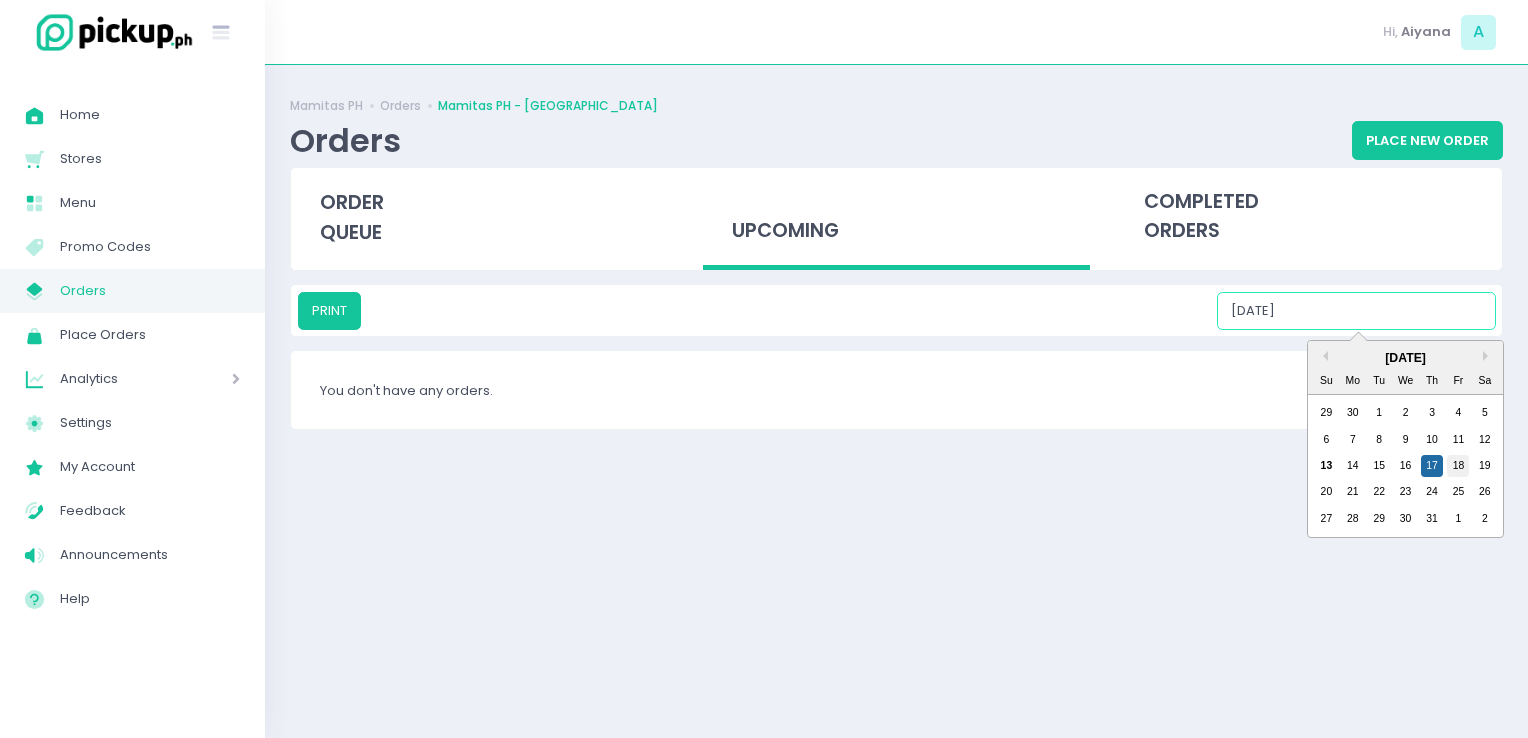 click on "18" at bounding box center (1458, 466) 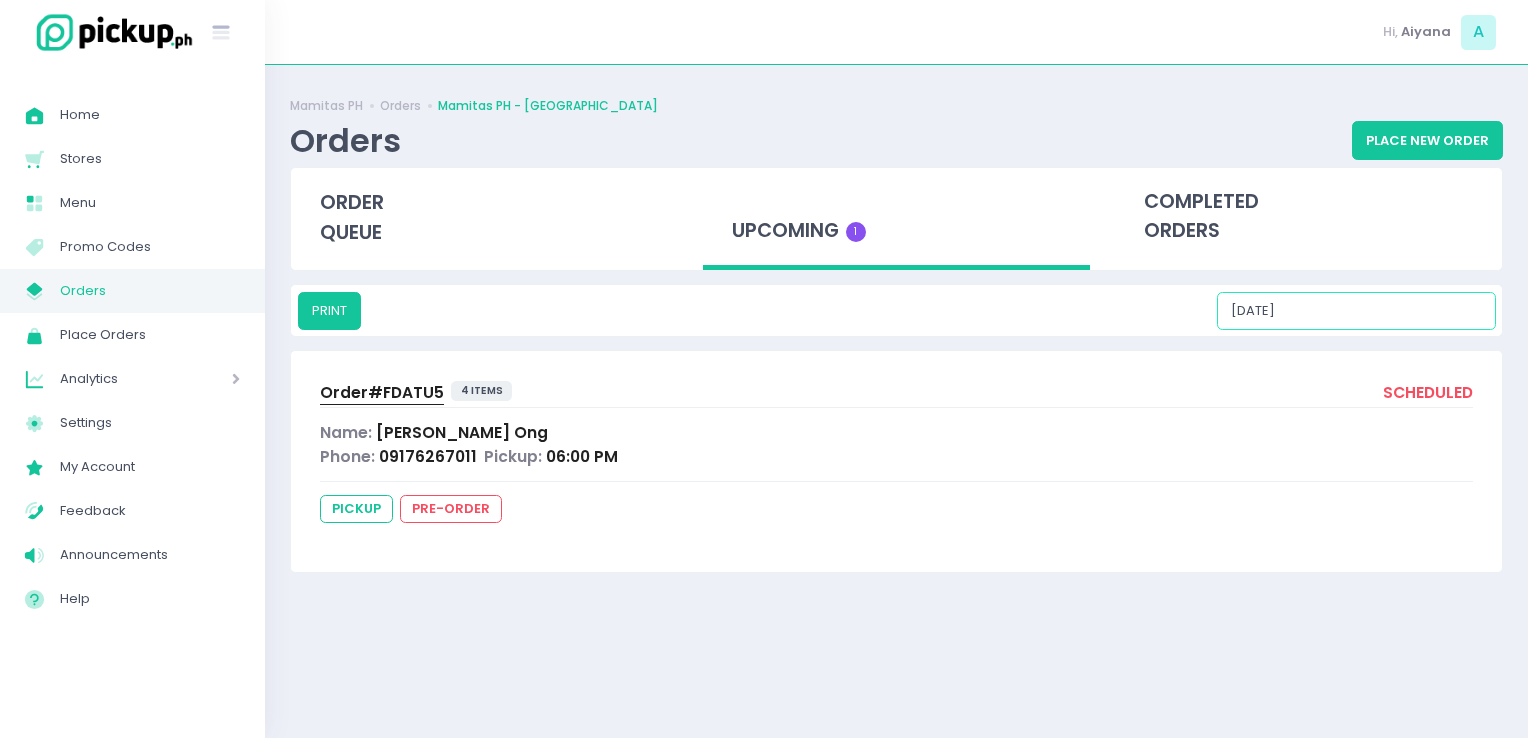 click on "07/18/2025" at bounding box center [1356, 311] 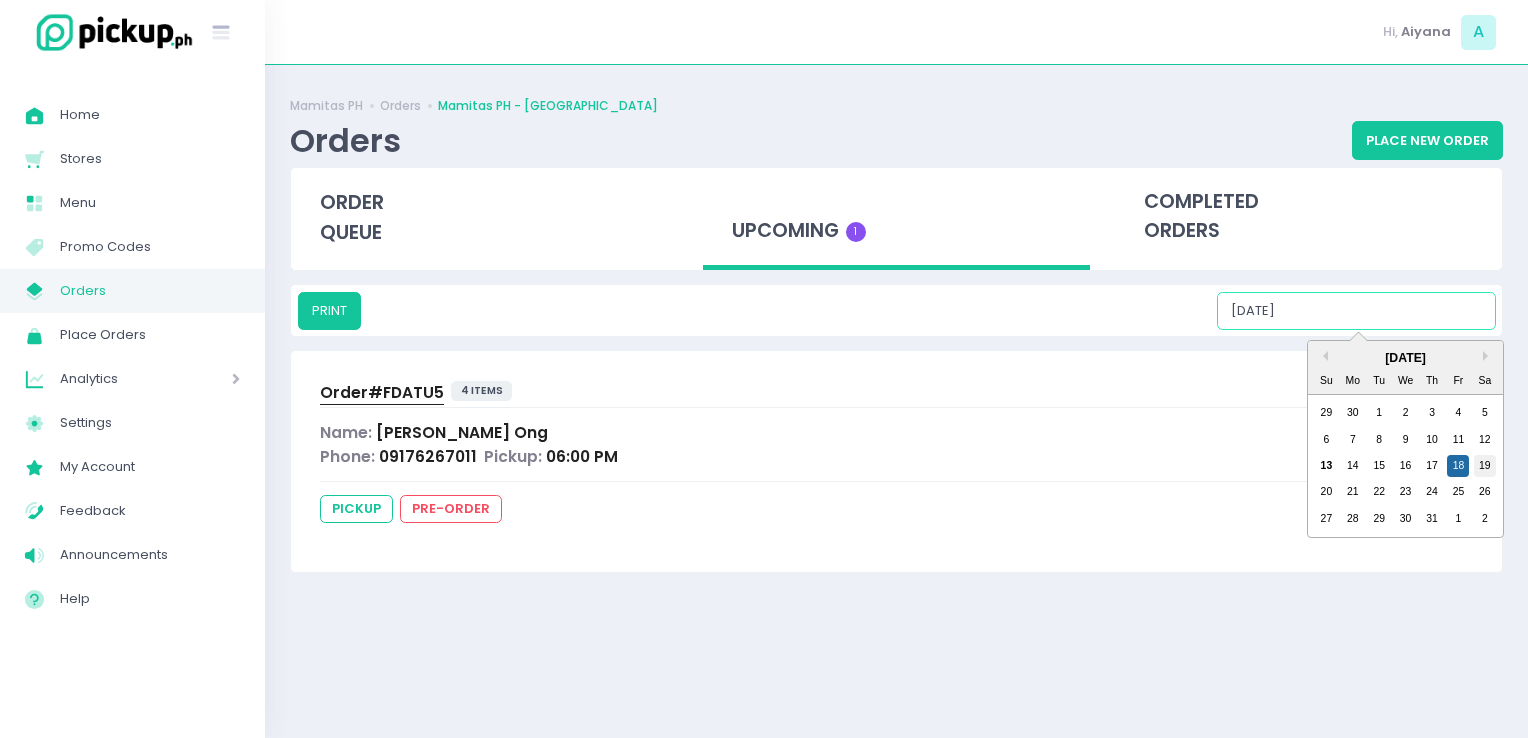 click on "19" at bounding box center (1485, 466) 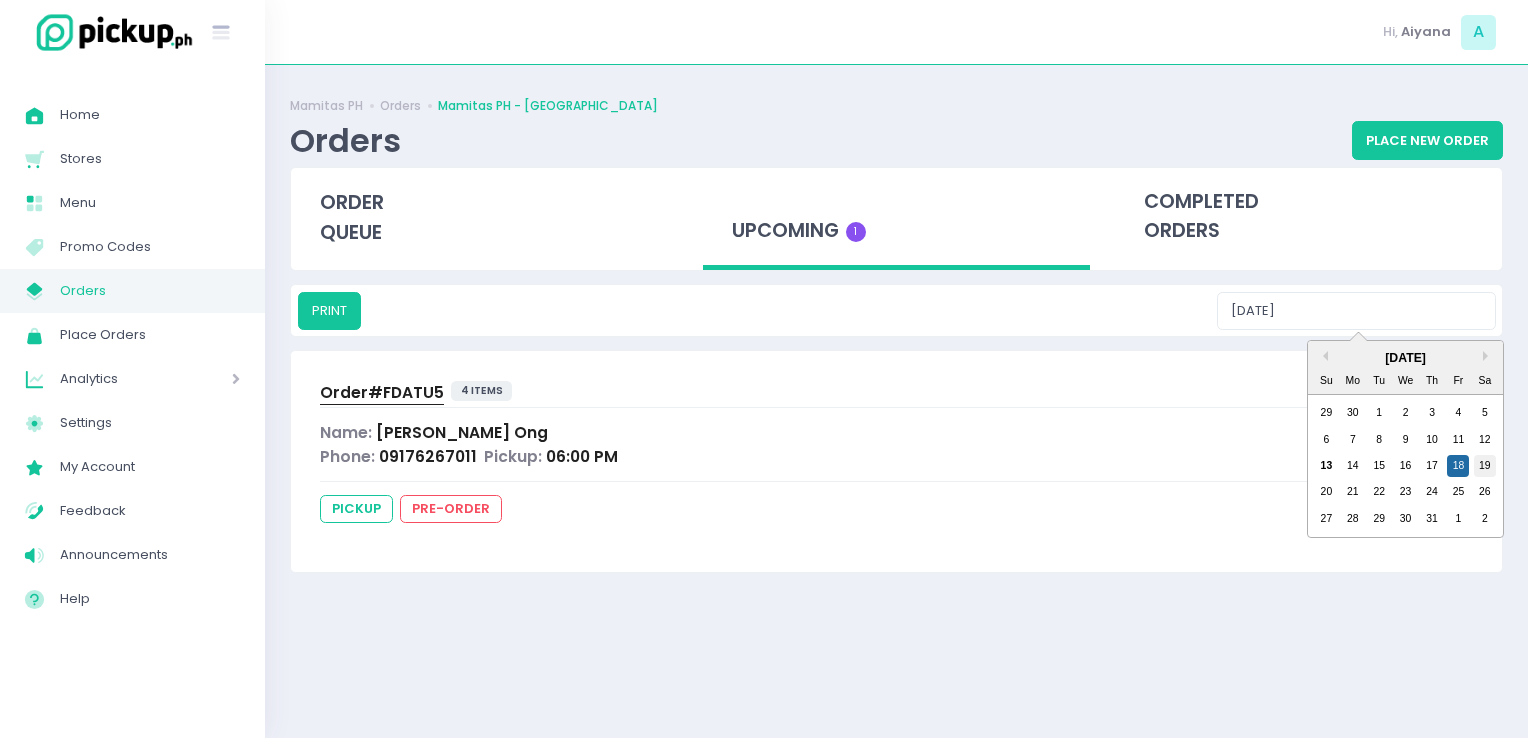 type on "07/19/2025" 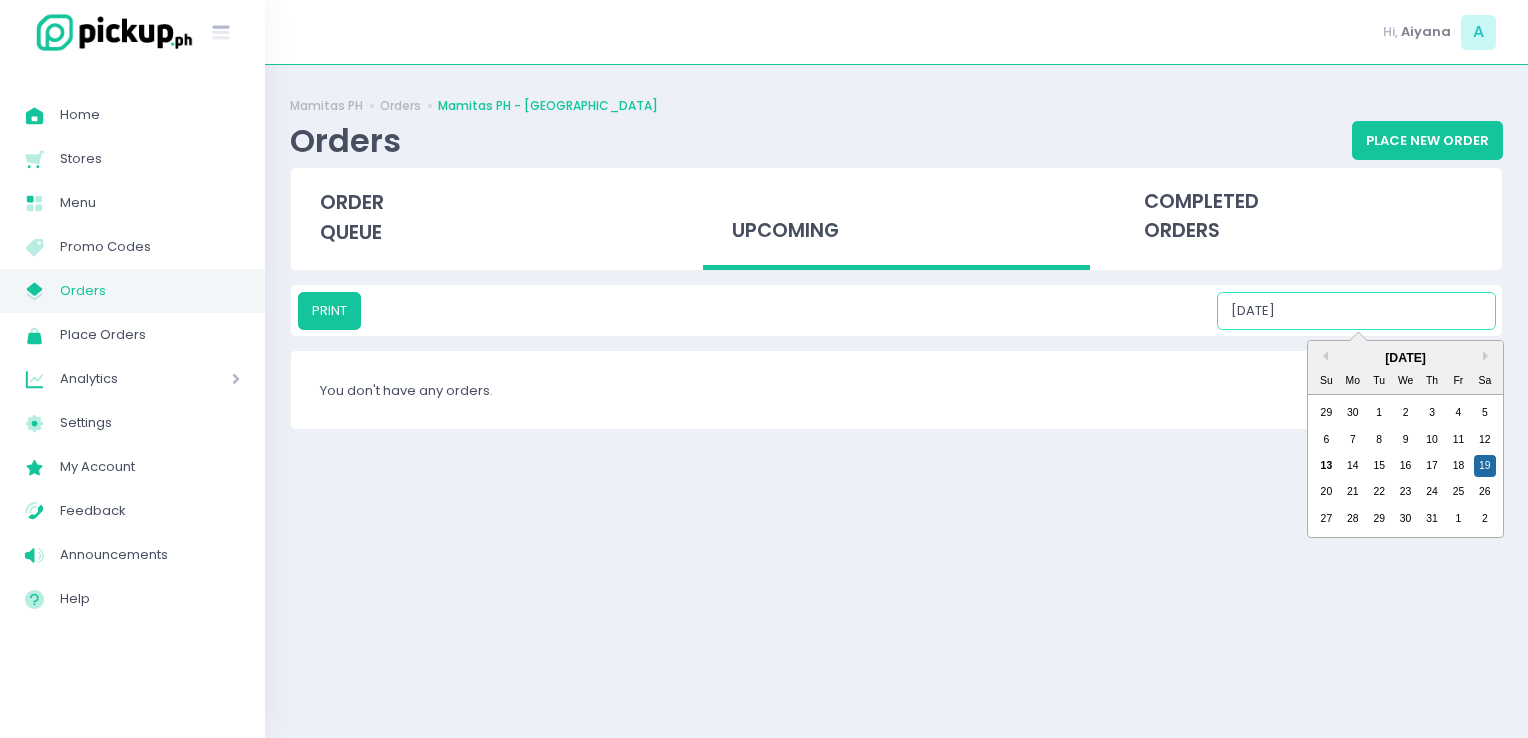 click on "07/19/2025" at bounding box center [1356, 311] 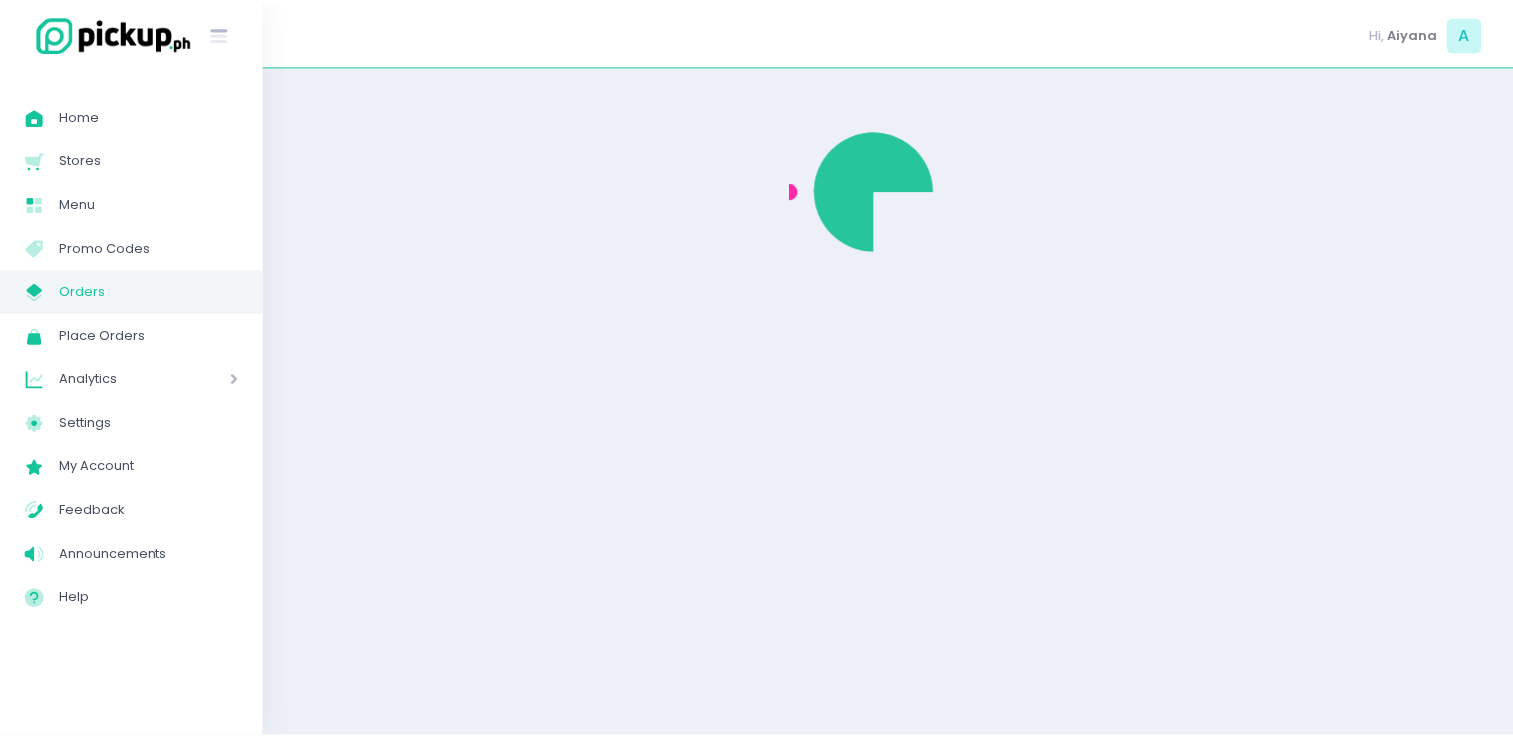 scroll, scrollTop: 0, scrollLeft: 0, axis: both 